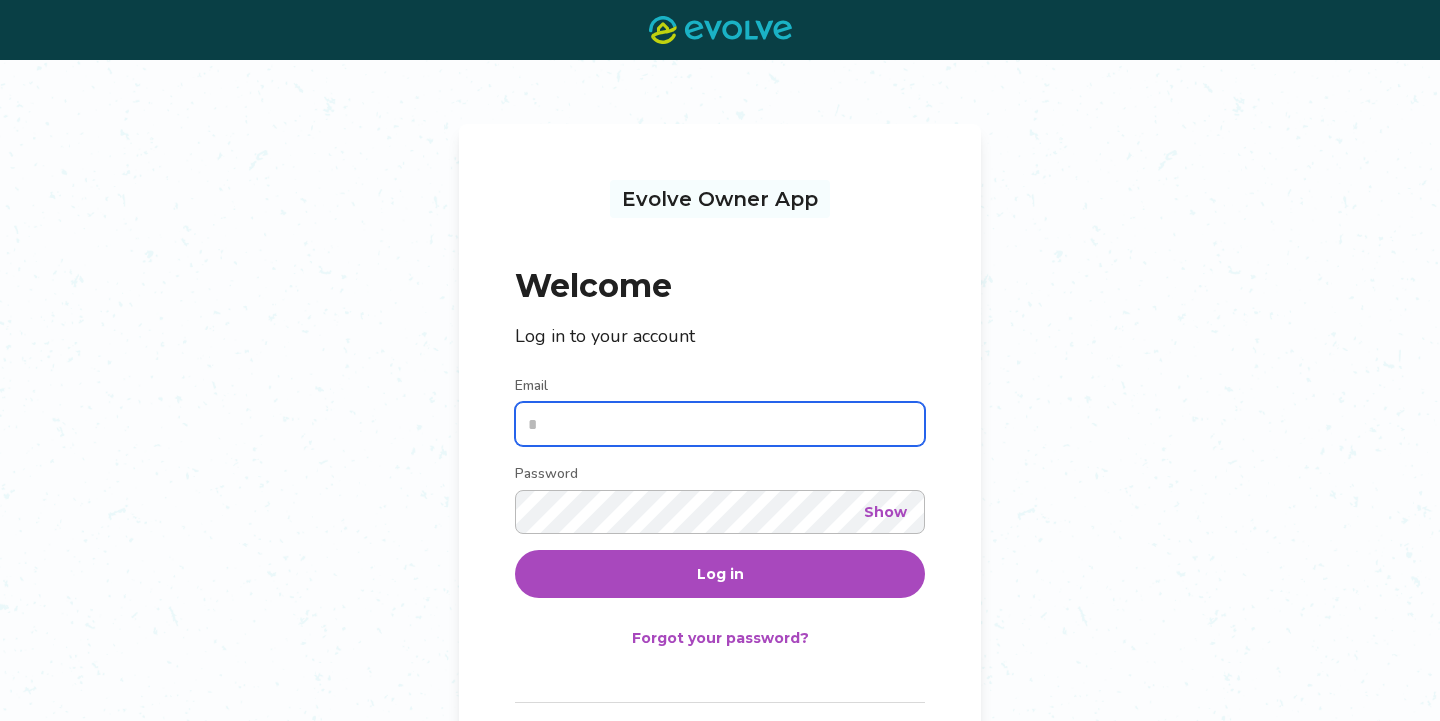 type on "**********" 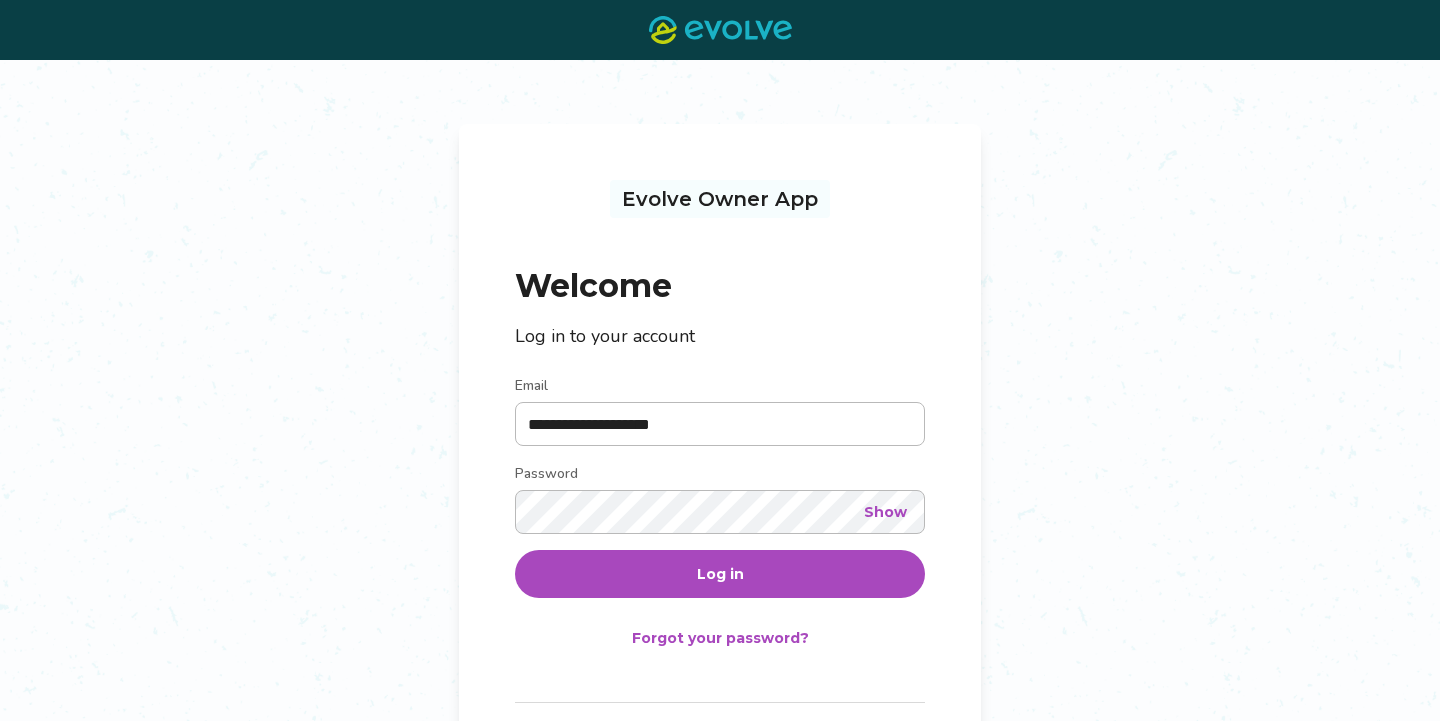 scroll, scrollTop: 0, scrollLeft: 0, axis: both 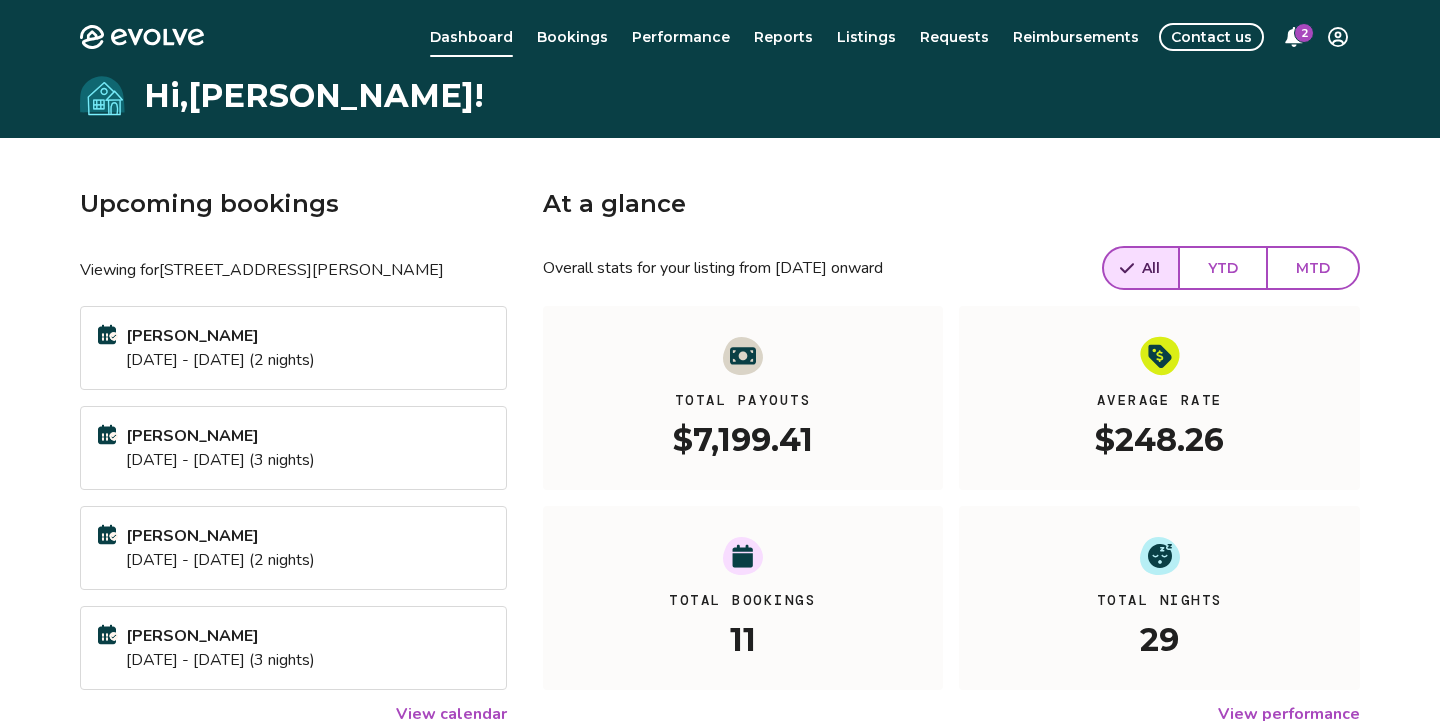 click on "2" at bounding box center [1304, 33] 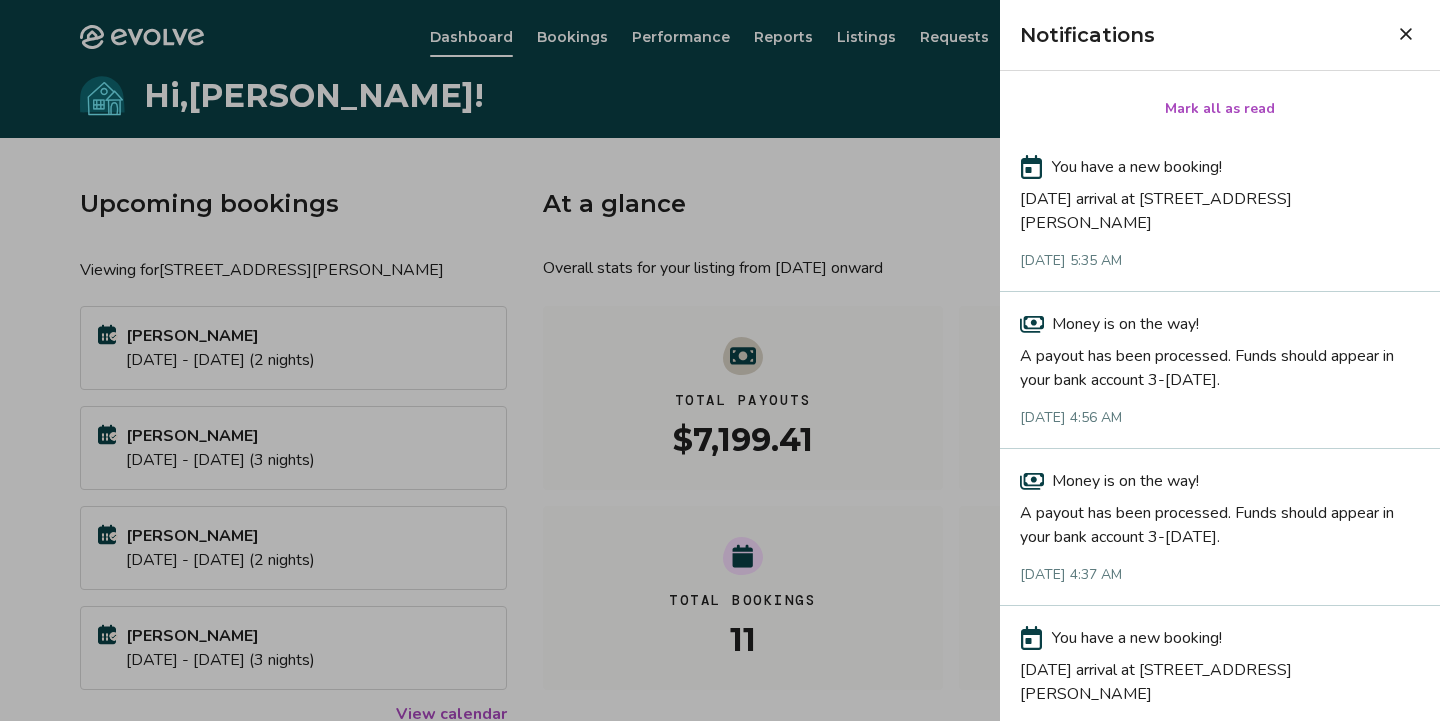 click on "A payout has been processed. Funds should appear in your bank account 3-[DATE]." at bounding box center [1220, 364] 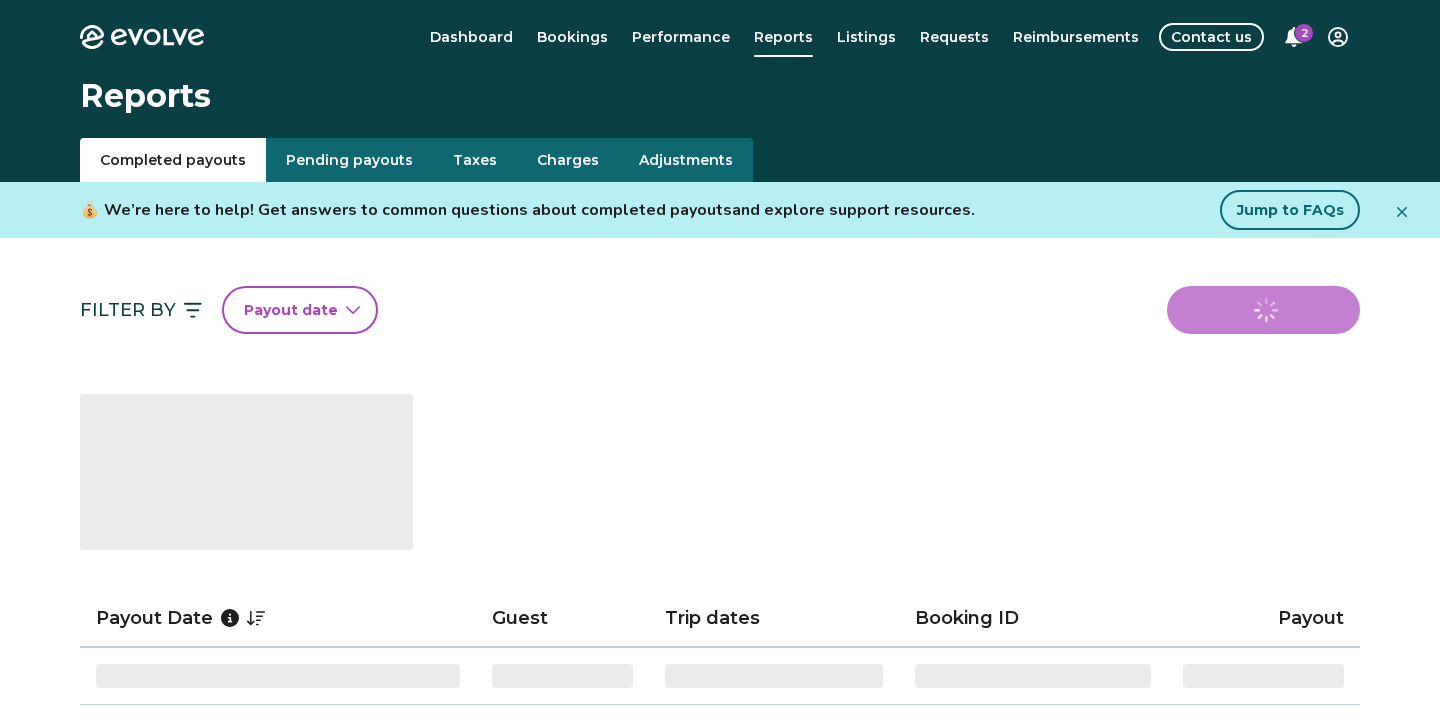 click on "2" at bounding box center [1304, 33] 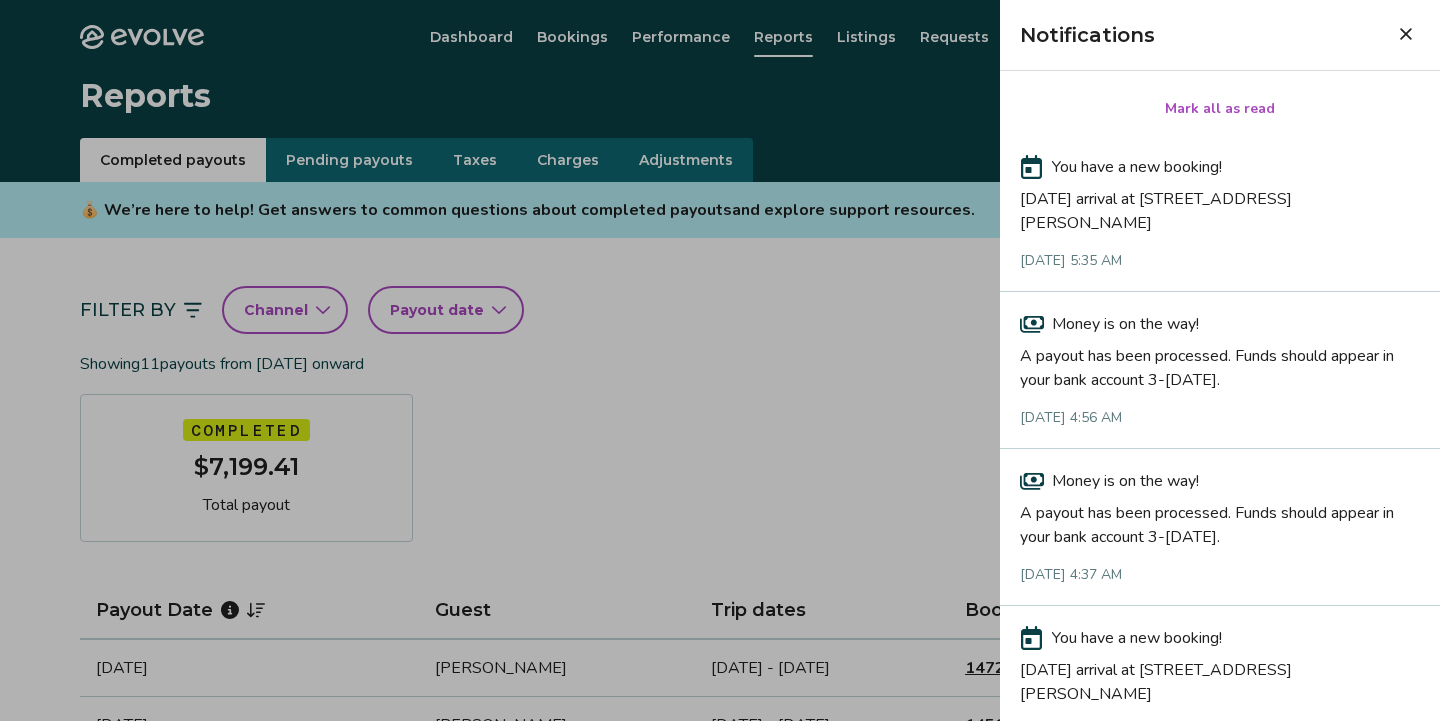 scroll, scrollTop: 0, scrollLeft: 0, axis: both 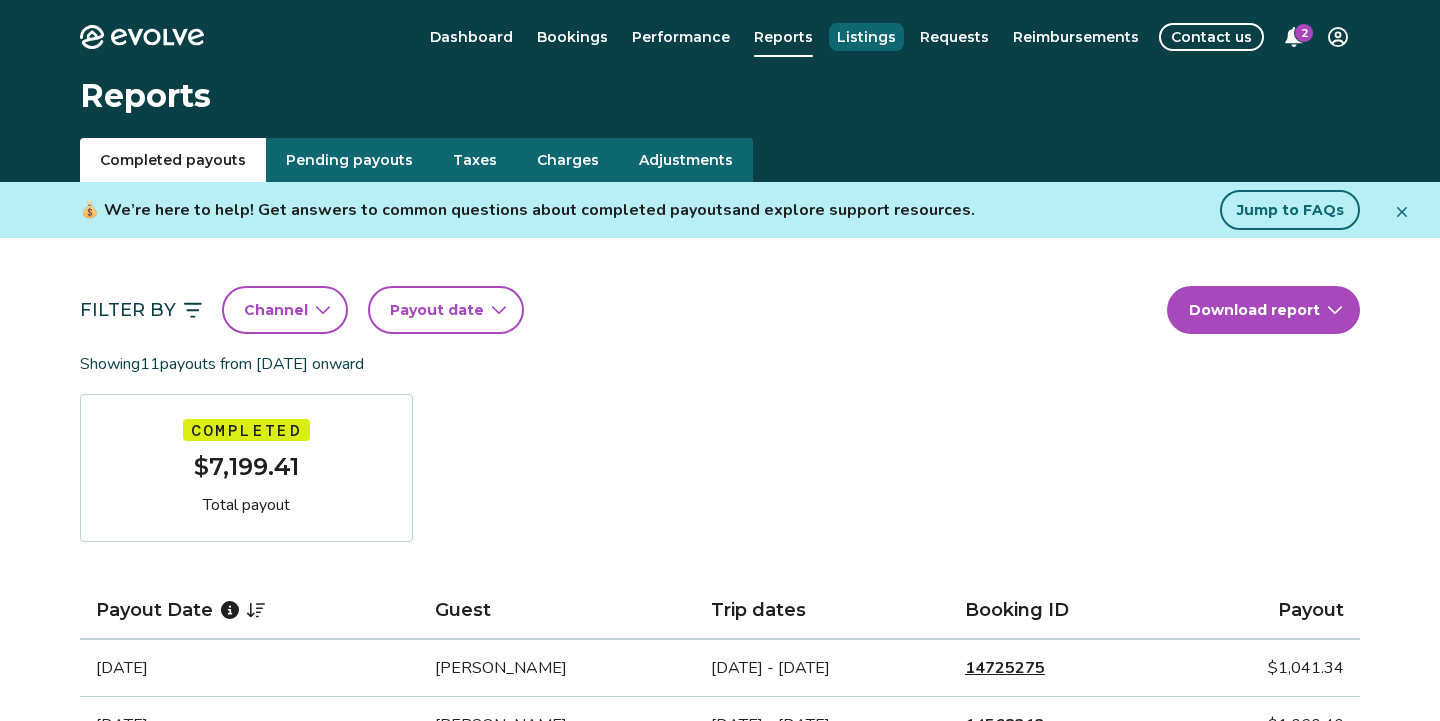click on "Listings" at bounding box center (866, 37) 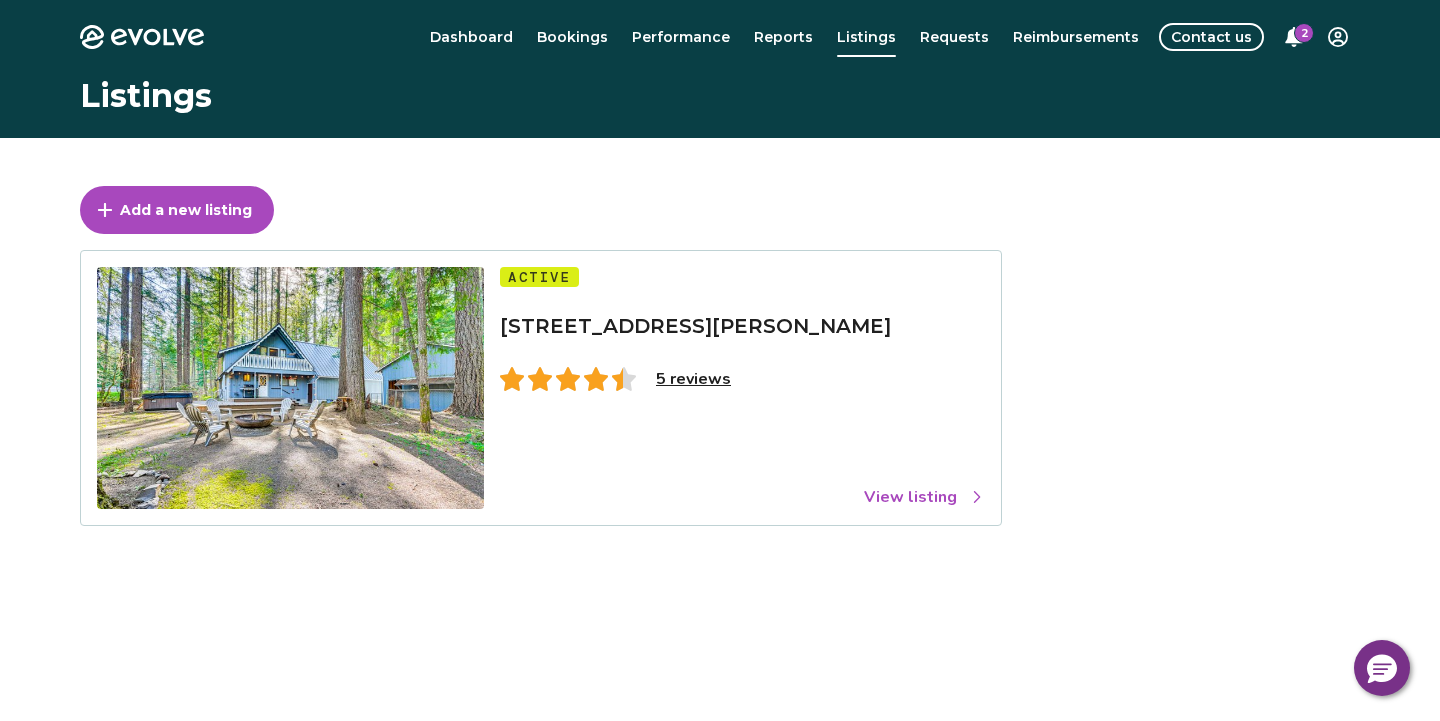 click on "5 reviews" at bounding box center (693, 379) 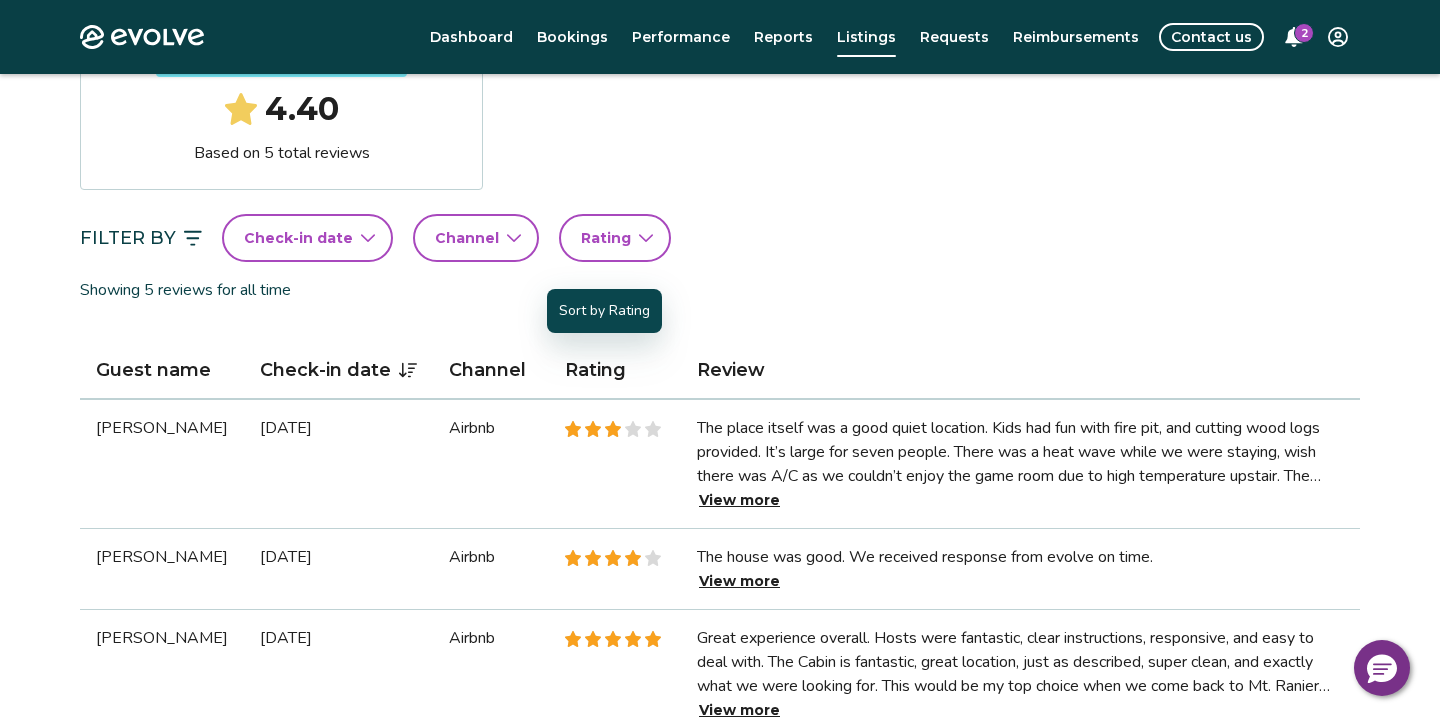 scroll, scrollTop: 377, scrollLeft: 0, axis: vertical 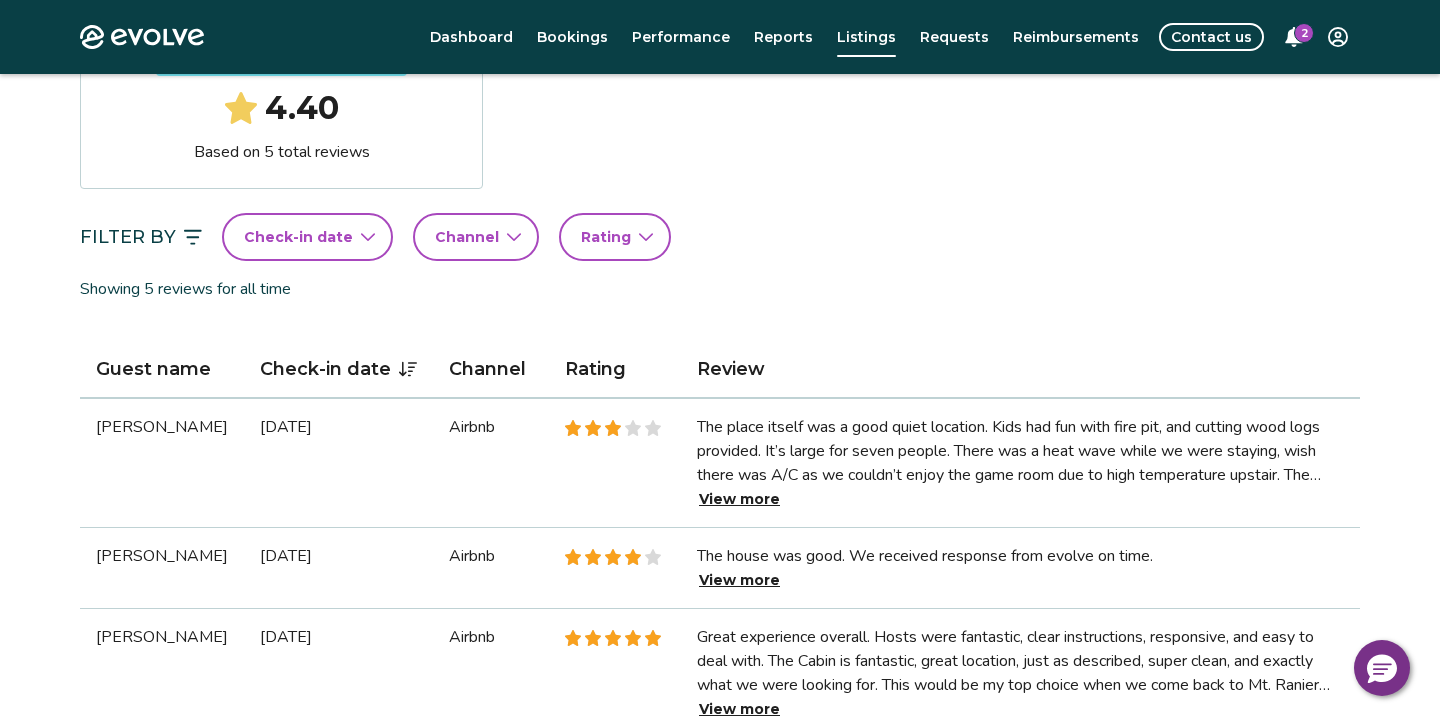 click on "View more" at bounding box center [739, 499] 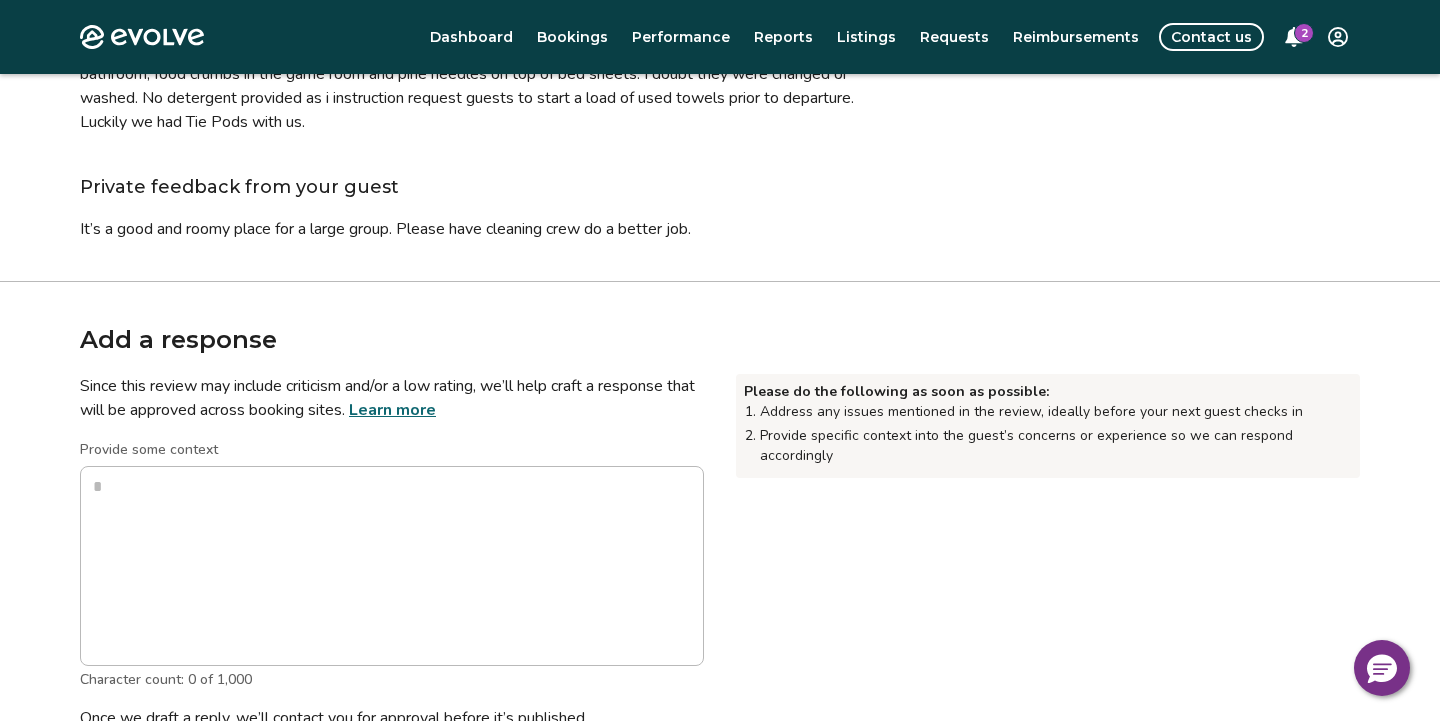 scroll, scrollTop: 341, scrollLeft: 0, axis: vertical 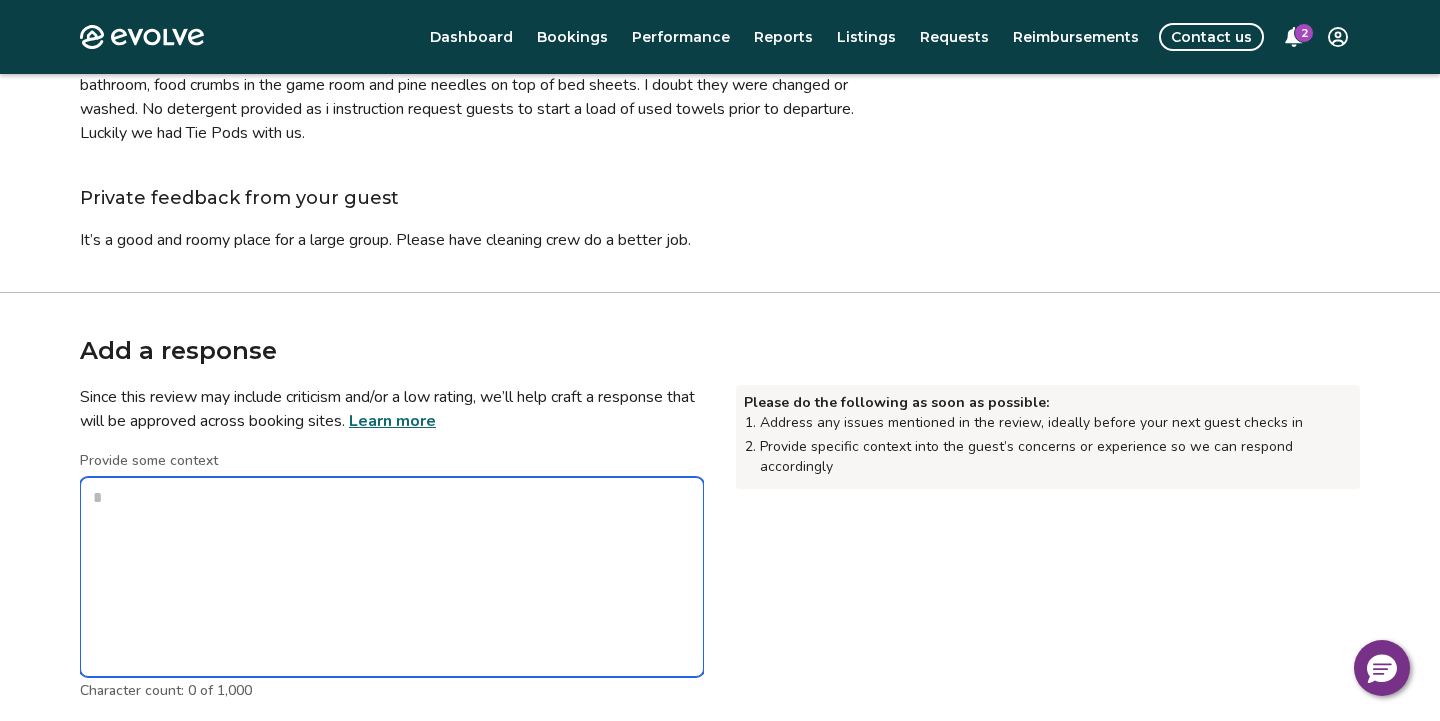 click on "Provide some context" at bounding box center (392, 577) 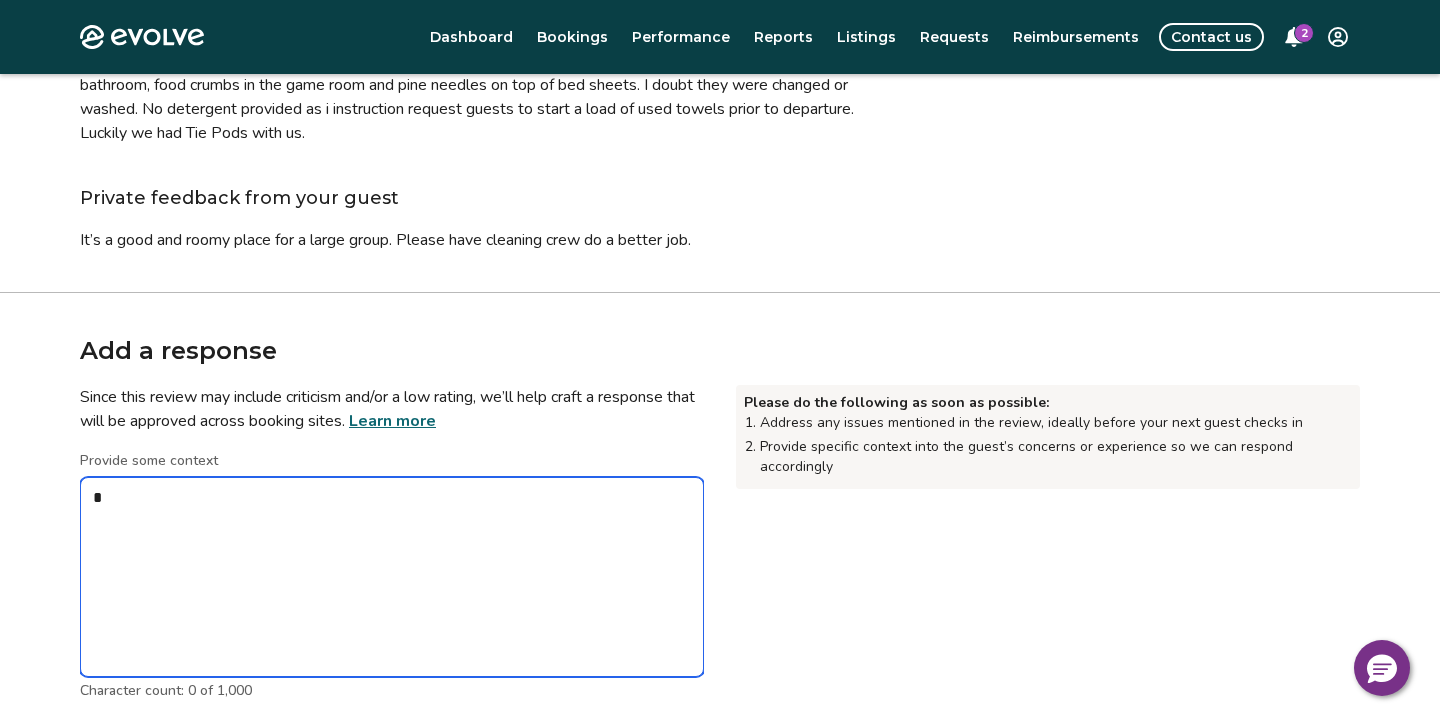 type on "*" 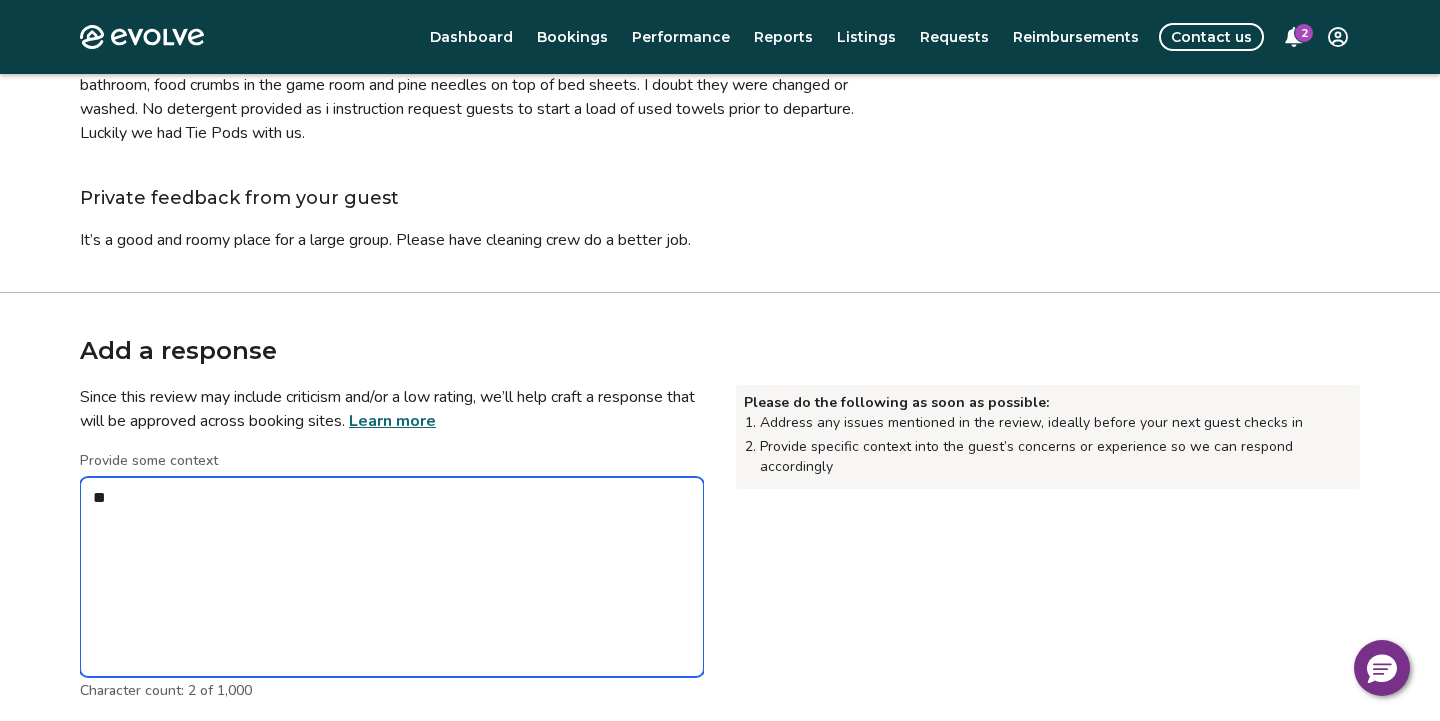 type on "*" 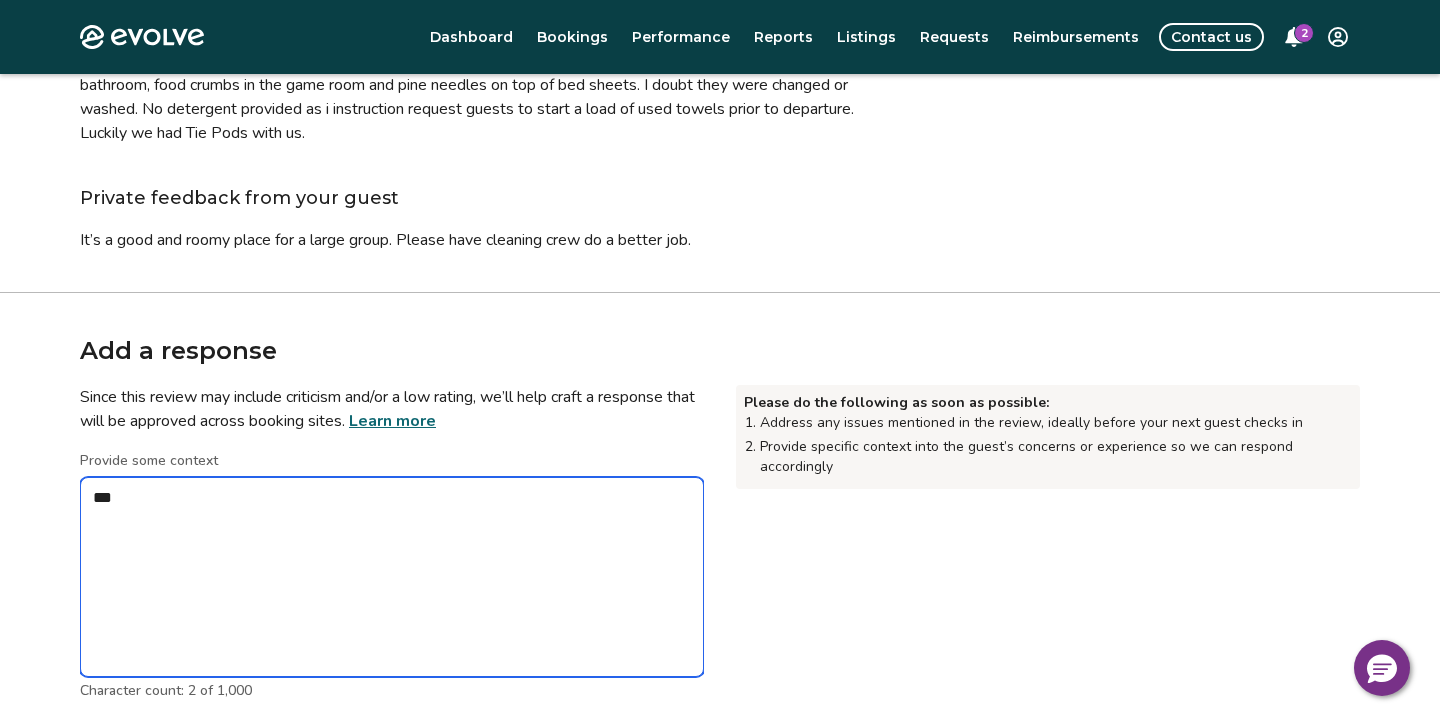 type on "*" 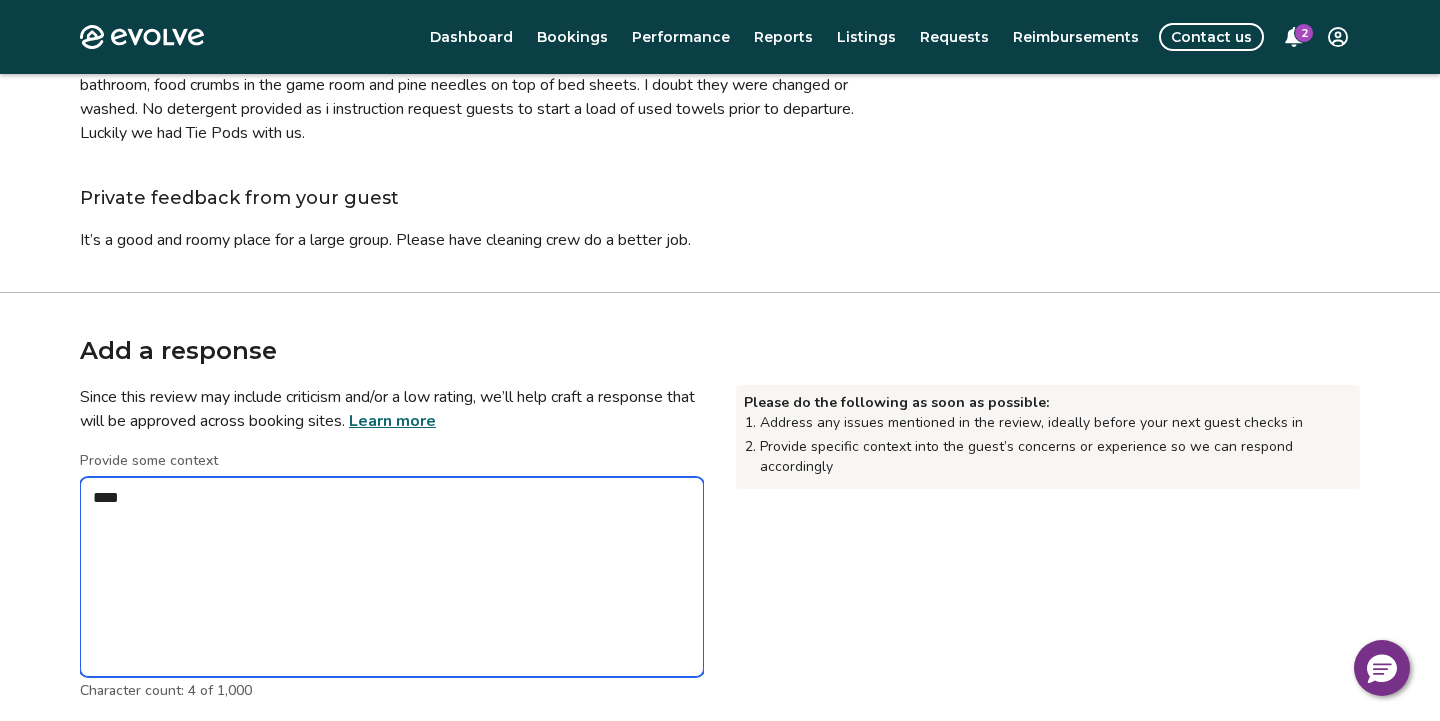 type on "*" 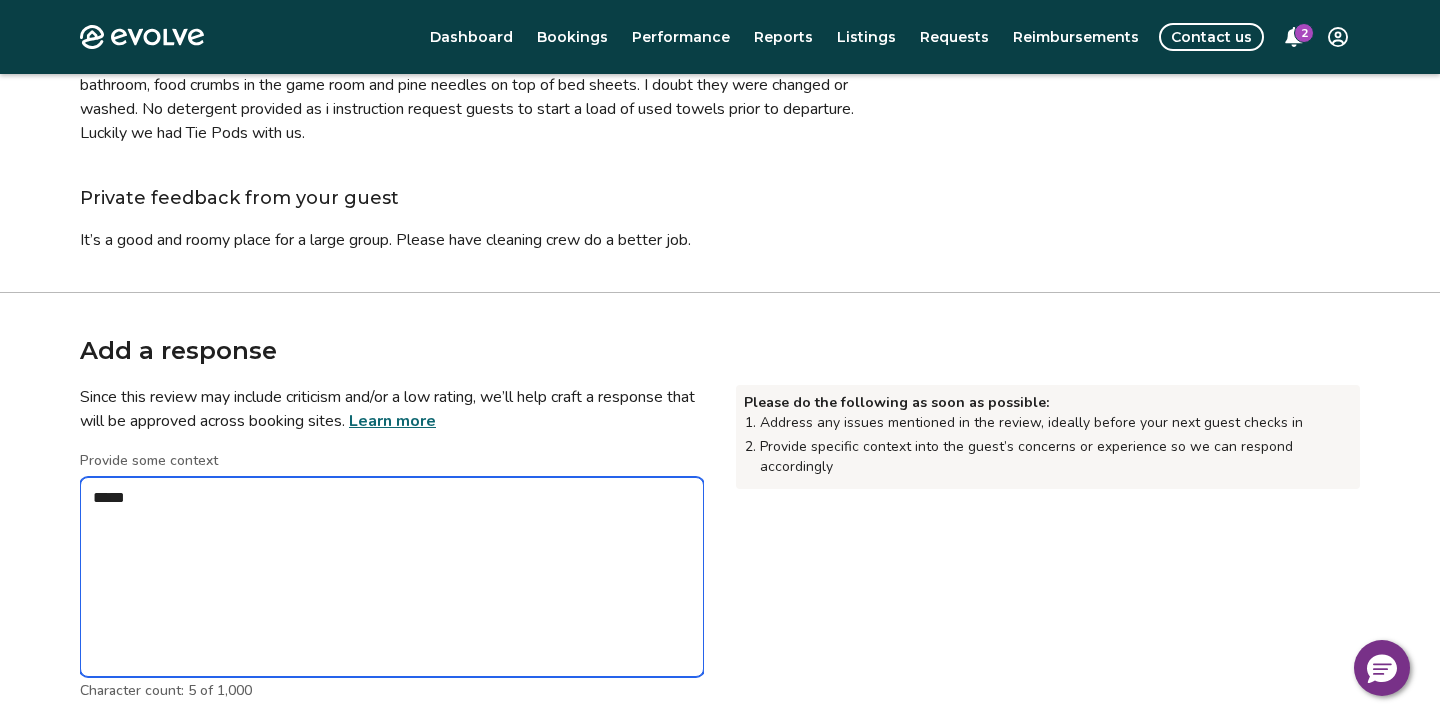 type on "*" 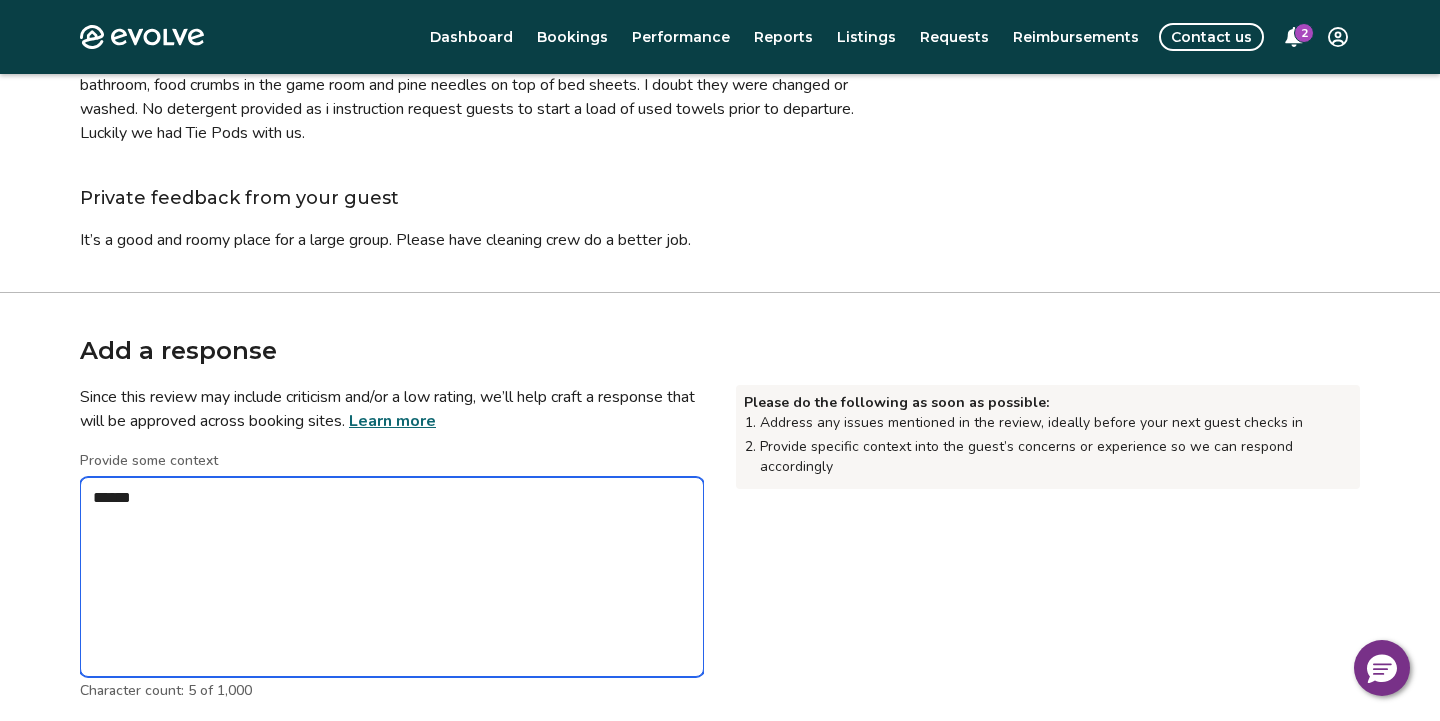 type on "*" 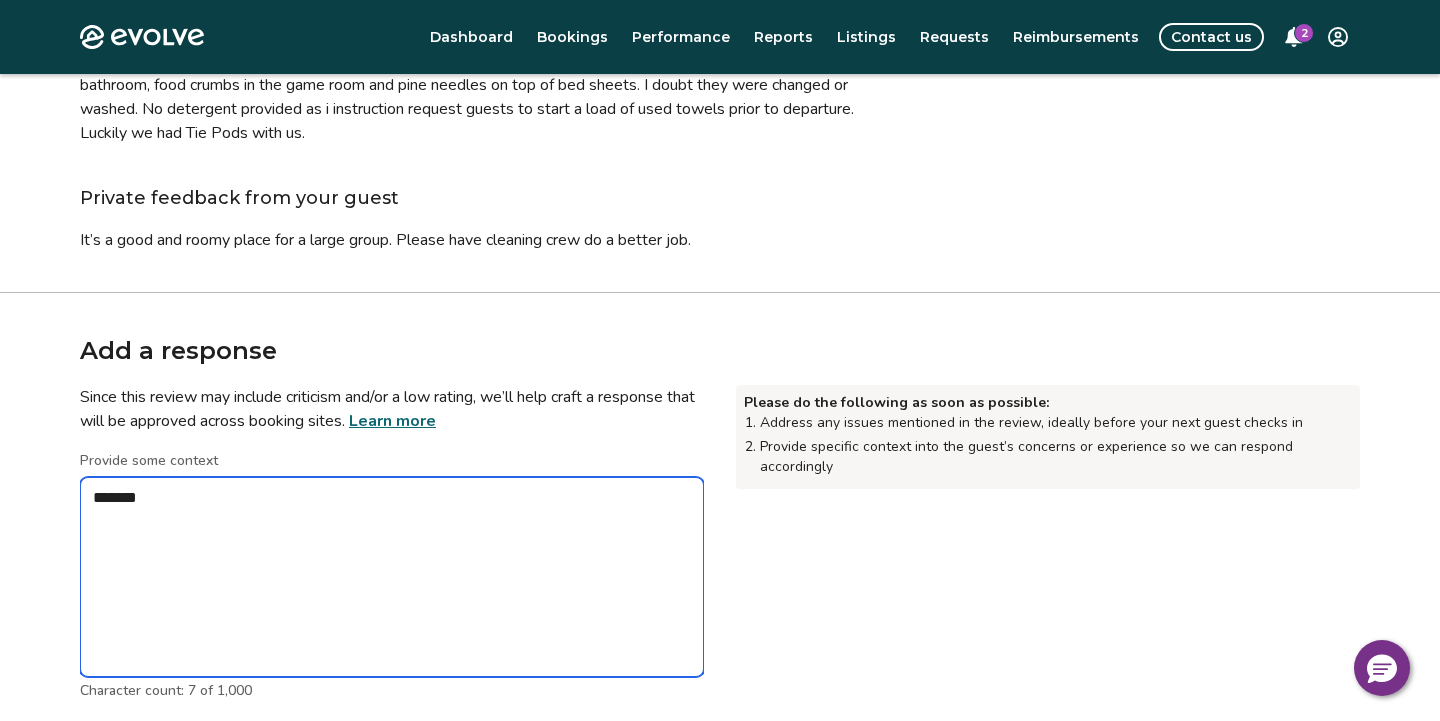 type on "*" 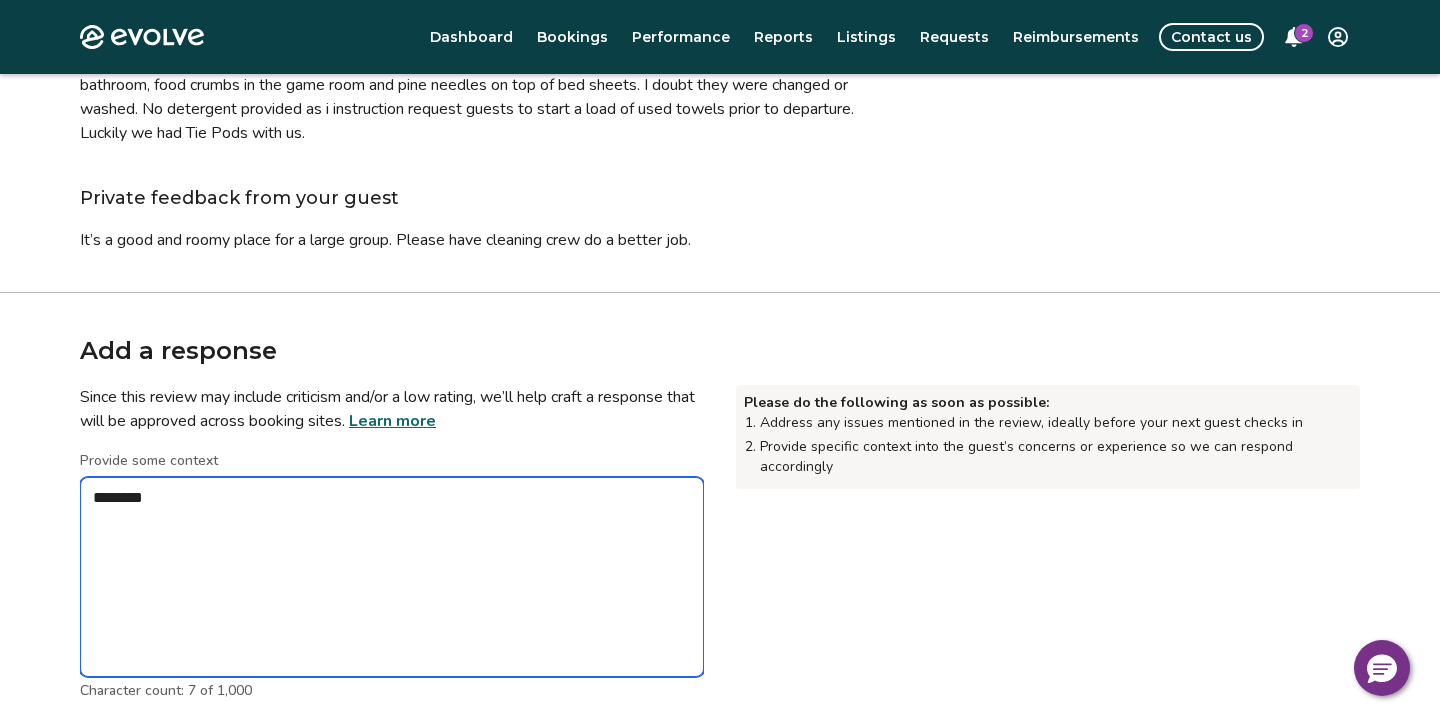 type on "*" 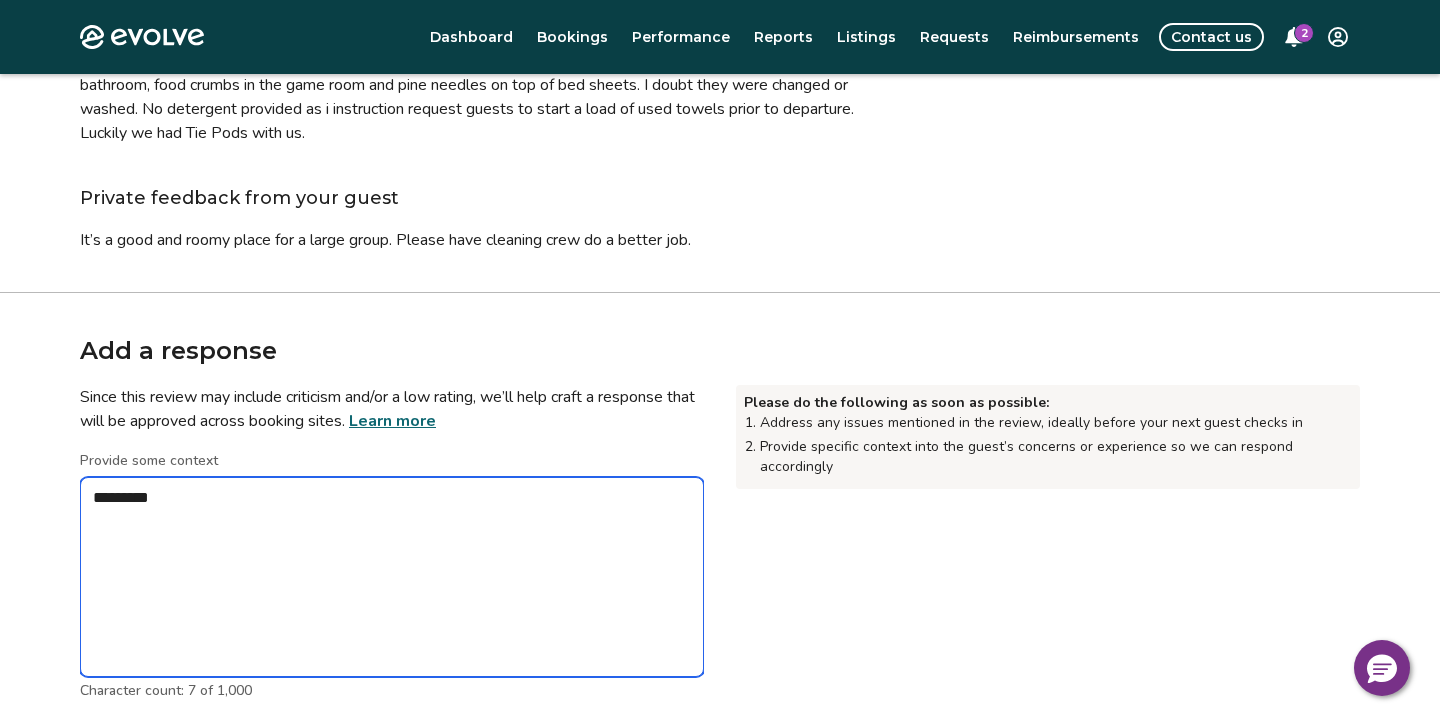 type on "*" 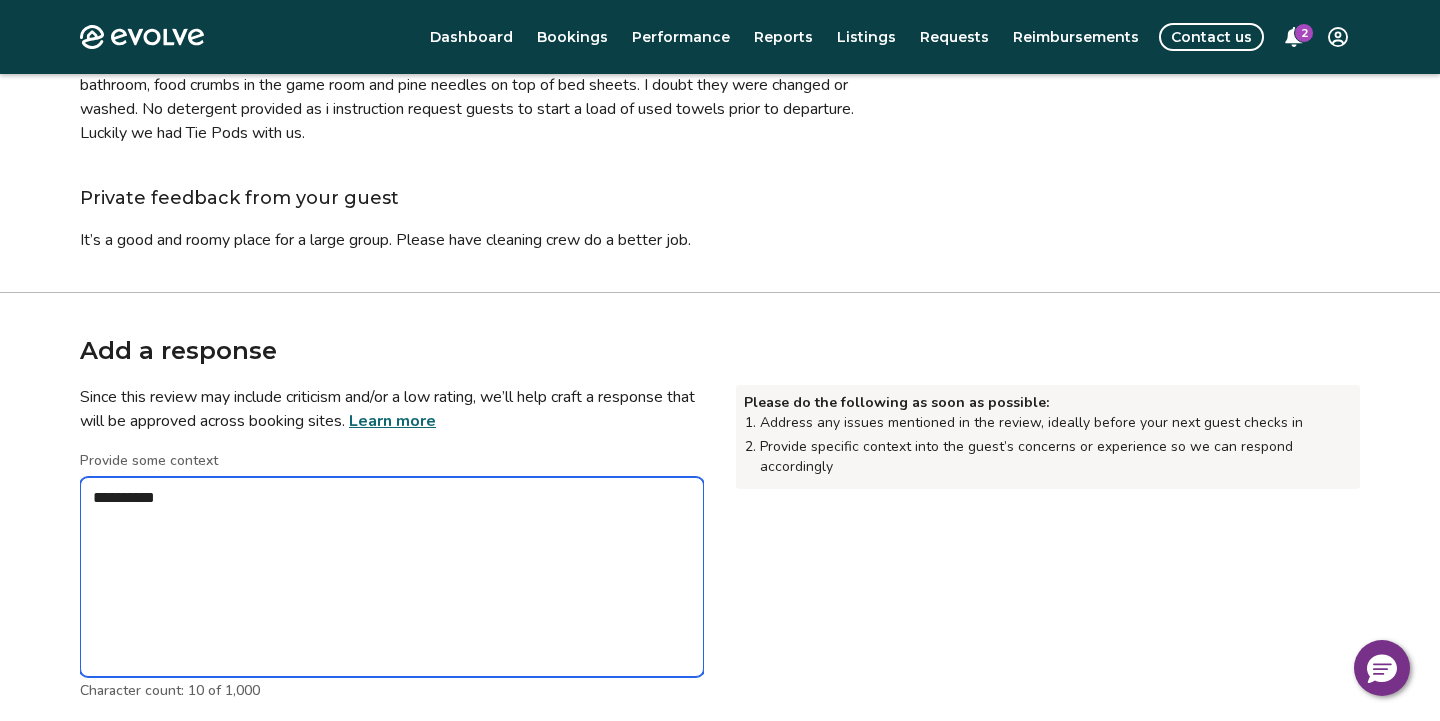 type on "*" 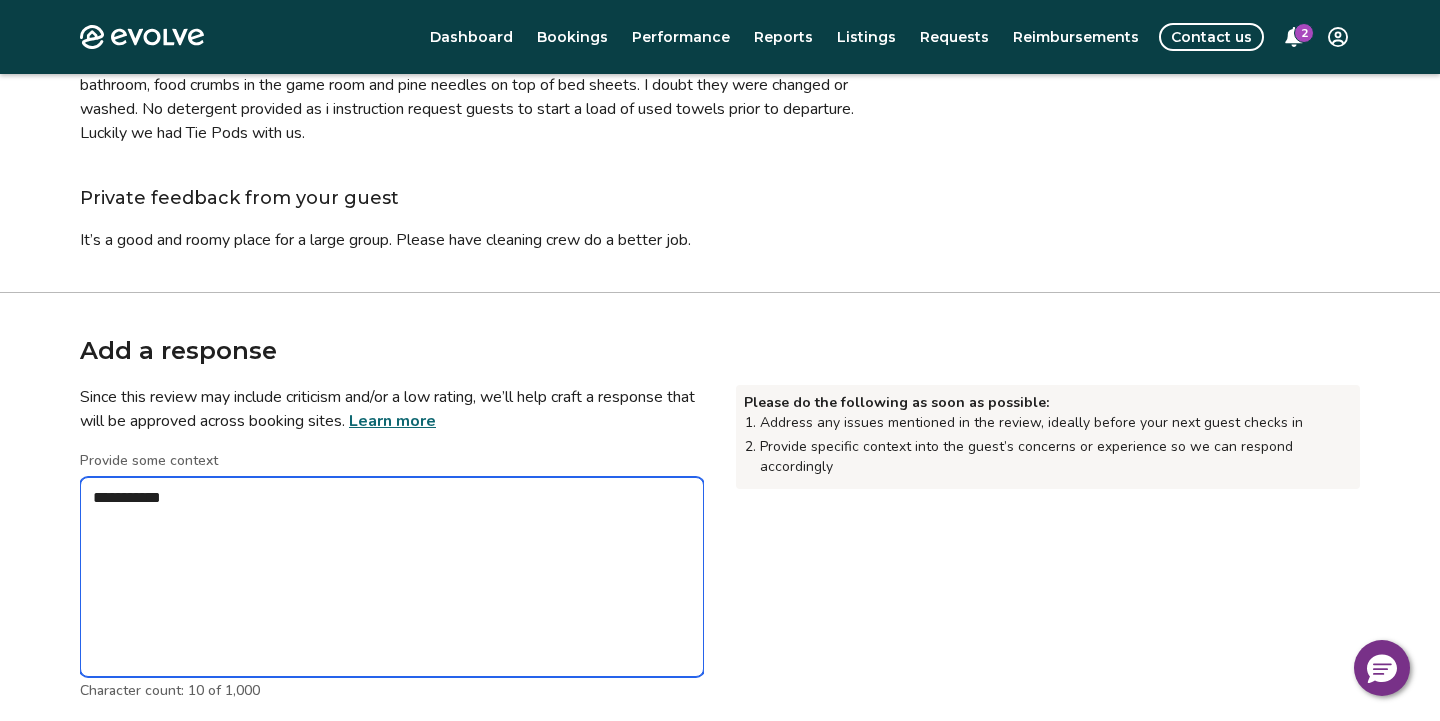 type on "*" 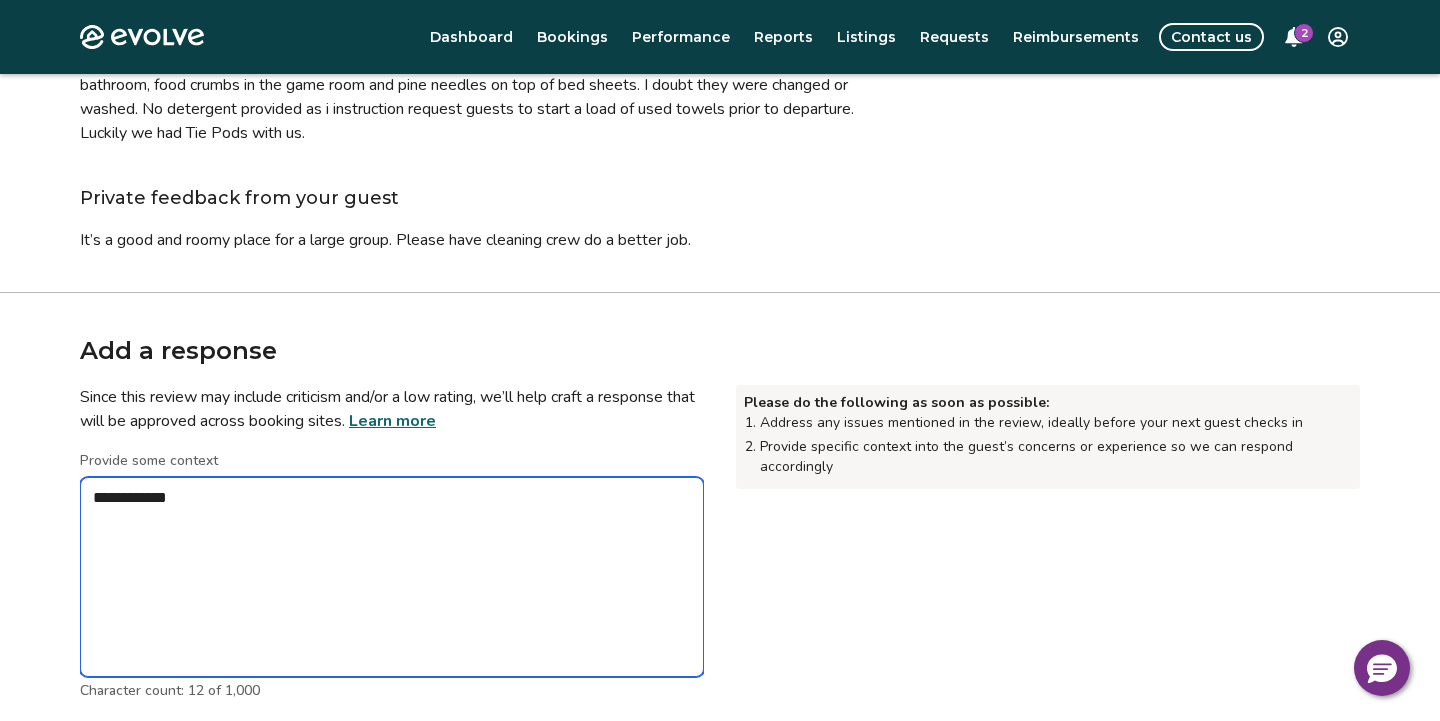 type on "*" 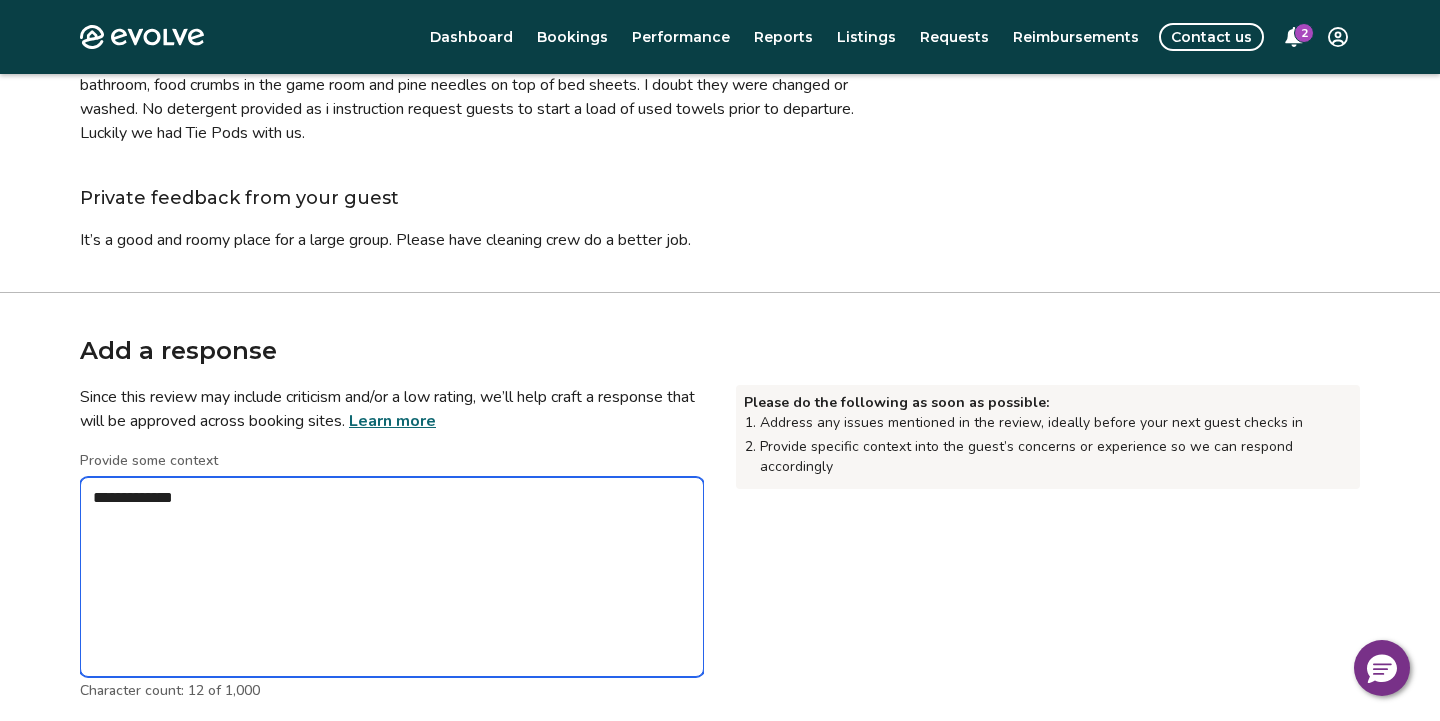 type on "*" 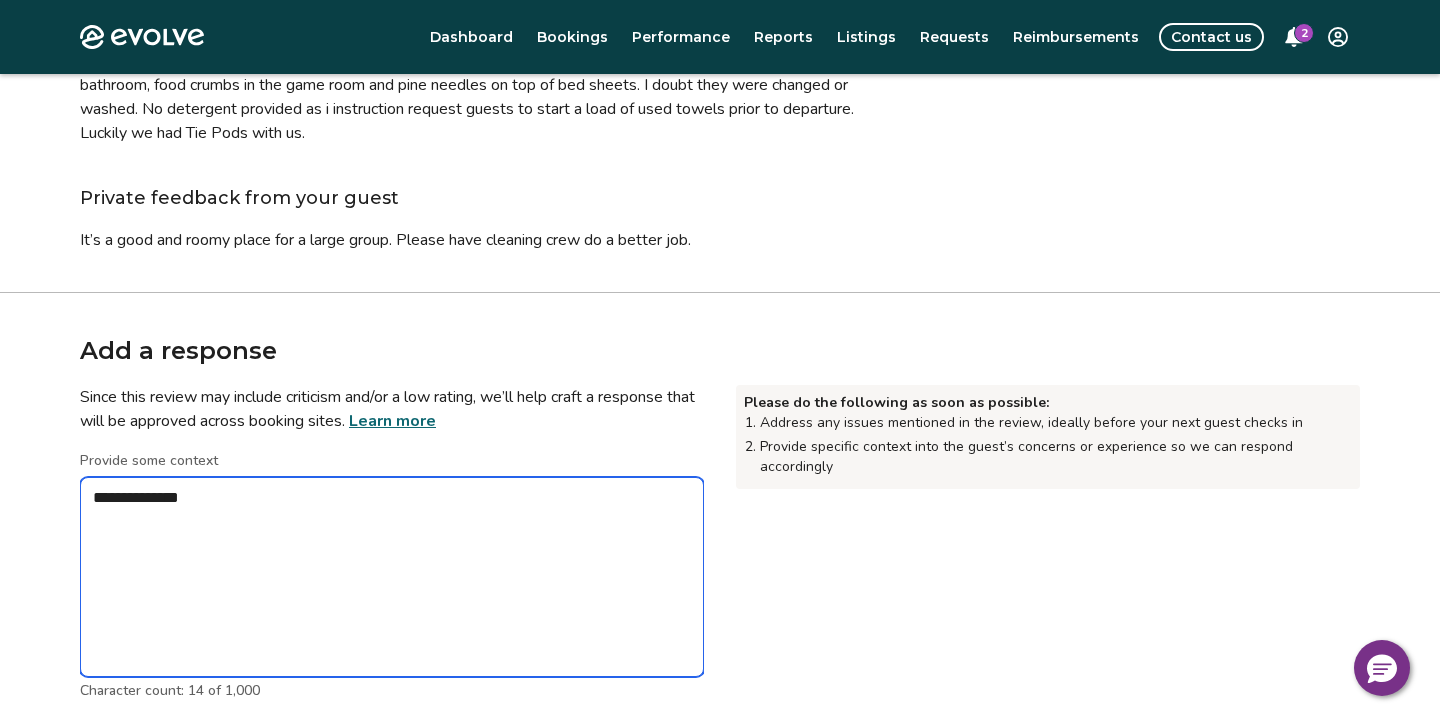 type on "*" 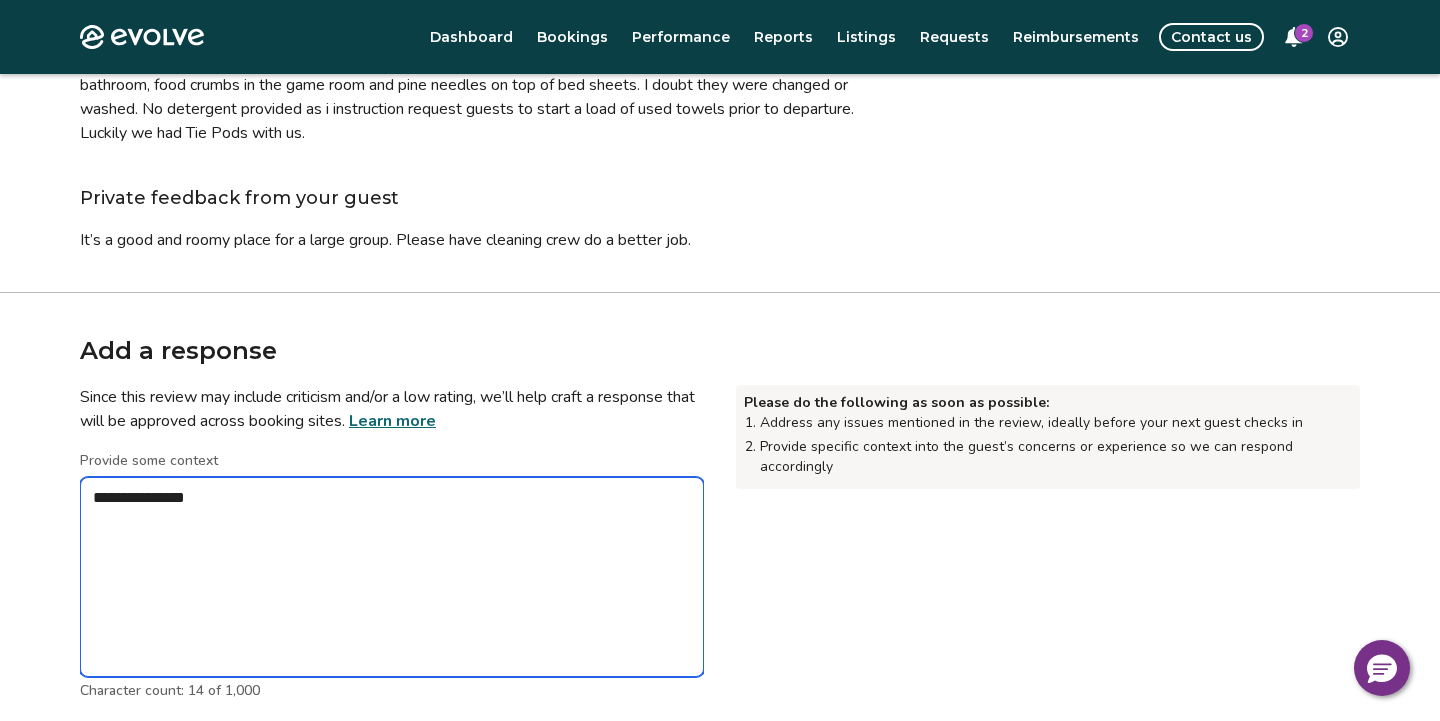 type on "*" 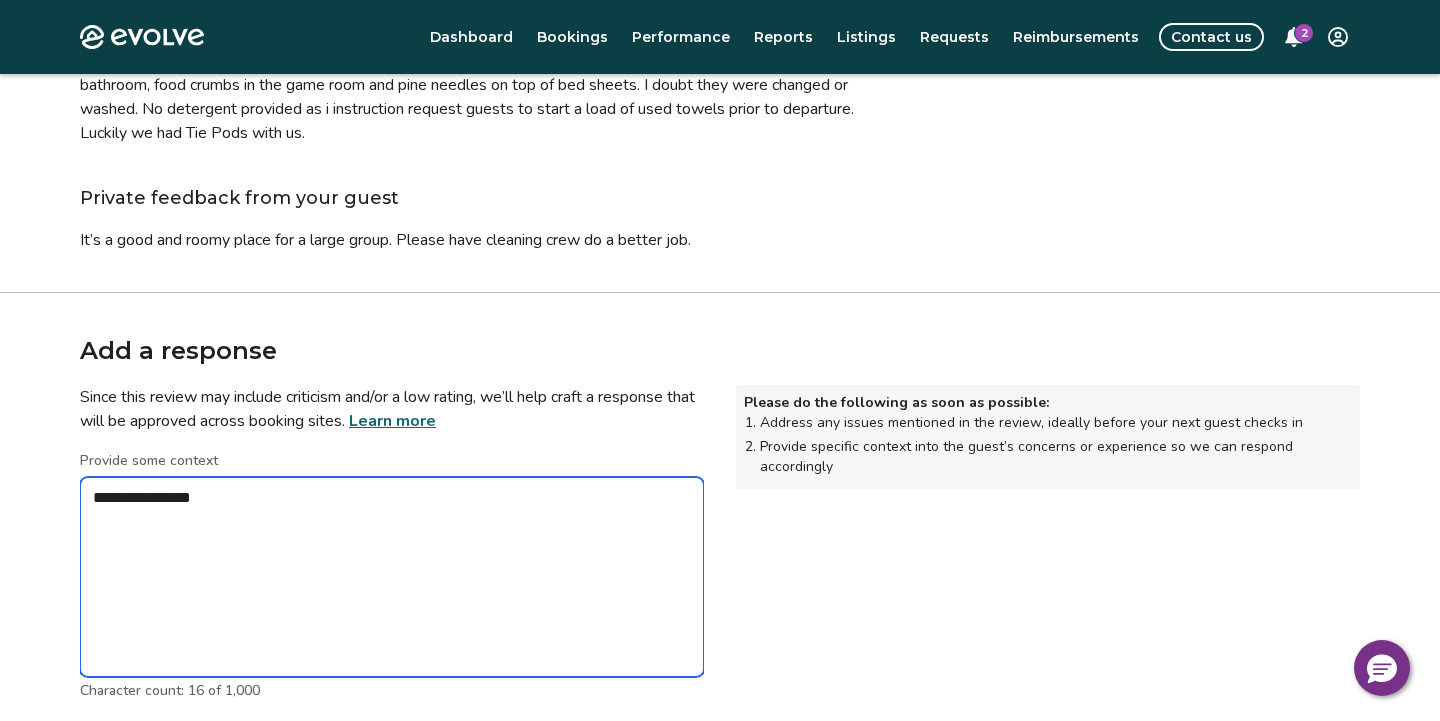 type on "*" 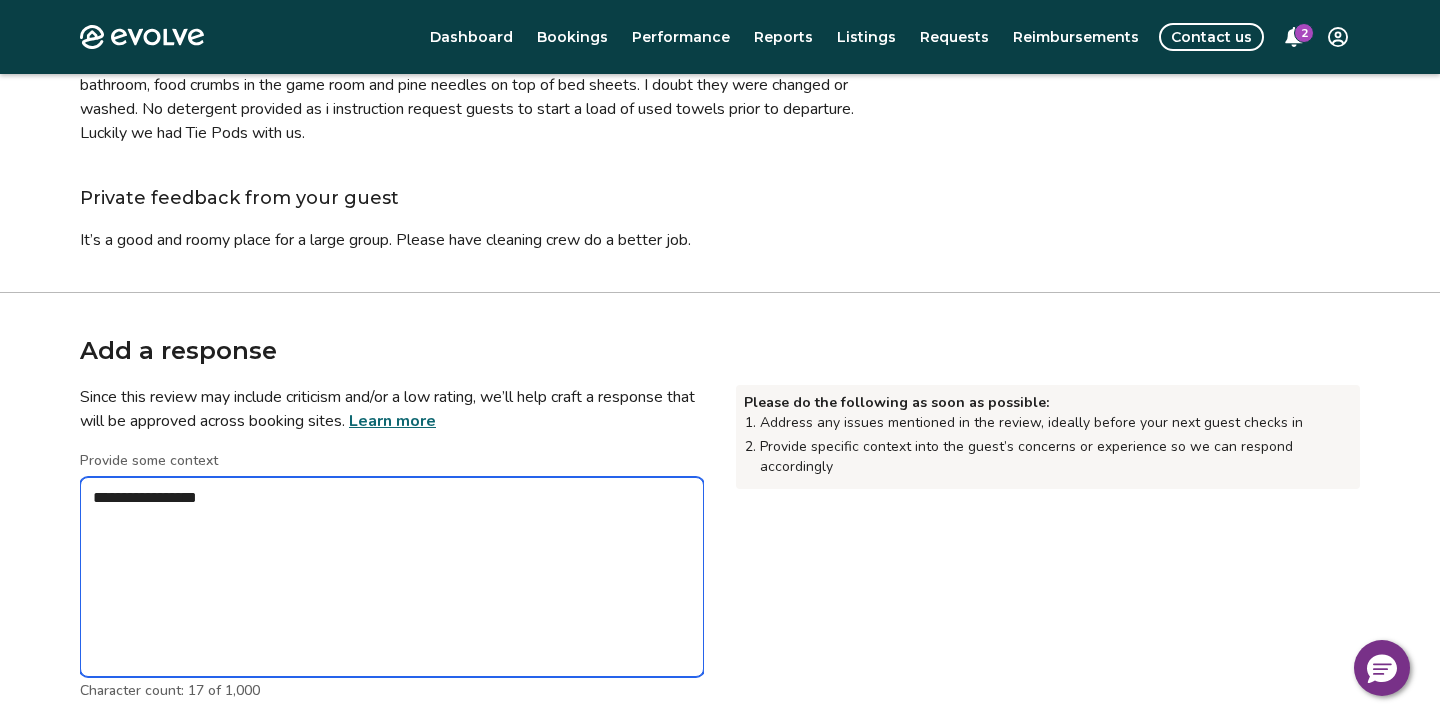 type on "*" 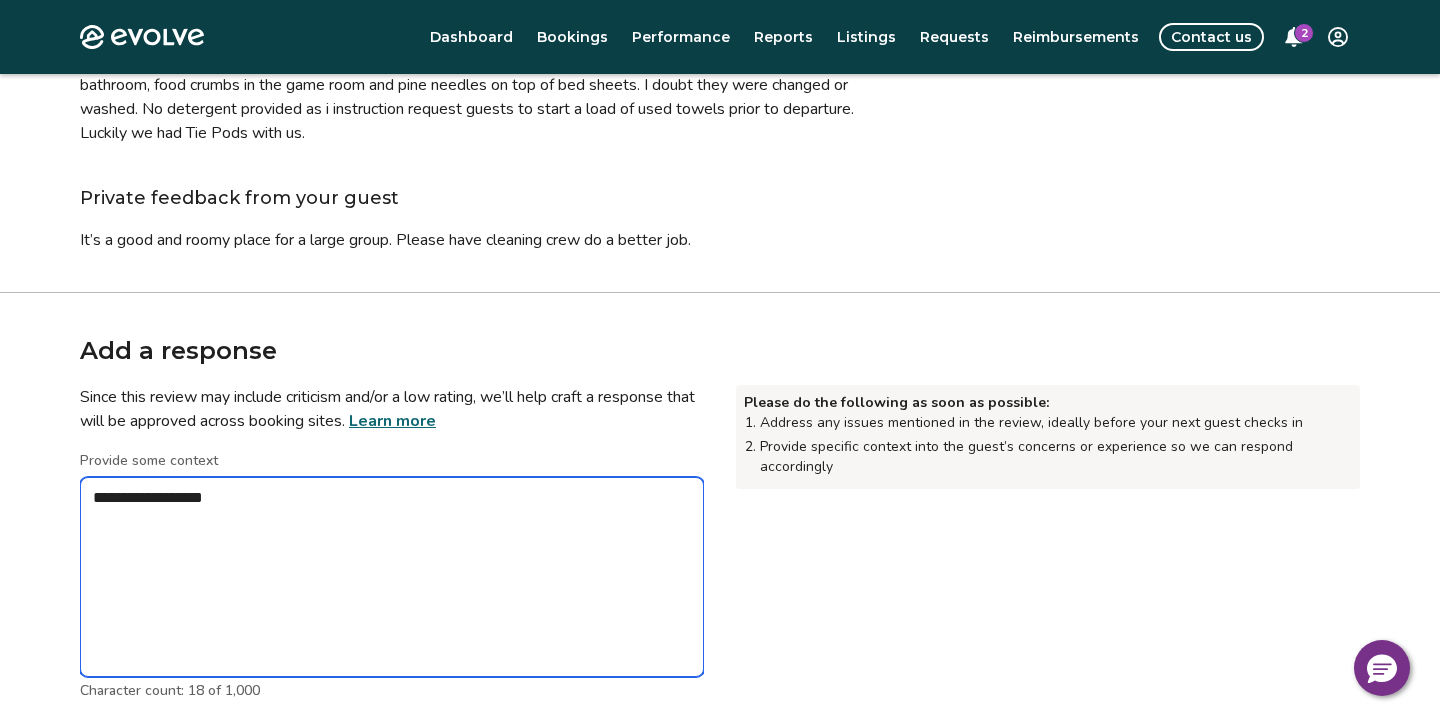 type on "*" 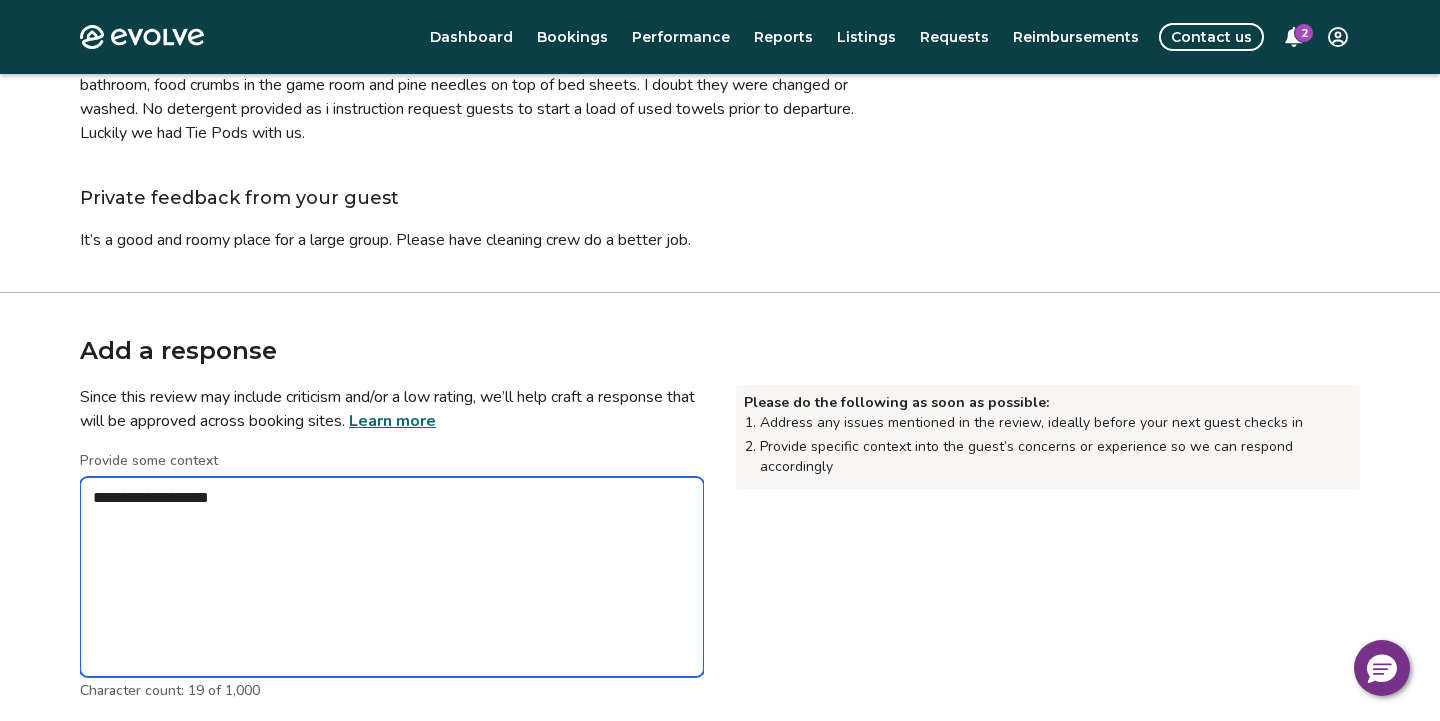 type on "*" 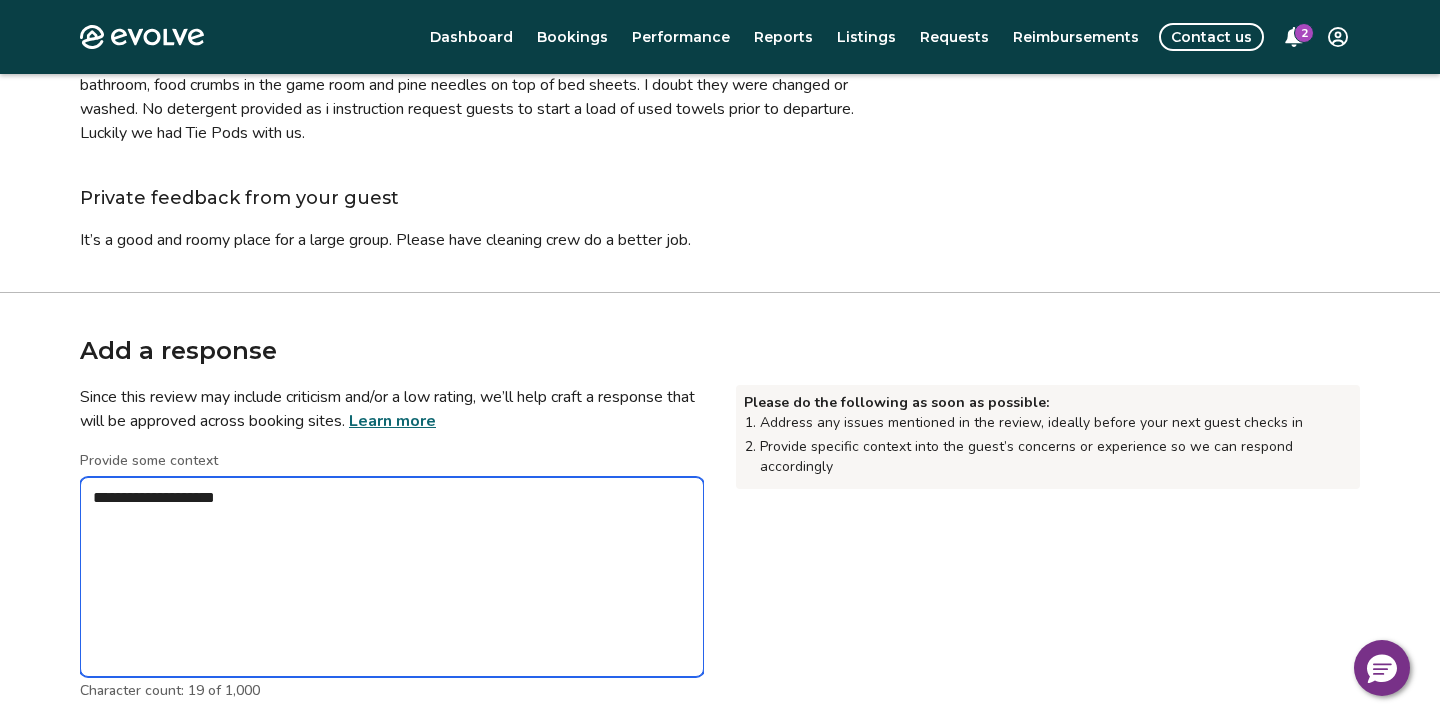 type on "*" 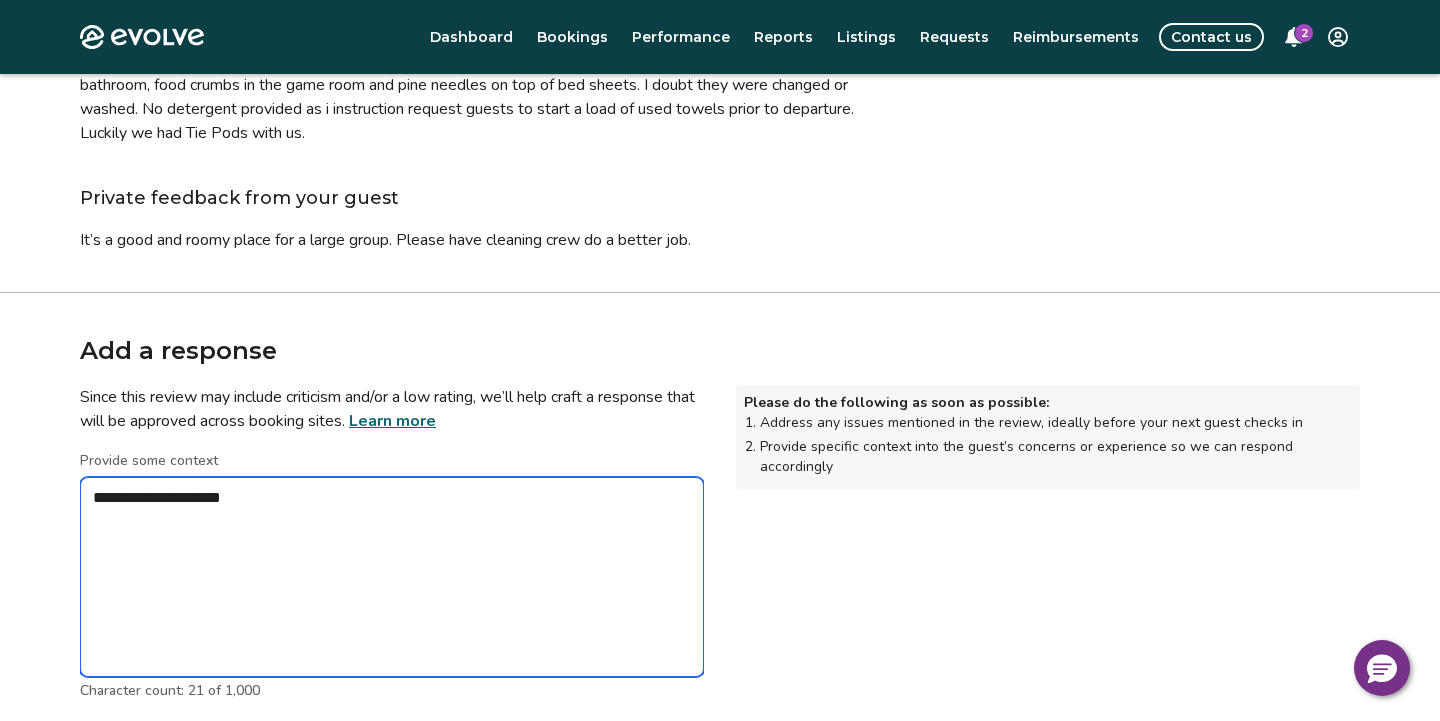 type on "*" 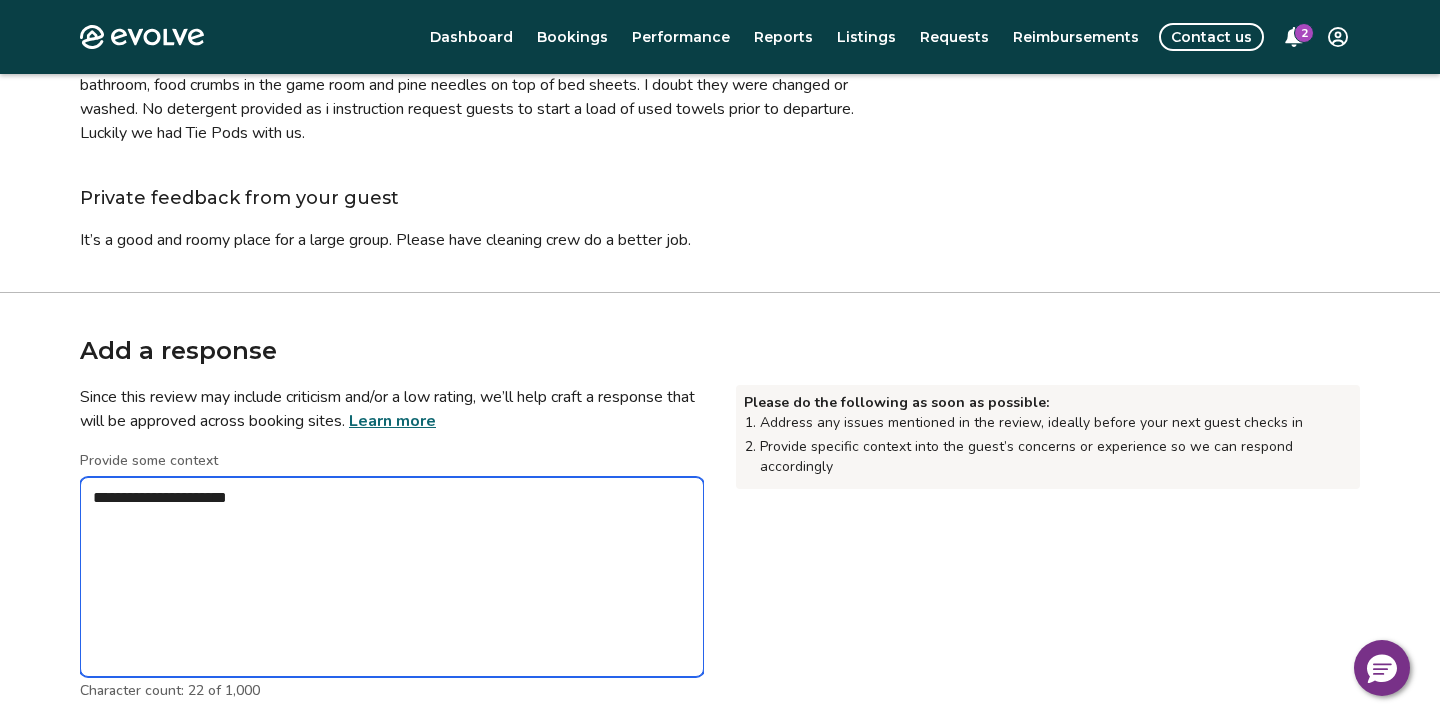 type on "*" 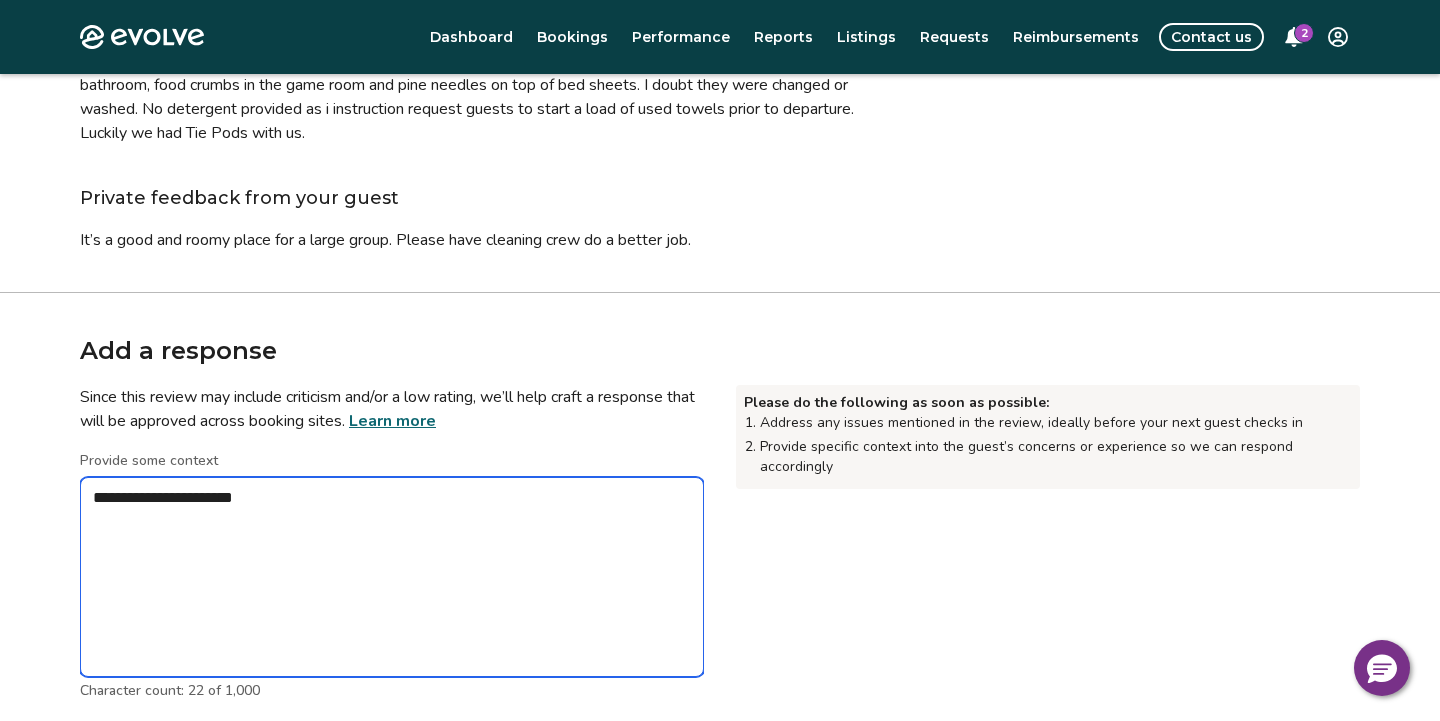 type on "*" 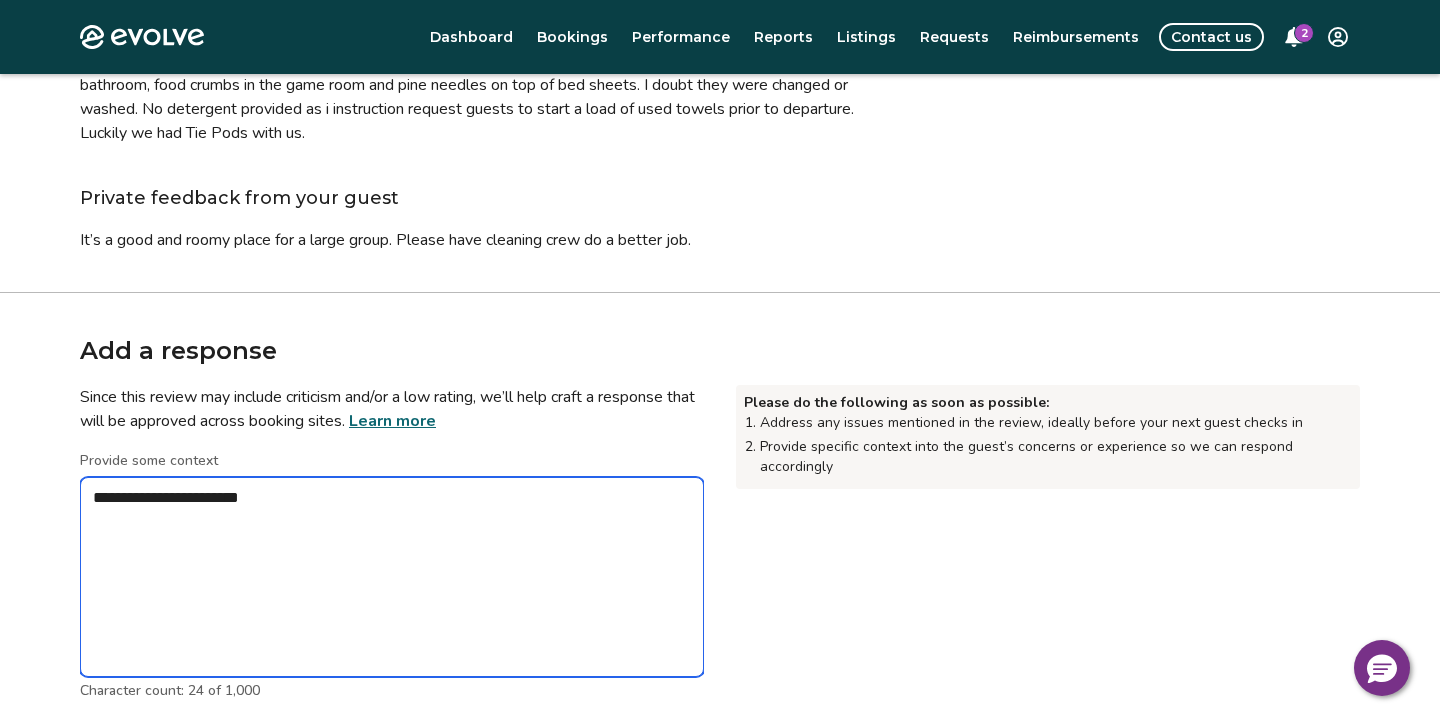 type on "*" 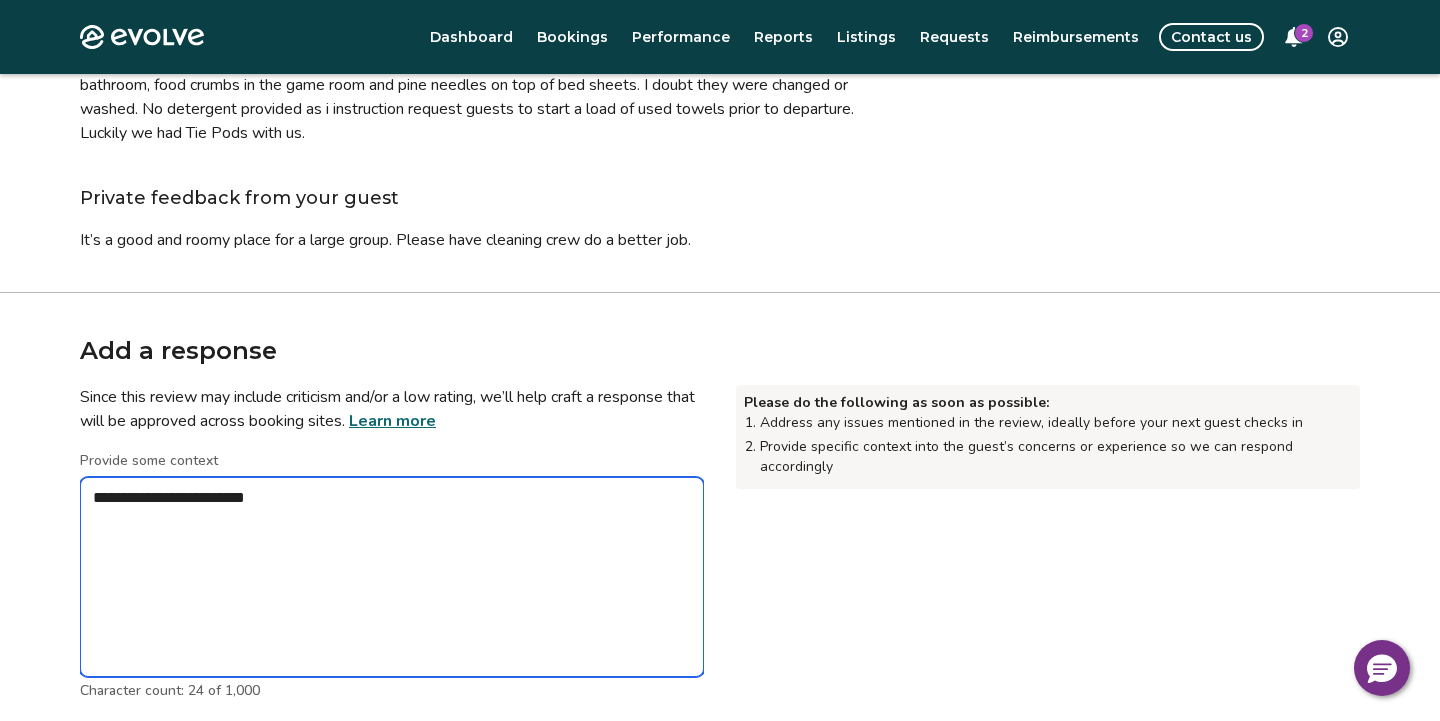 type on "*" 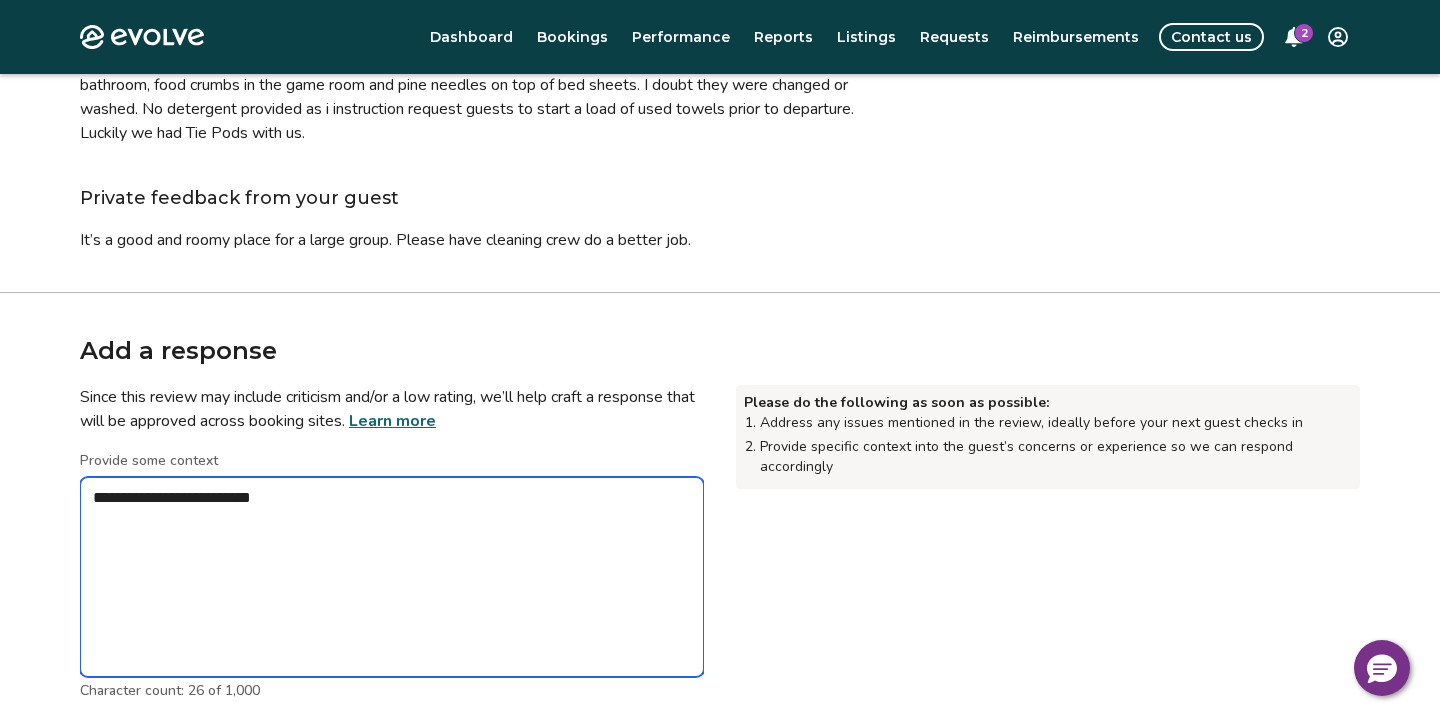 type on "*" 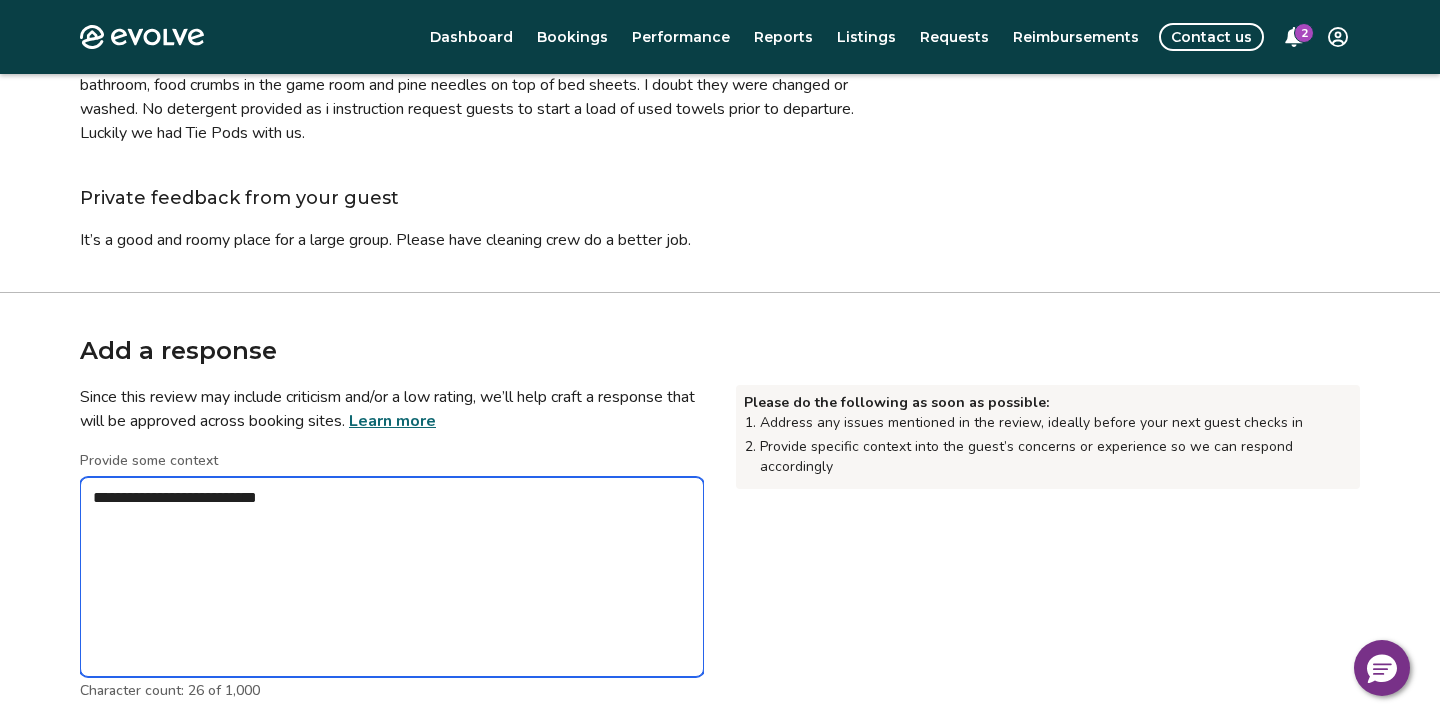 type on "*" 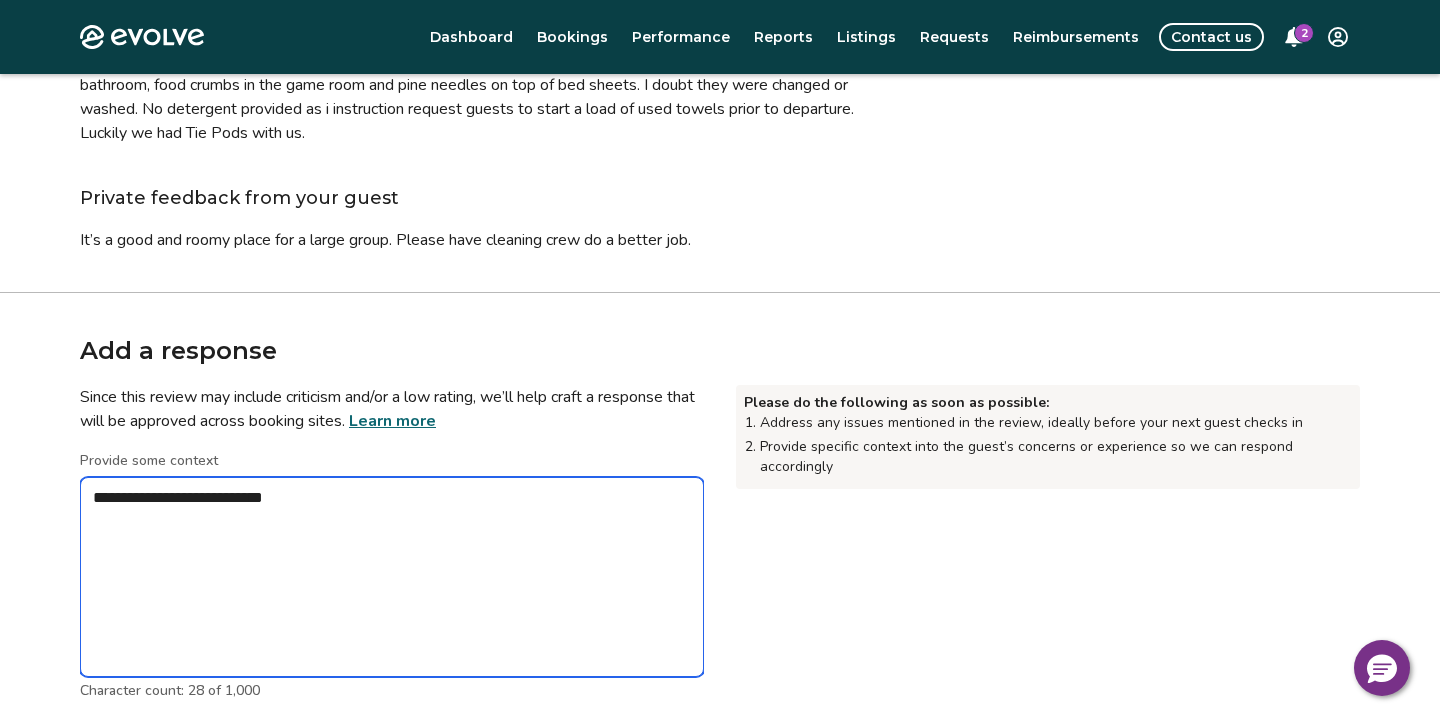 type on "*" 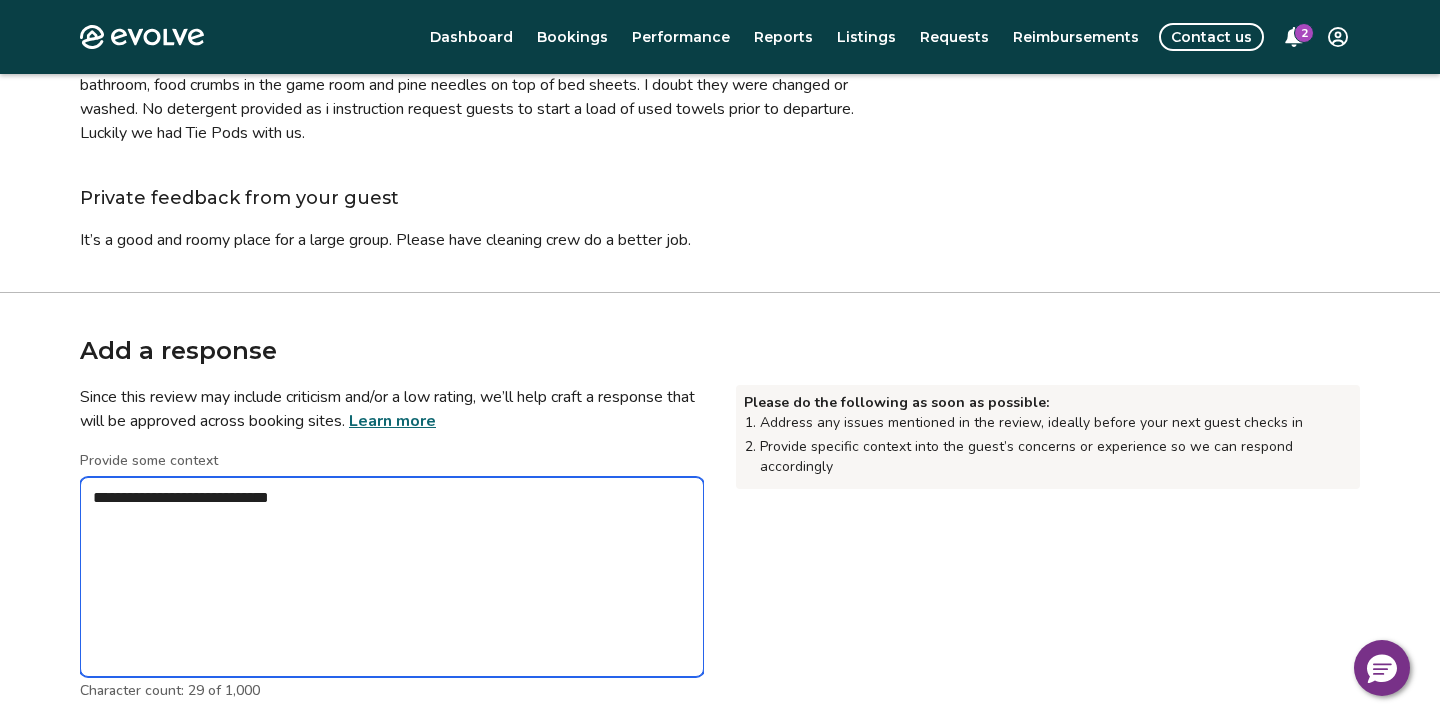 type on "*" 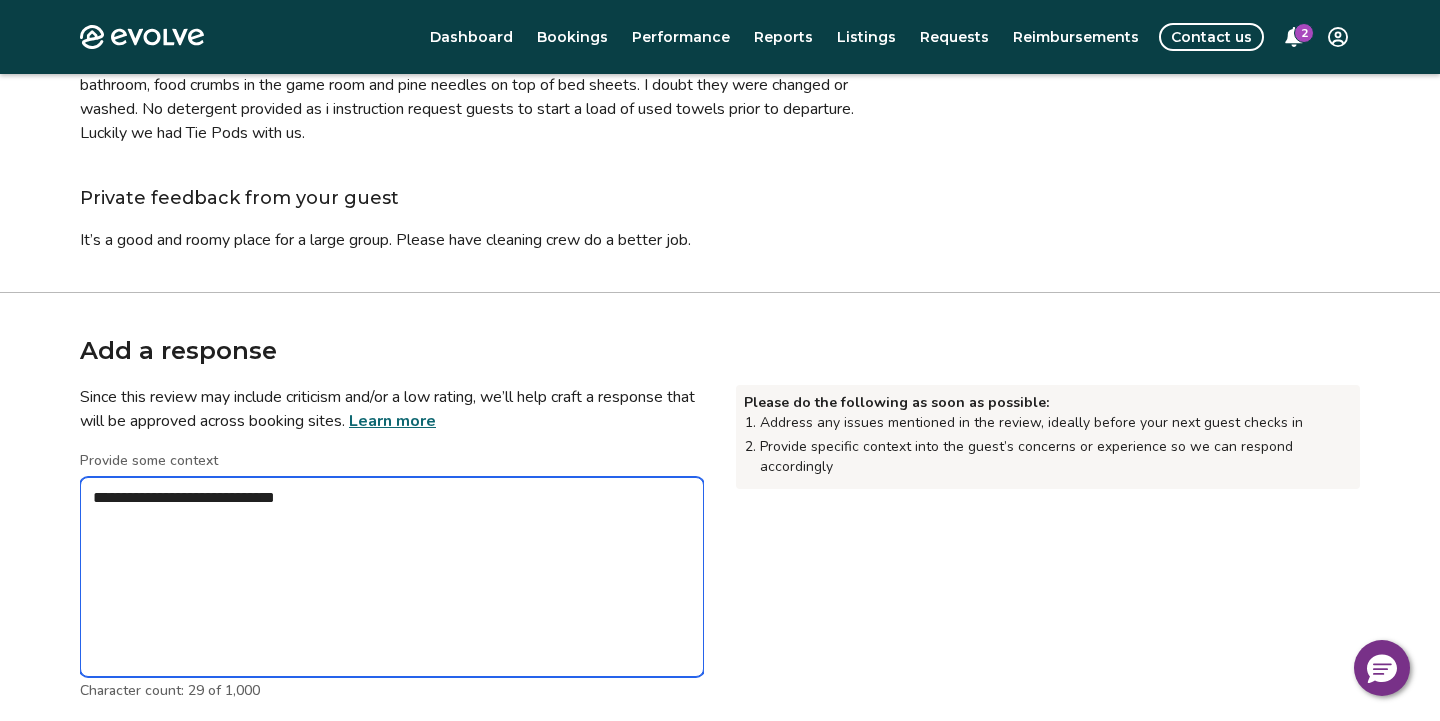 type on "*" 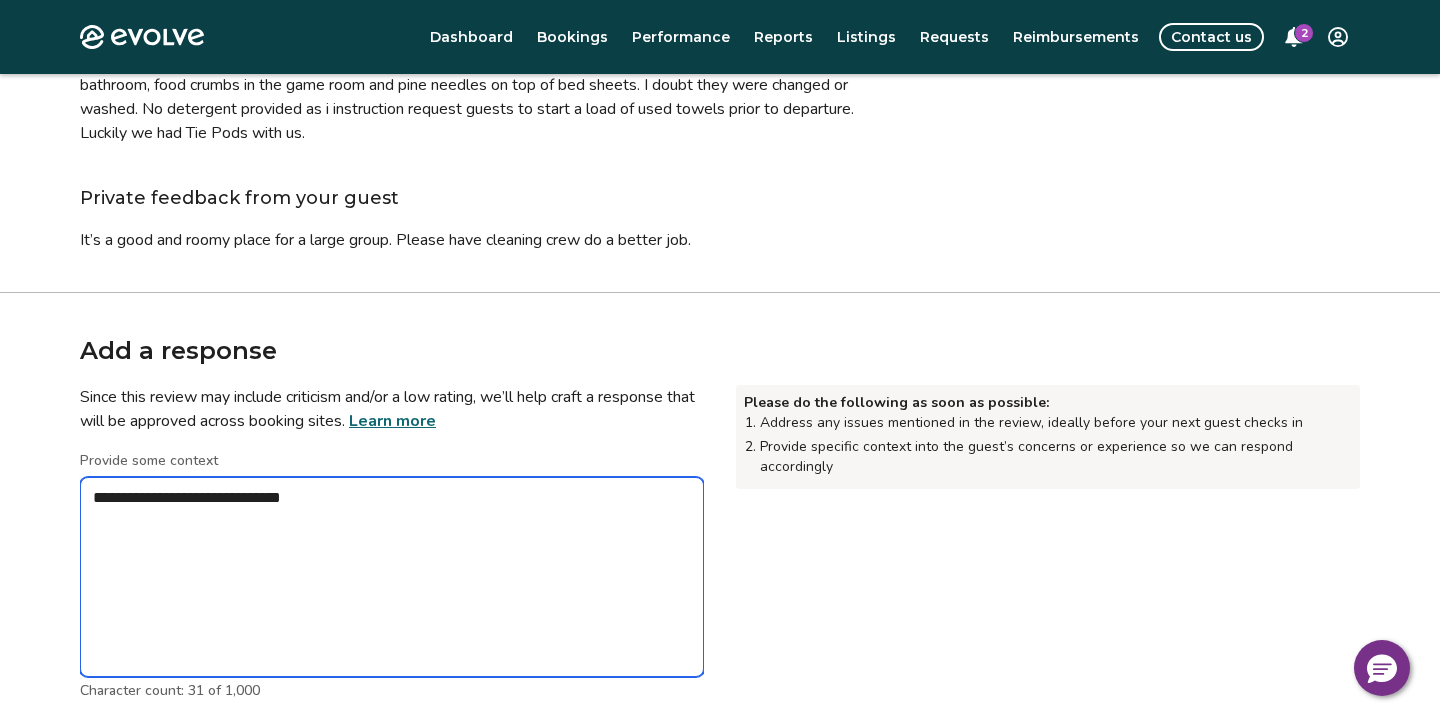 type on "*" 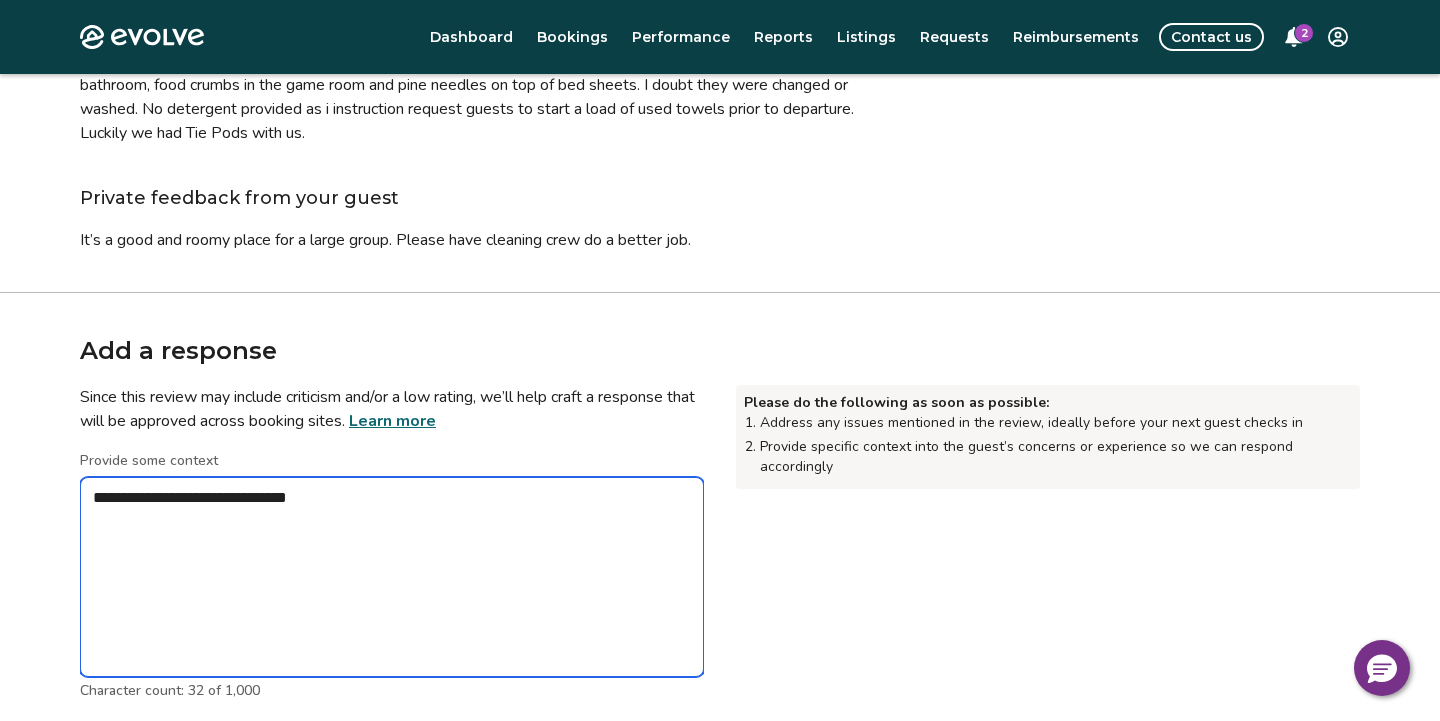 type on "*" 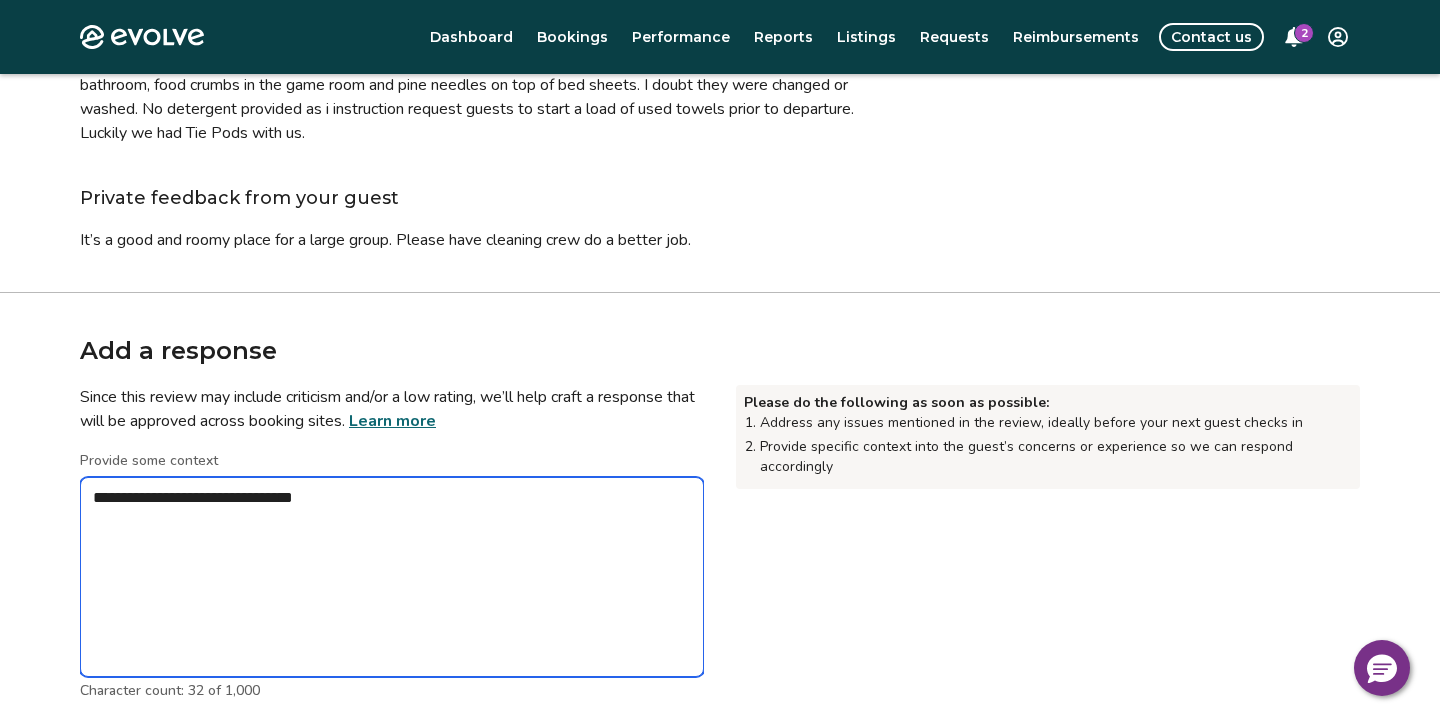 type on "*" 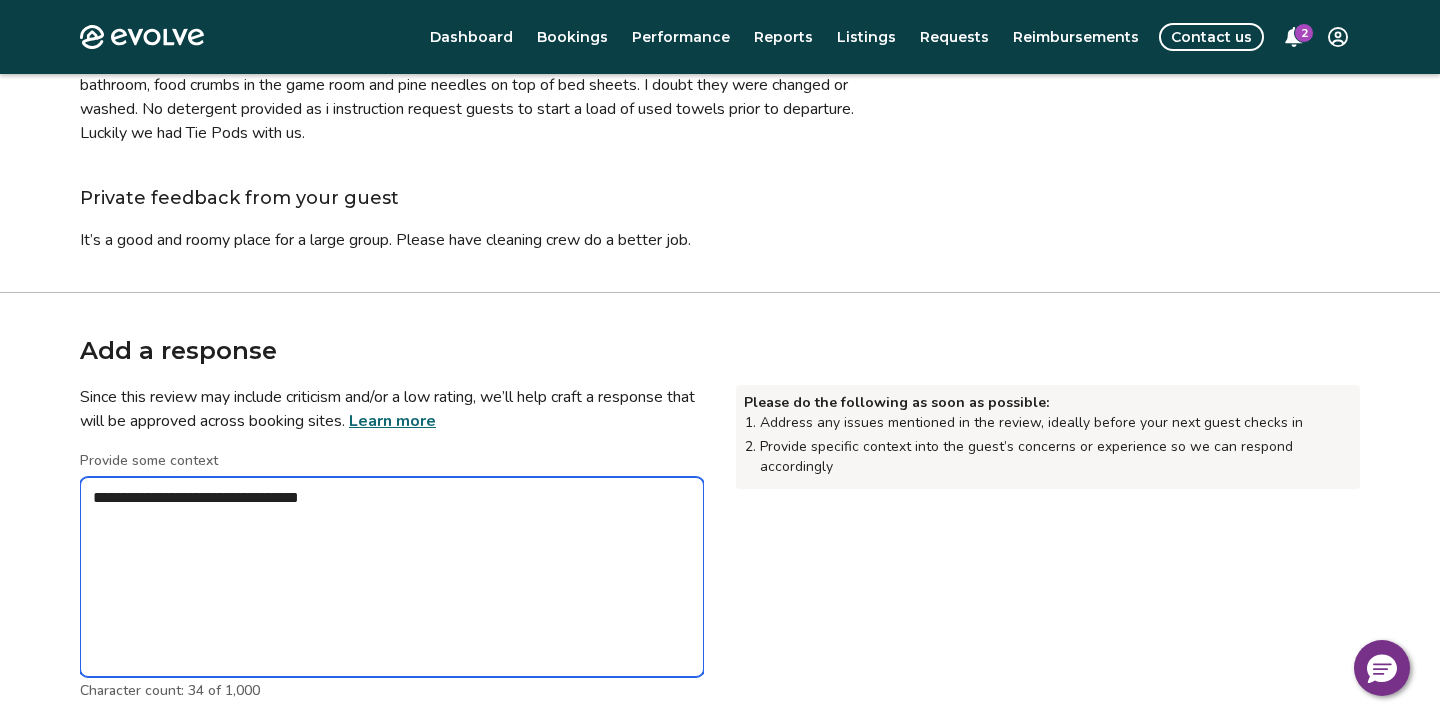 type on "*" 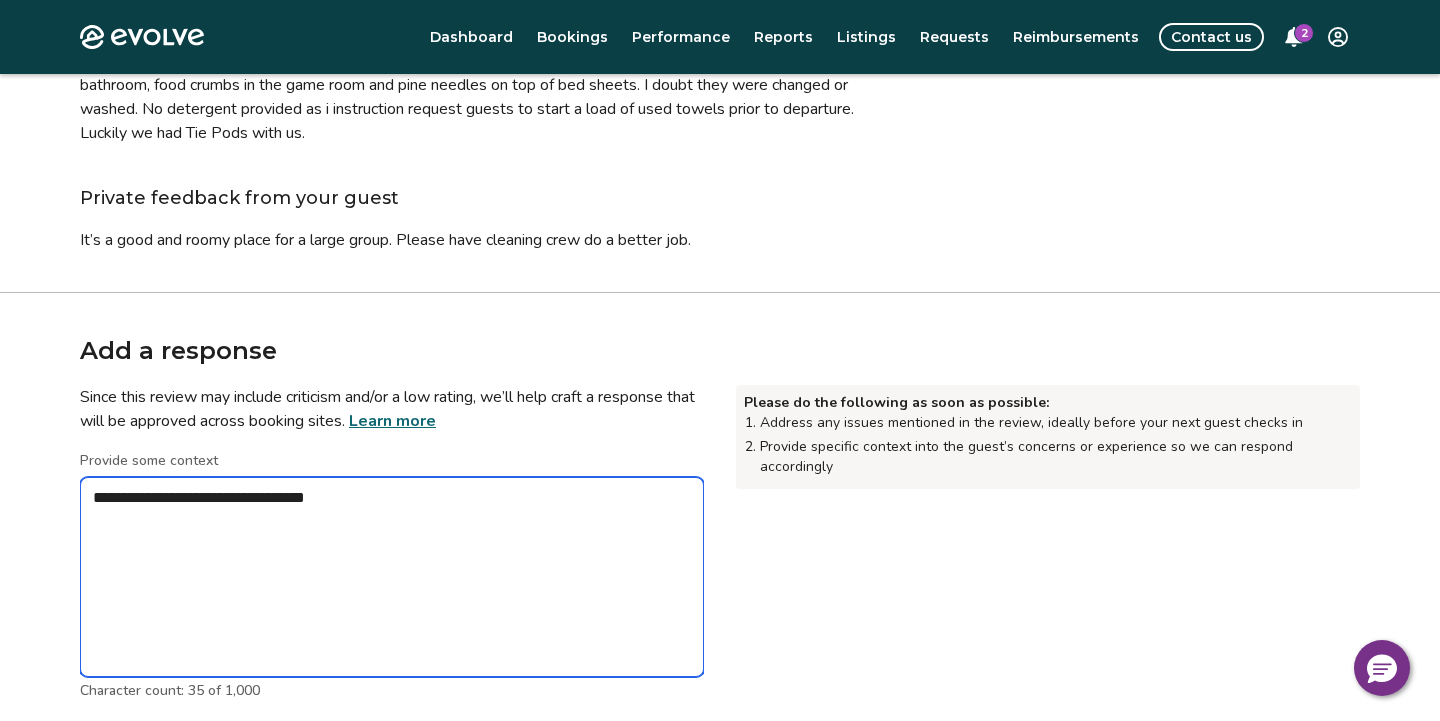 type on "*" 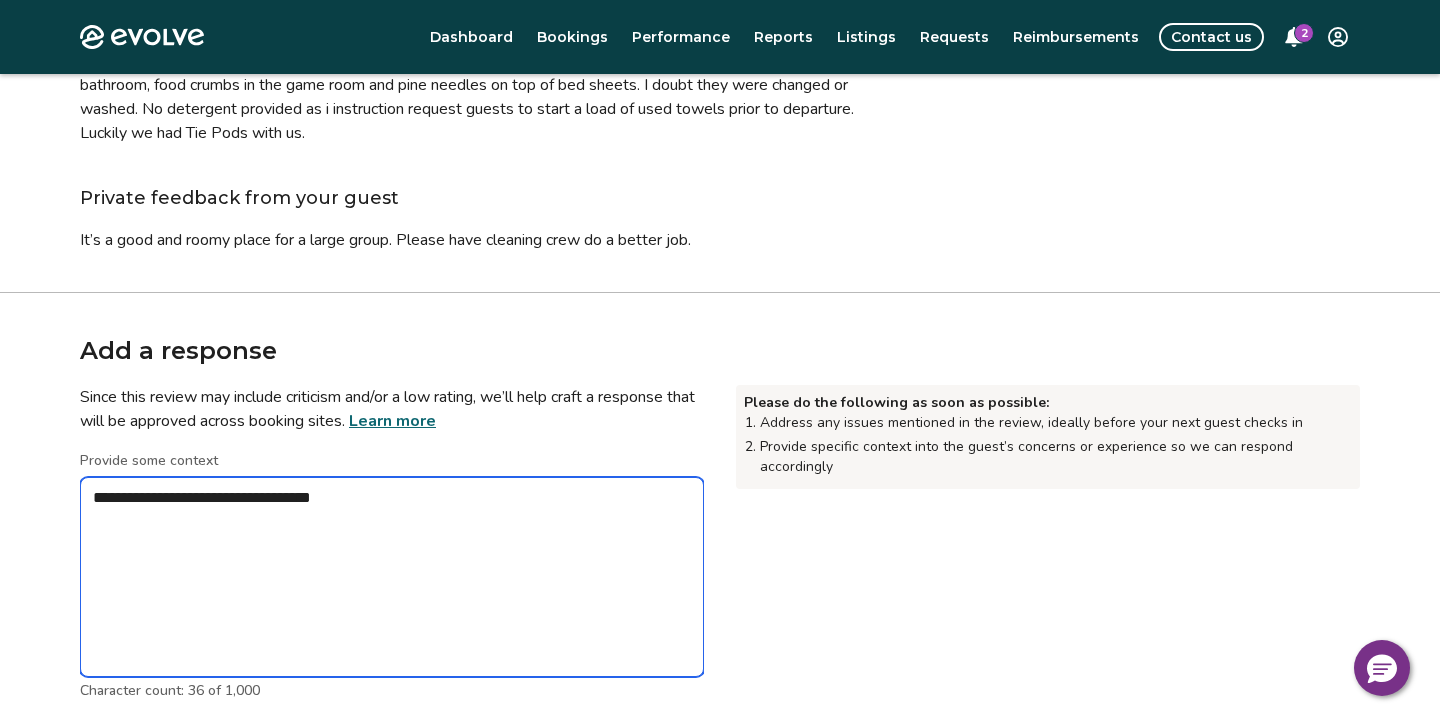 type on "*" 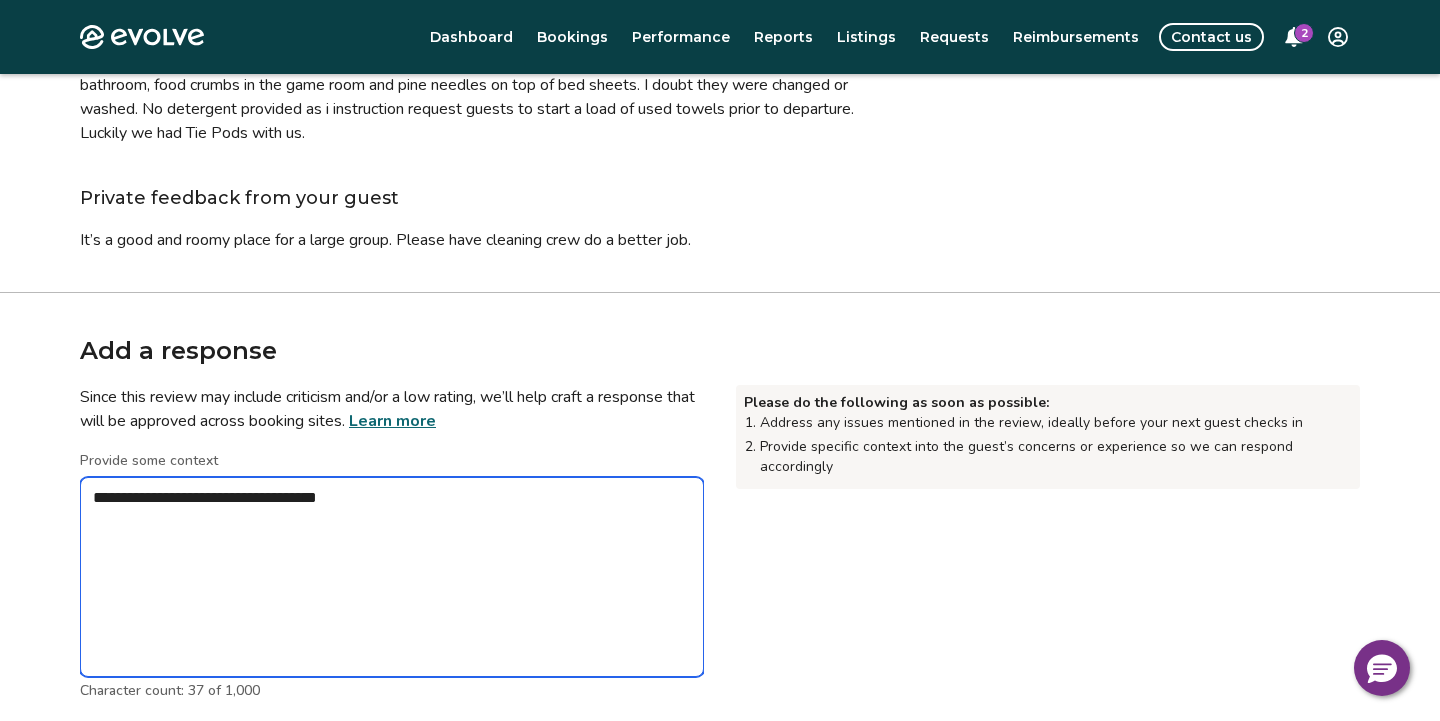 type on "*" 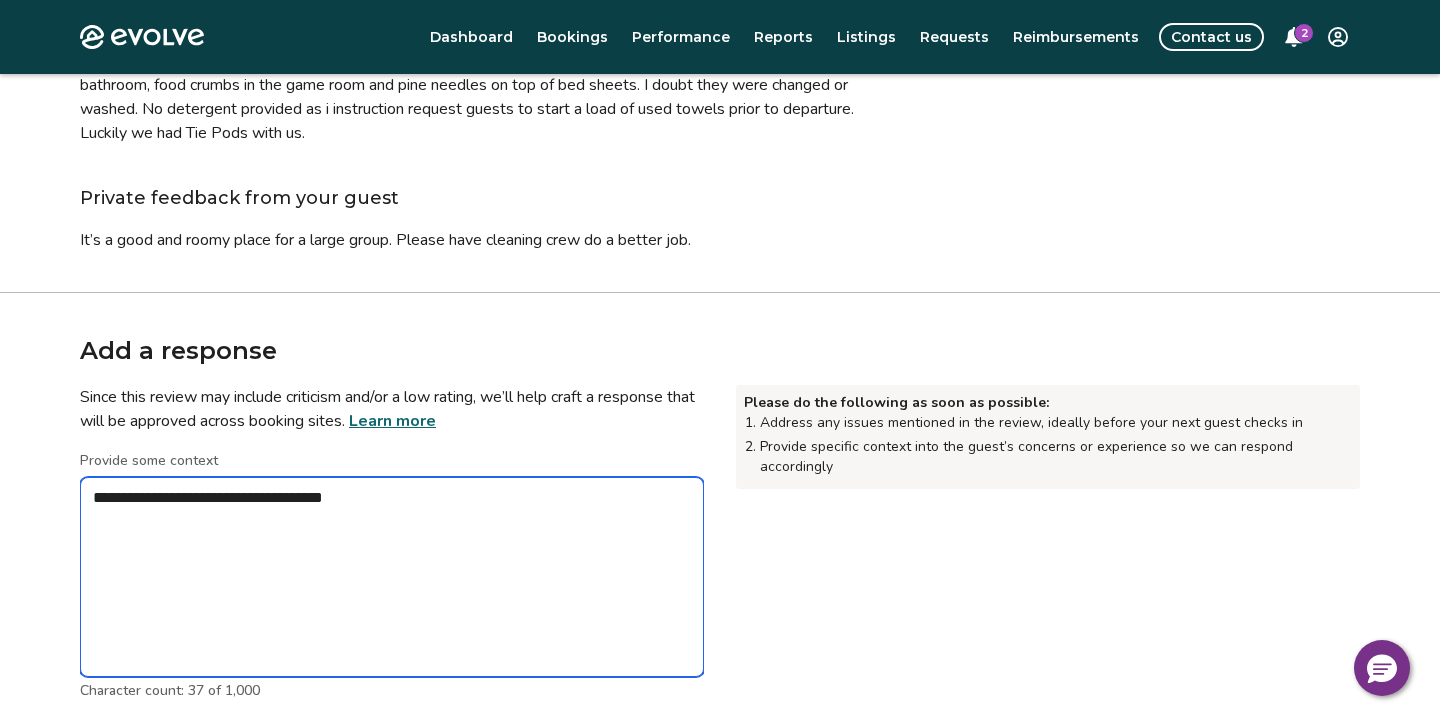 type on "*" 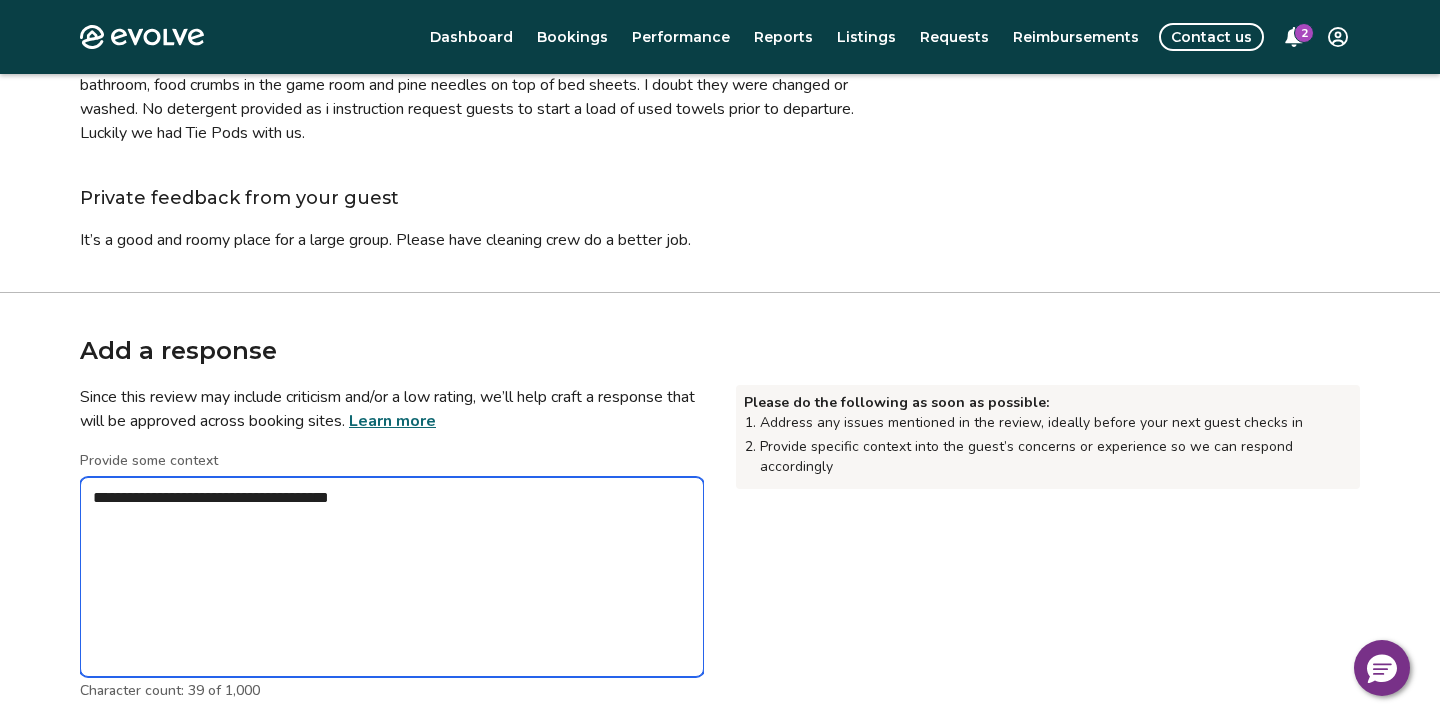 type on "*" 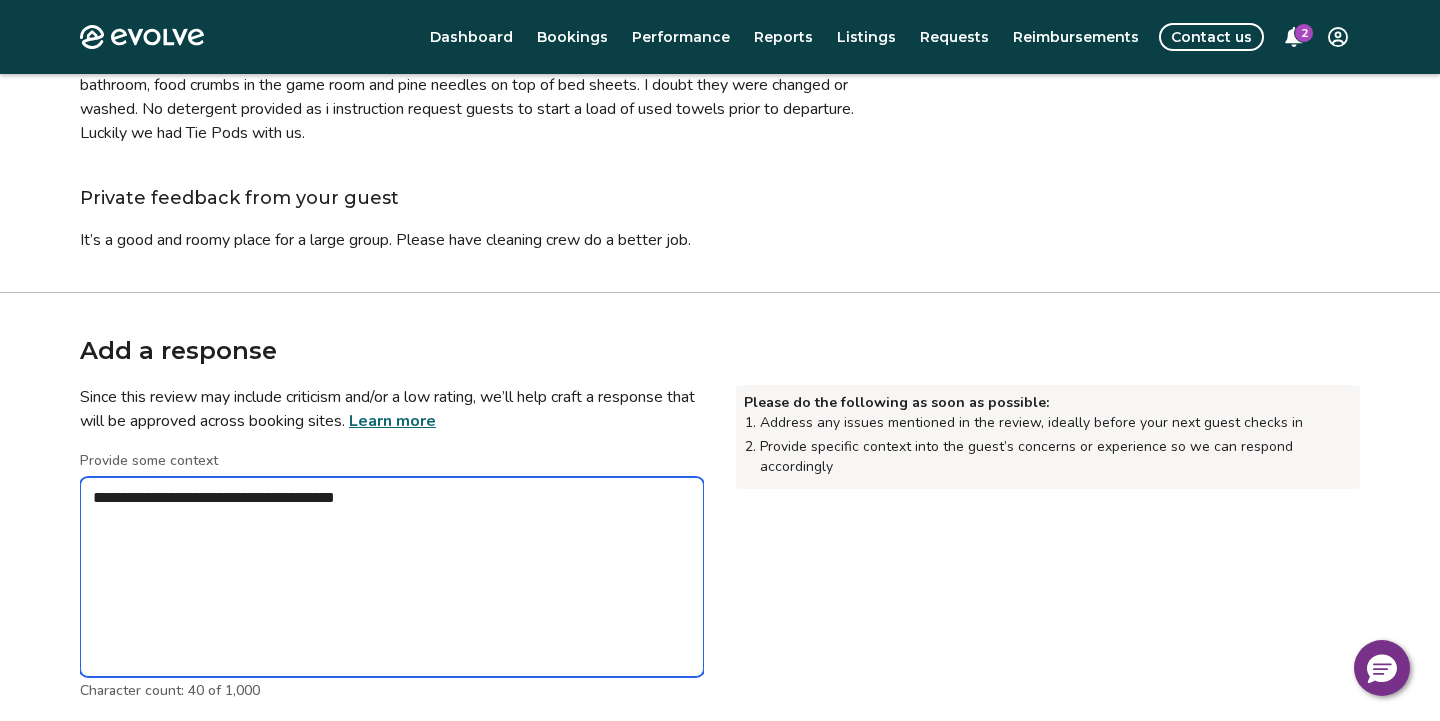 type on "*" 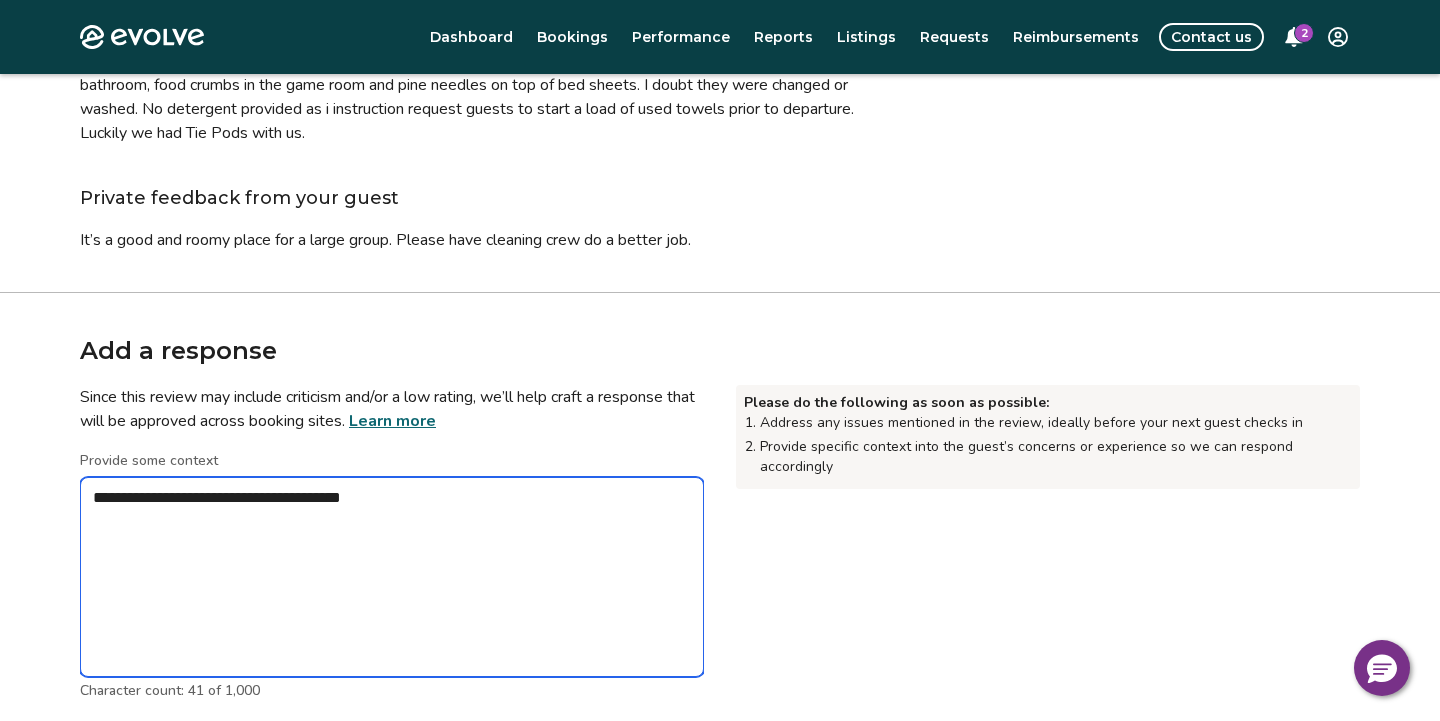 type on "*" 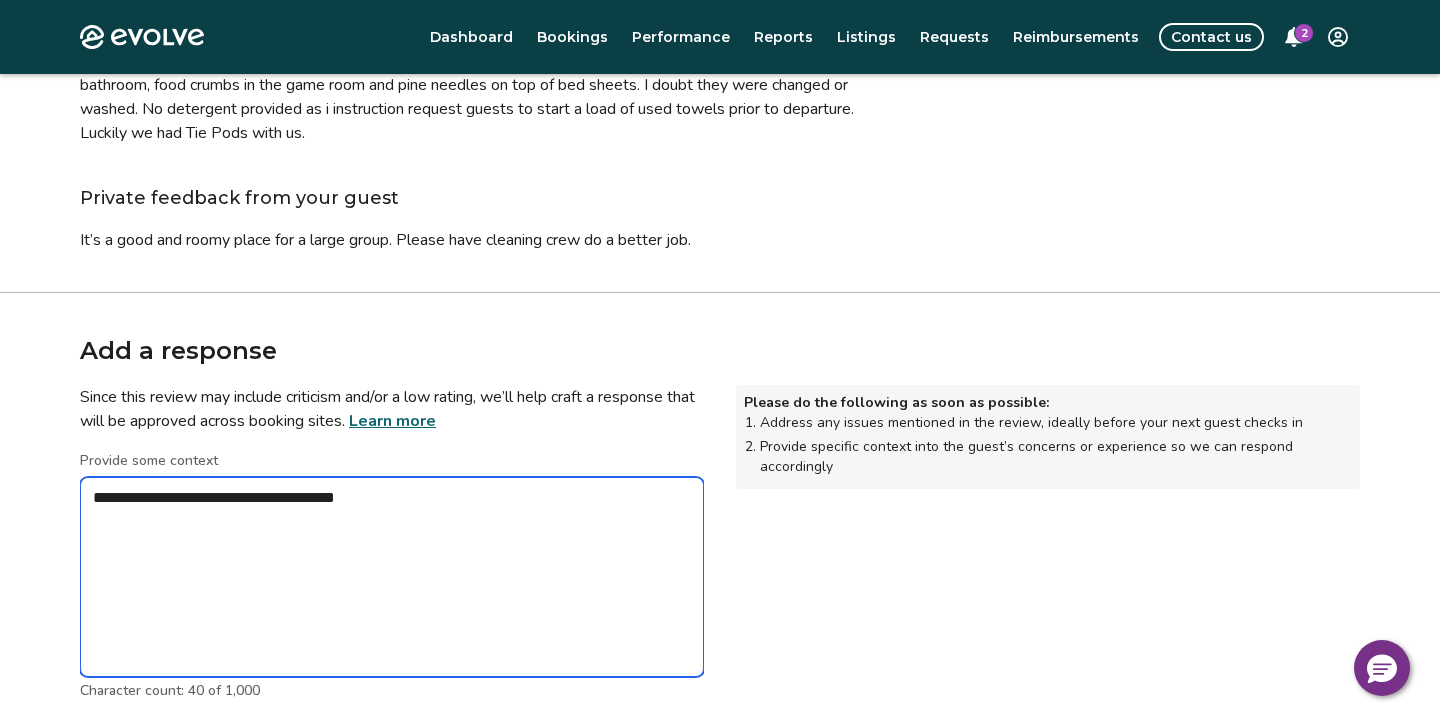 type on "*" 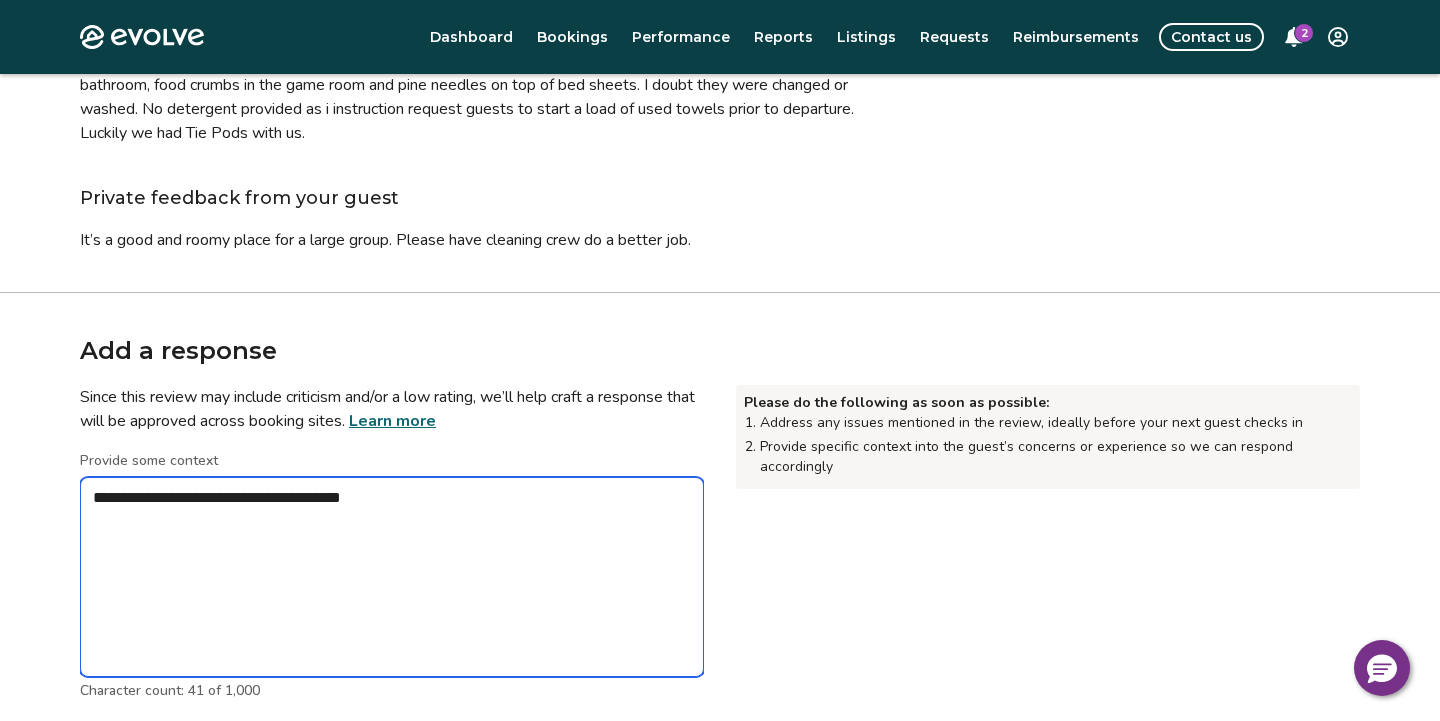 type on "*" 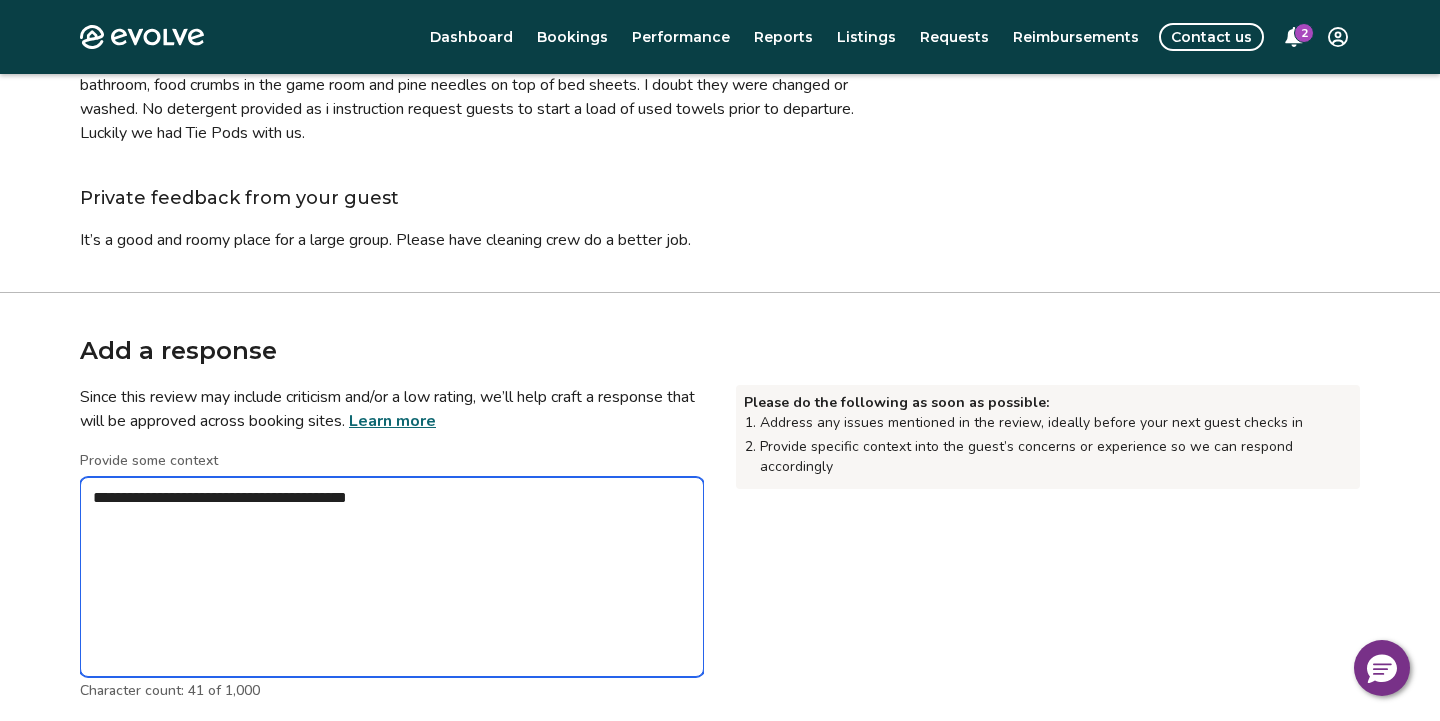 type on "*" 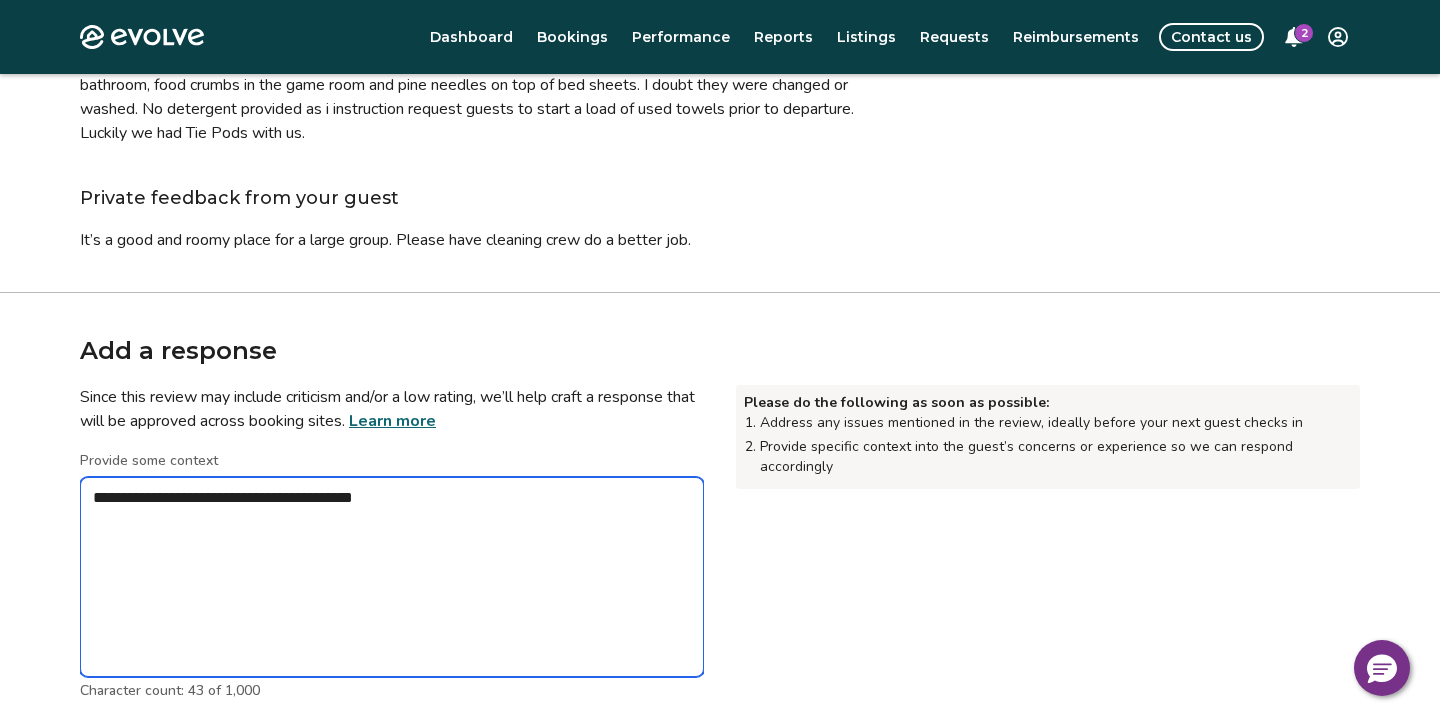 type on "*" 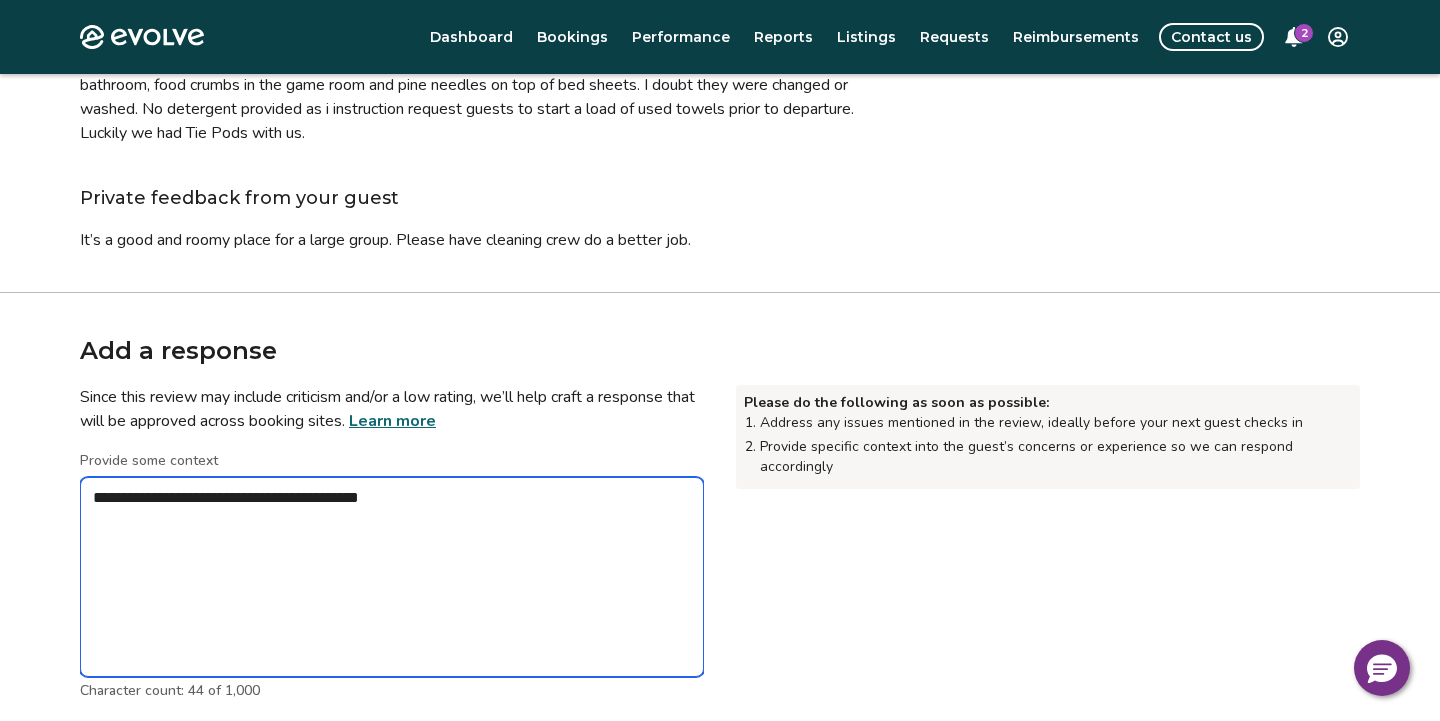 type on "*" 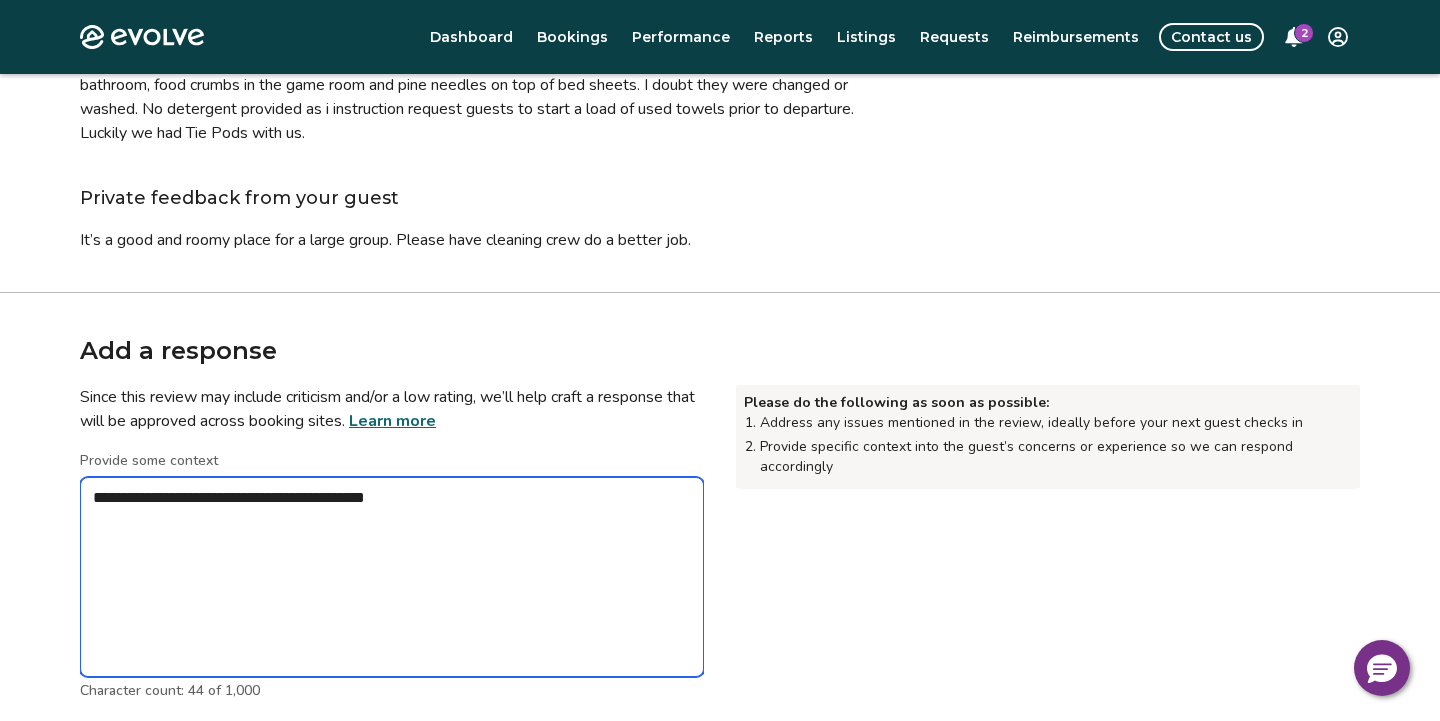 type on "*" 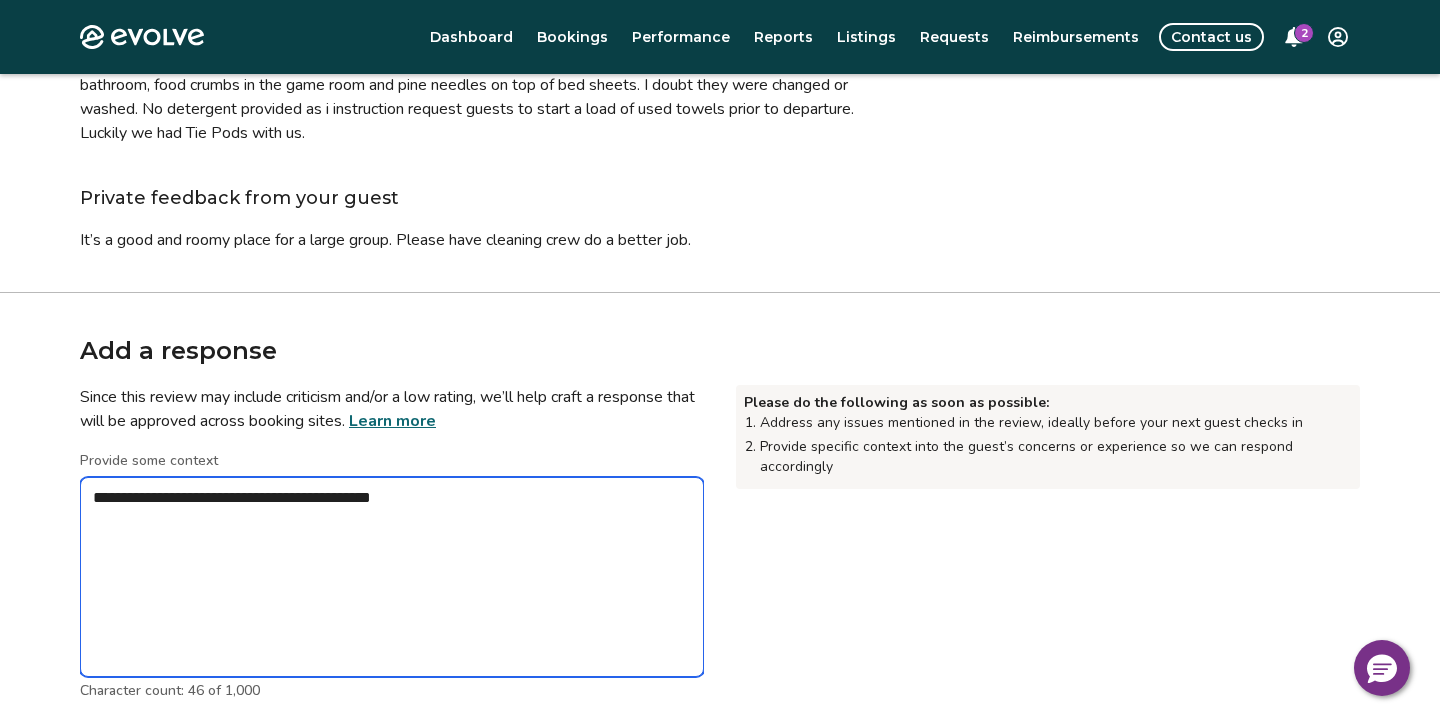 type on "*" 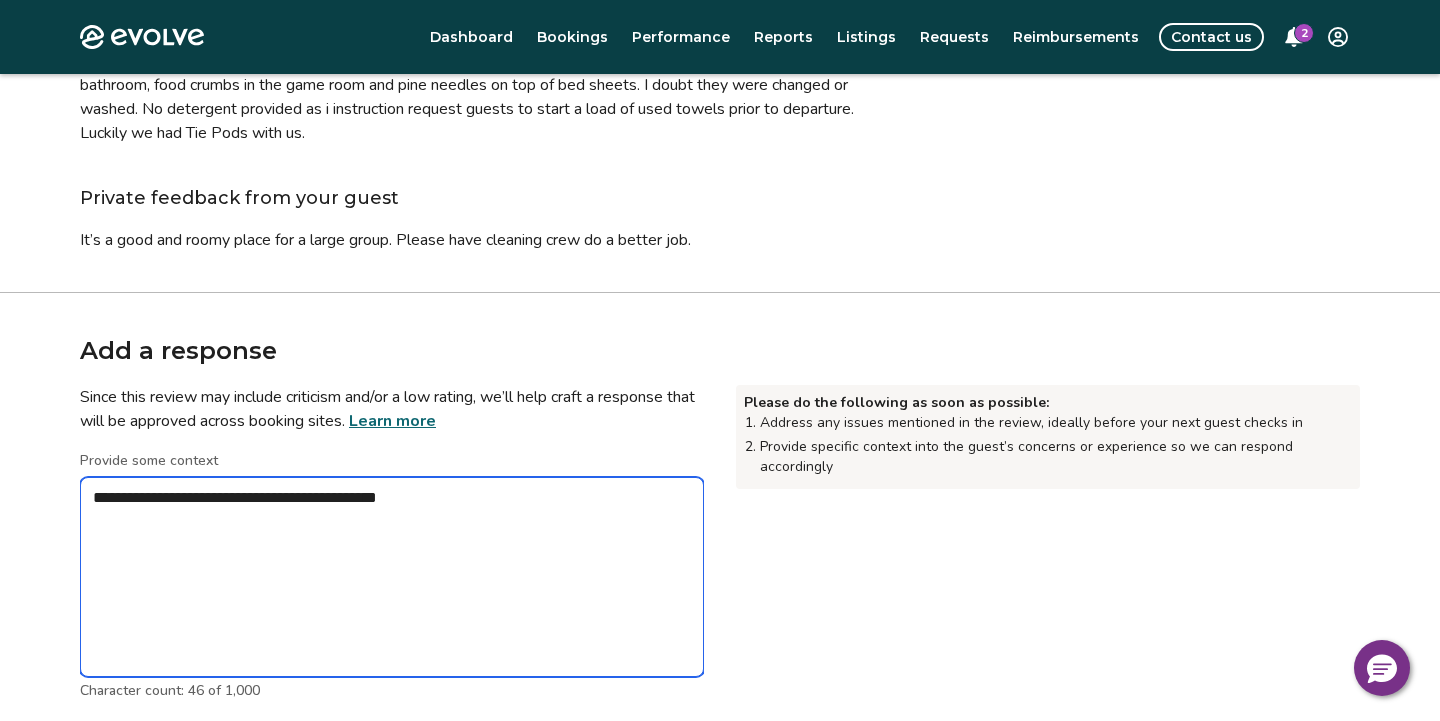 type on "*" 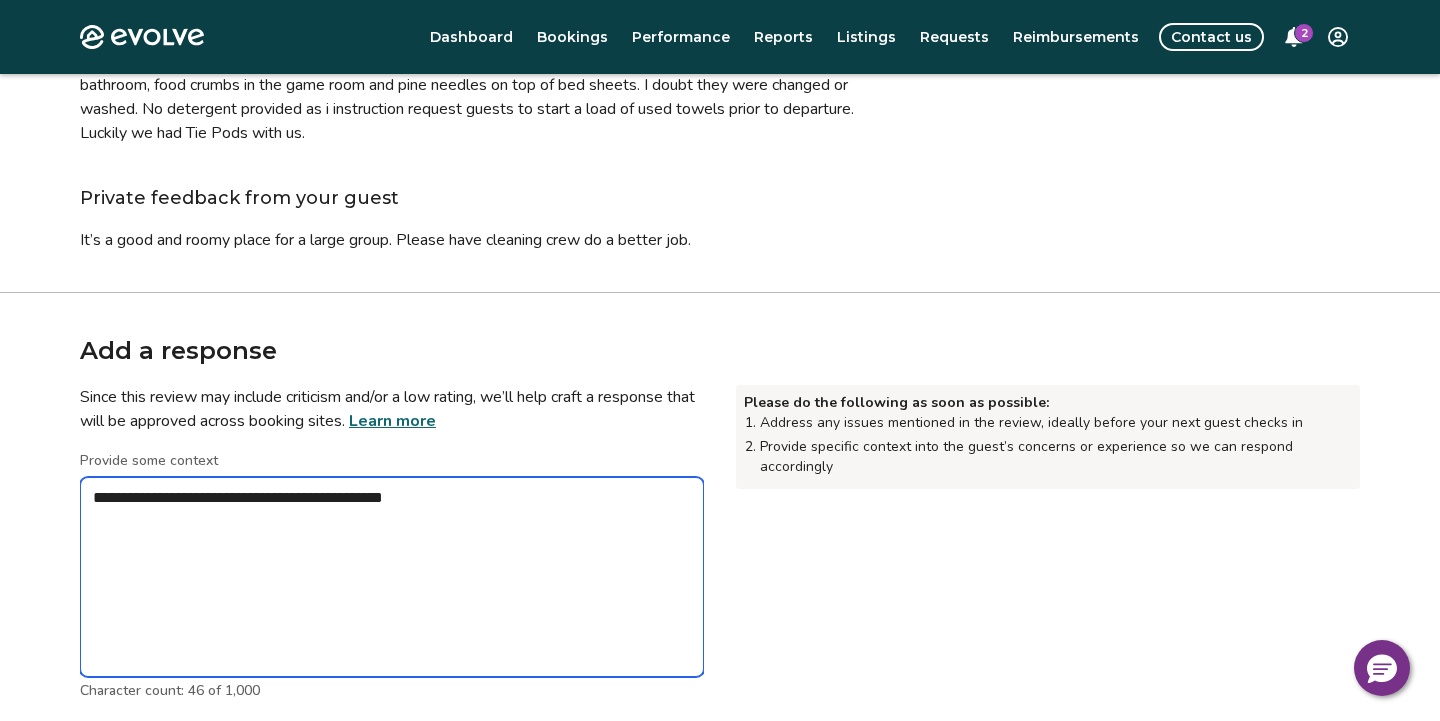 type on "*" 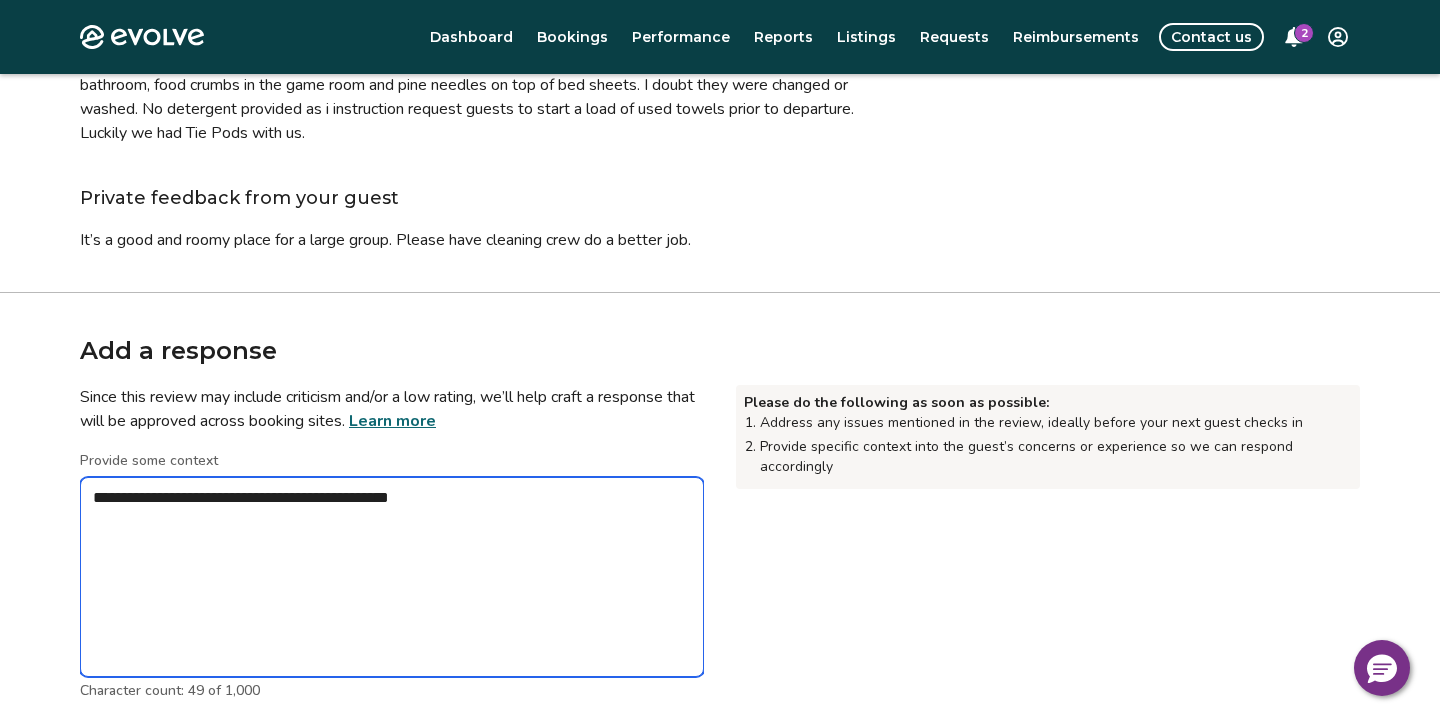 type on "*" 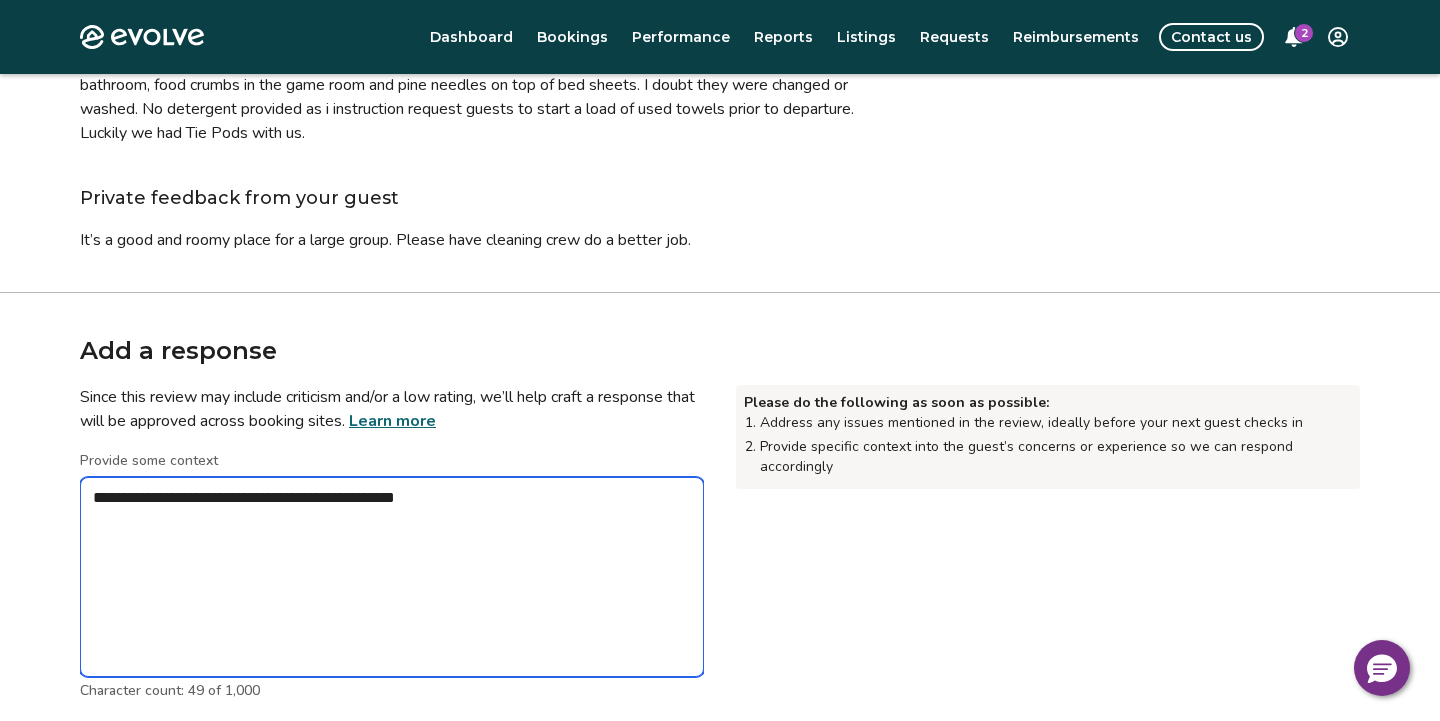 type on "*" 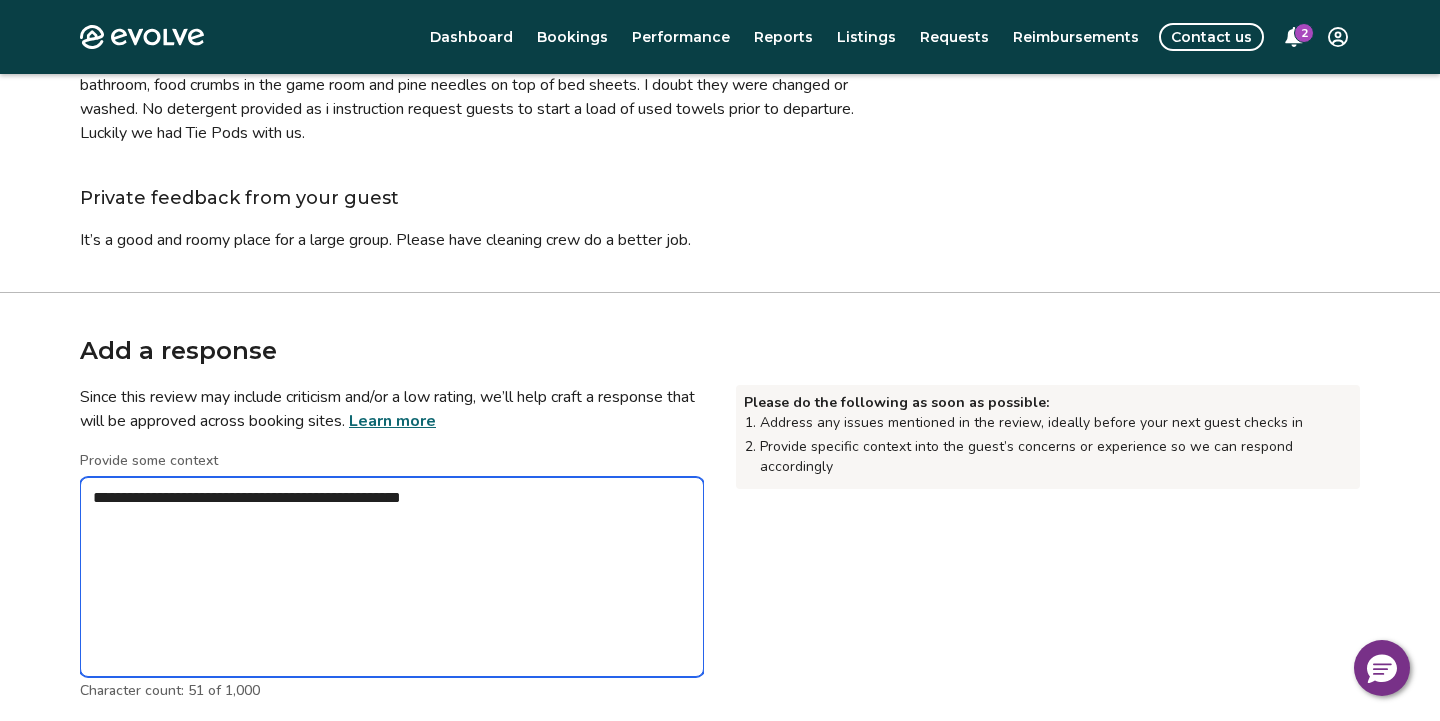 type on "*" 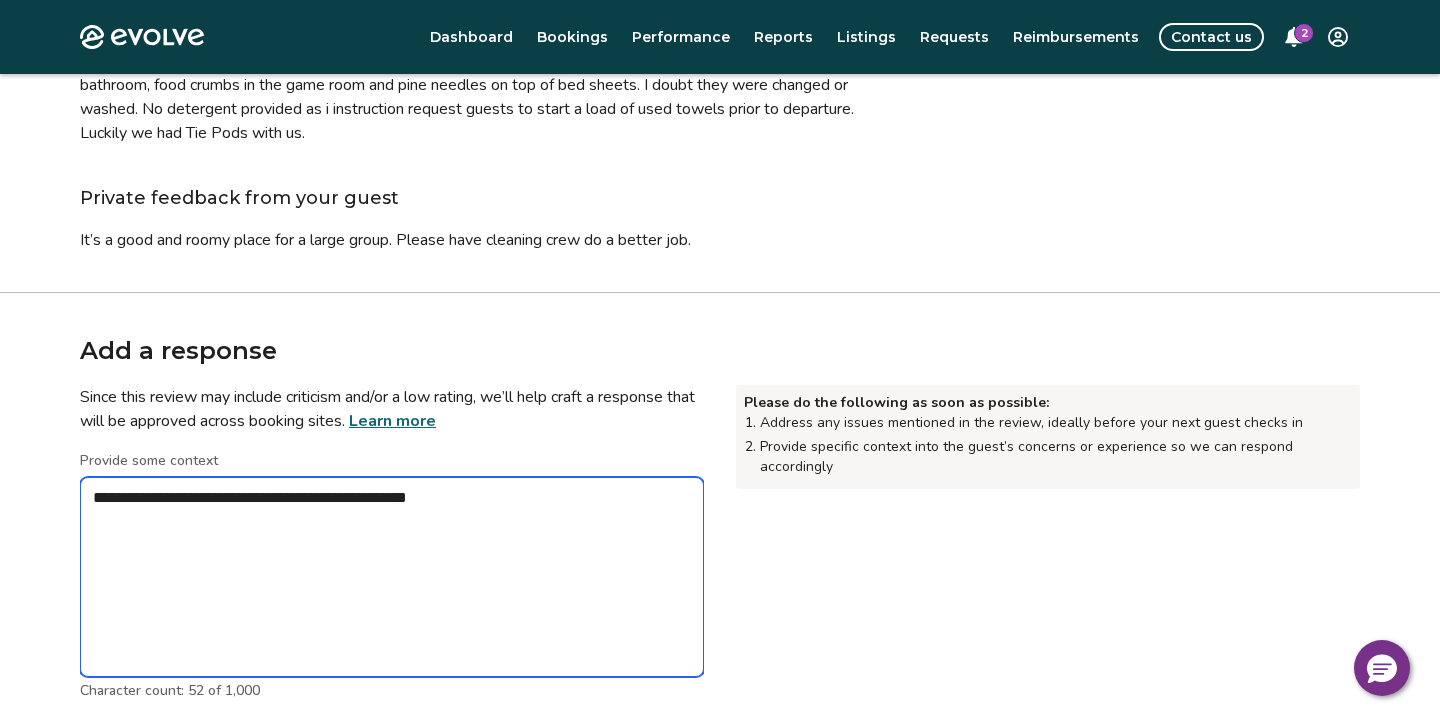 type on "*" 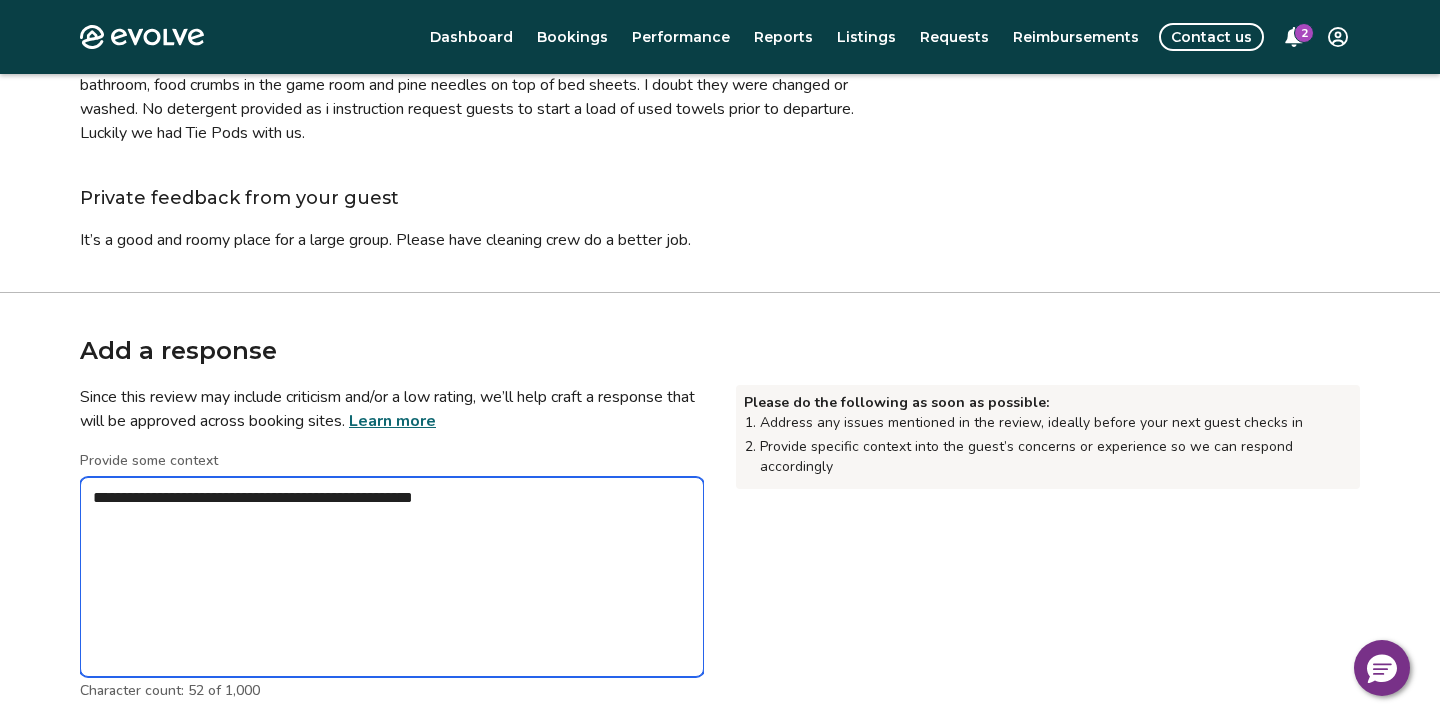 type on "*" 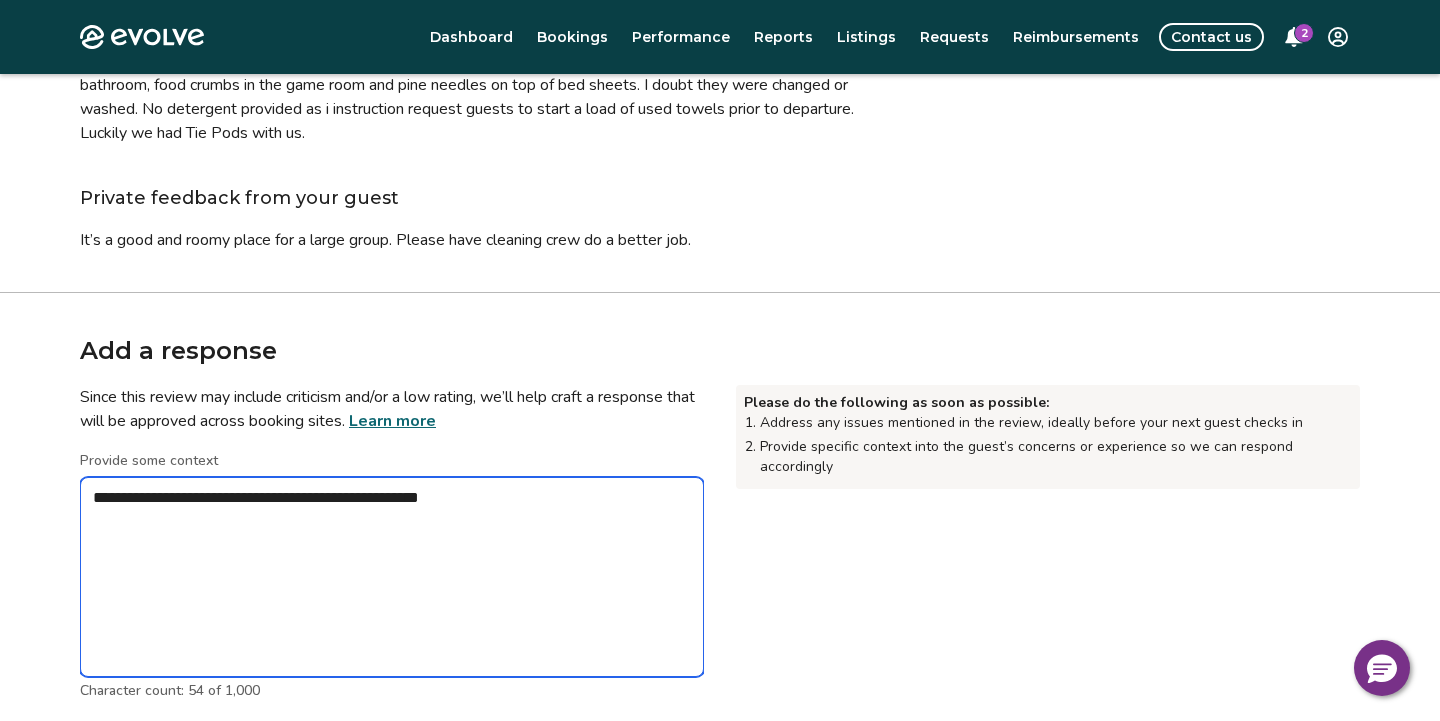 type on "*" 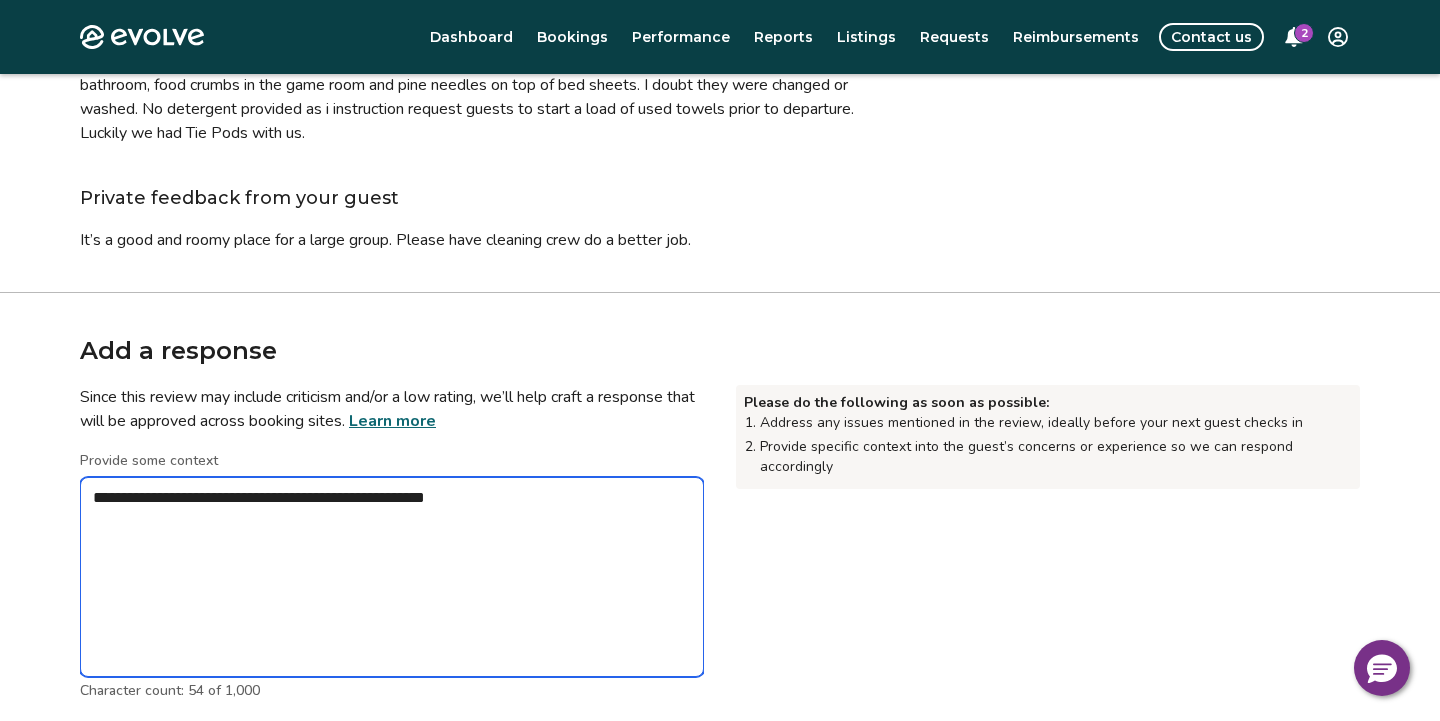 type on "*" 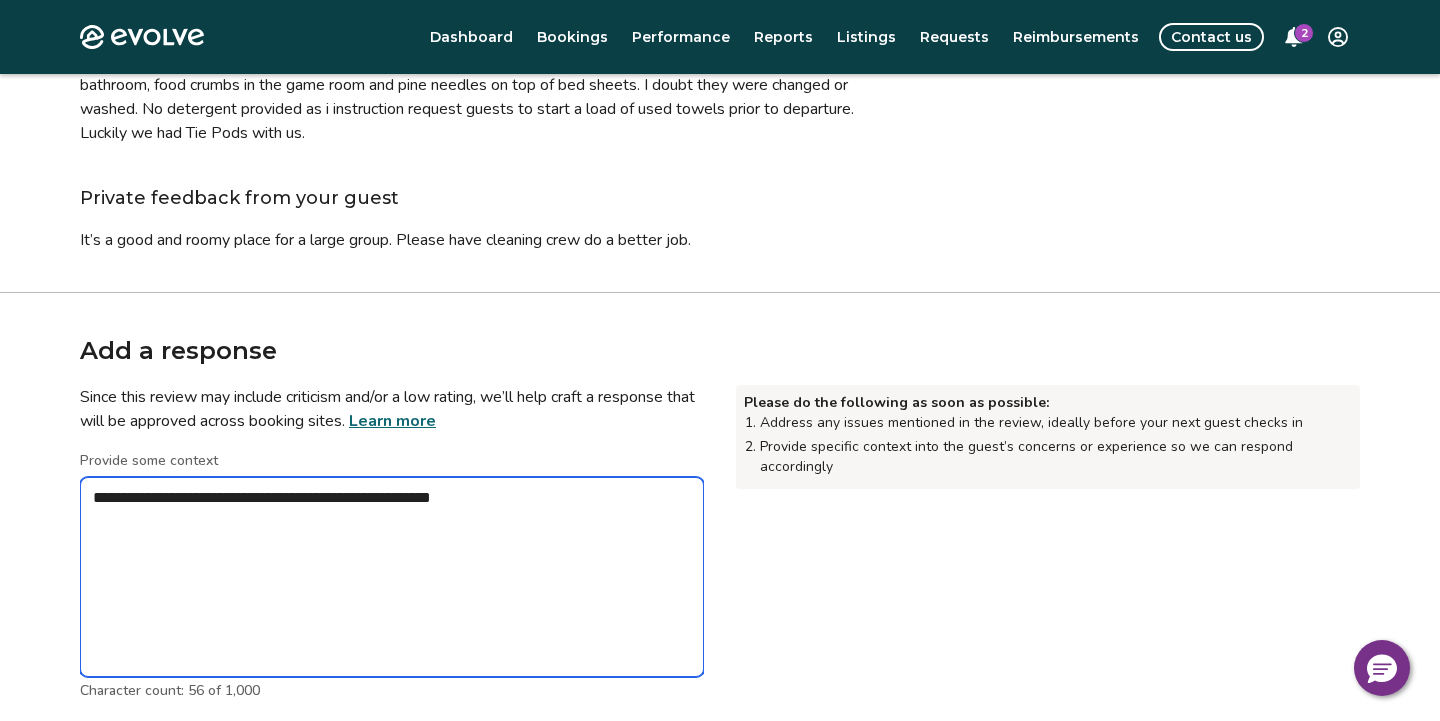 type on "*" 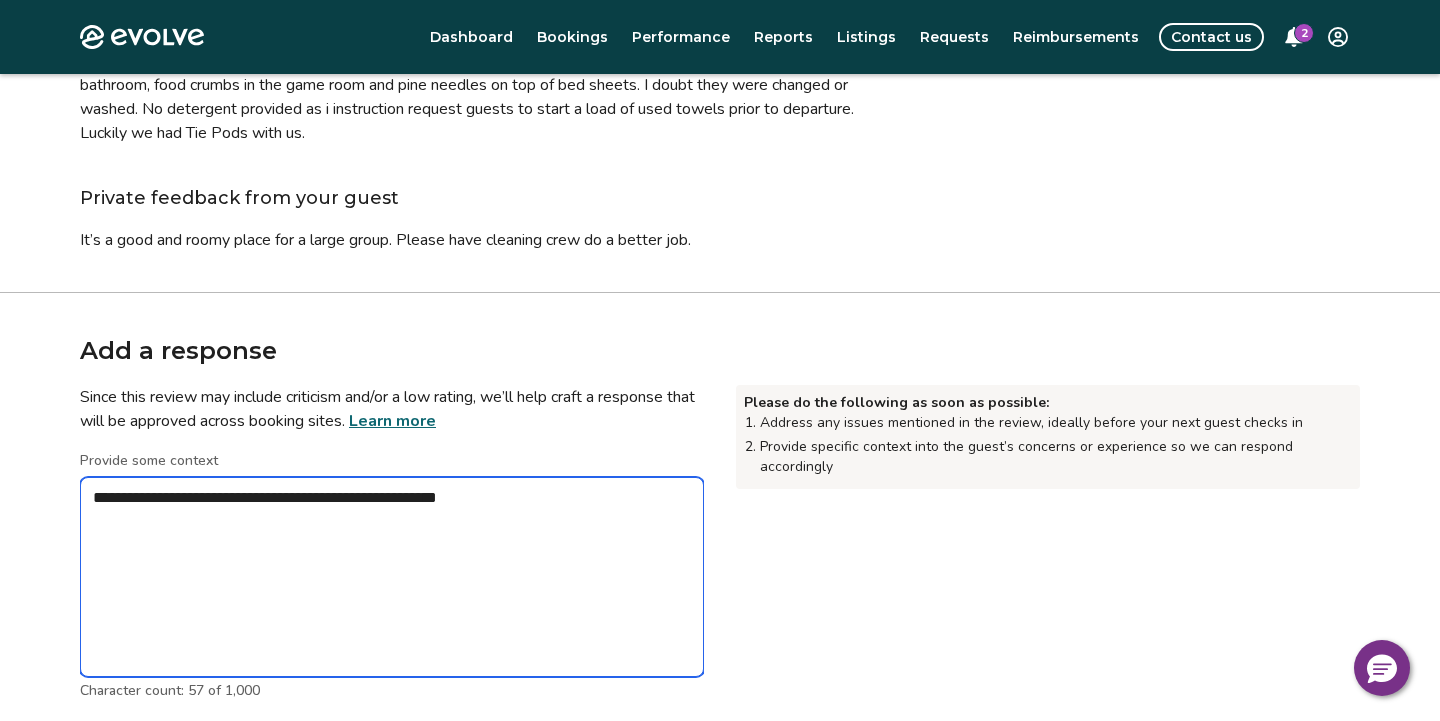 type on "*" 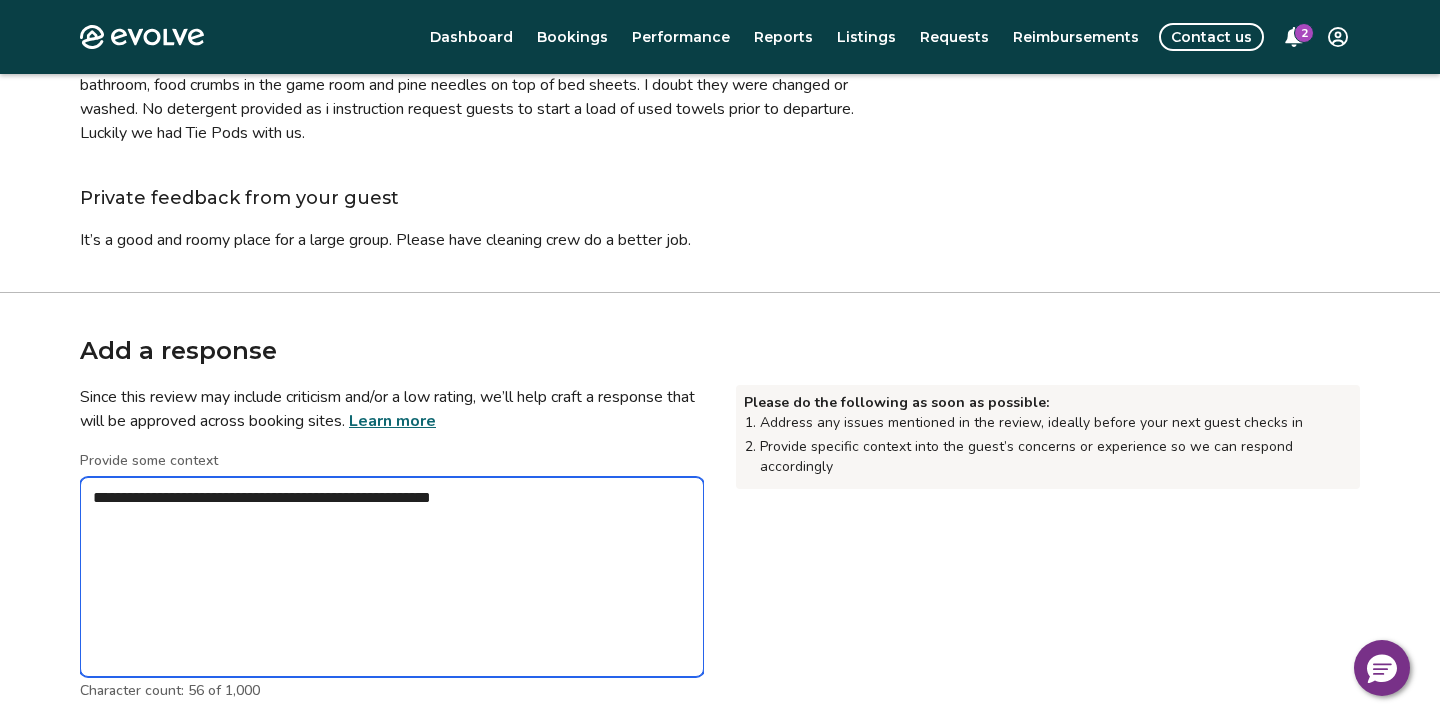 type on "*" 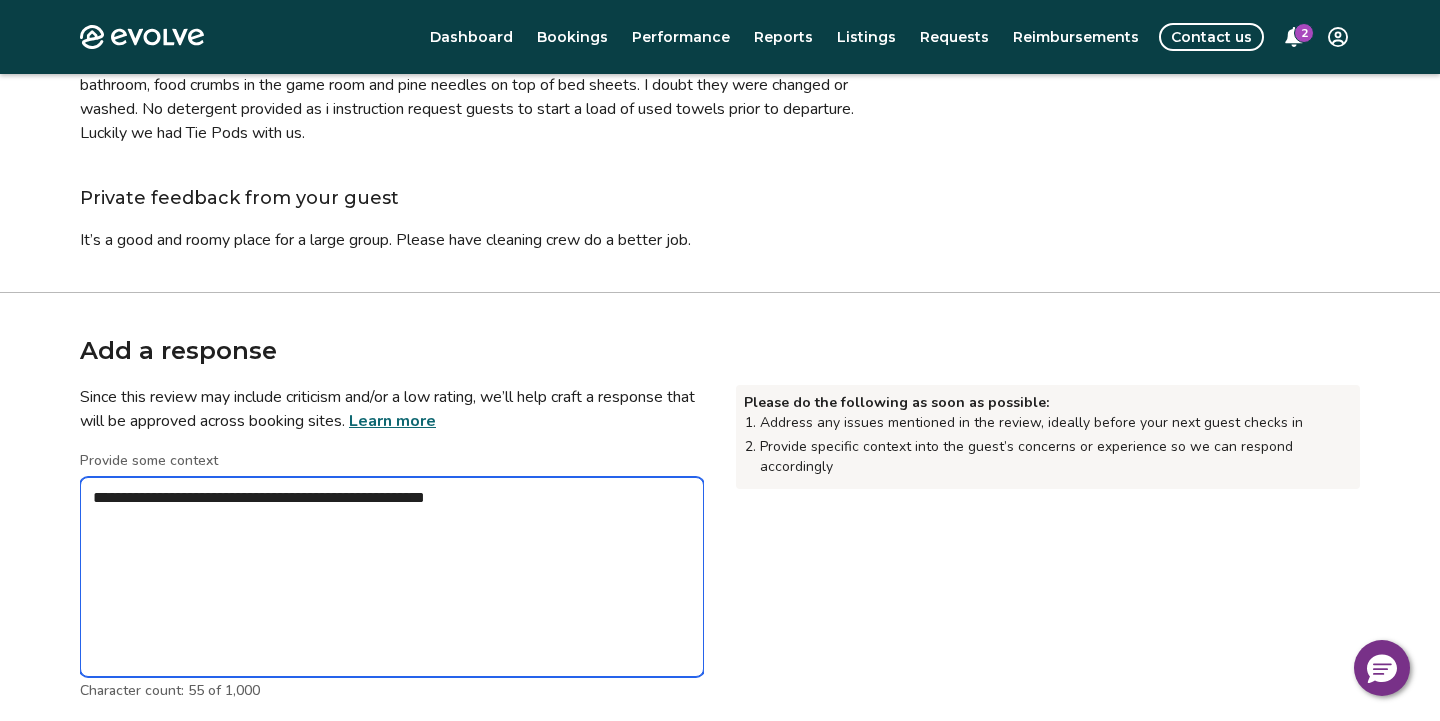 type on "*" 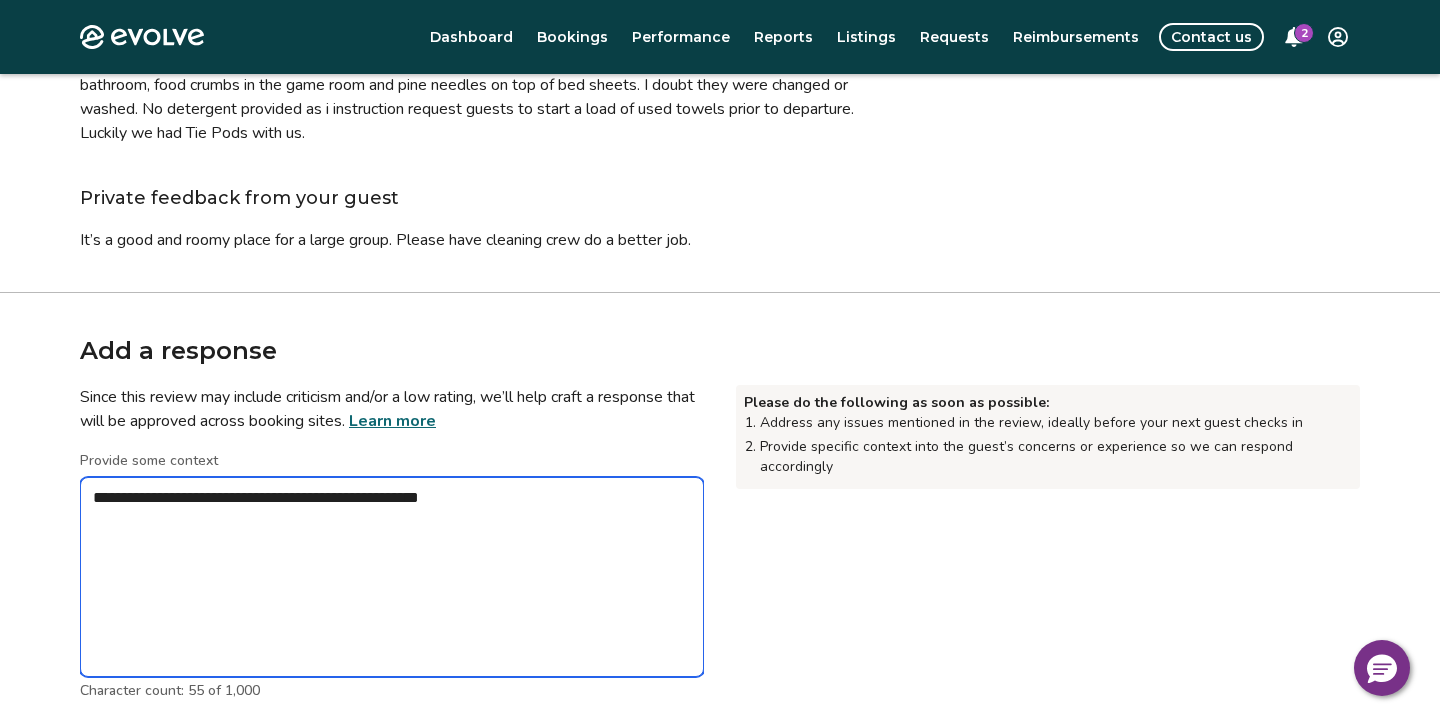type on "*" 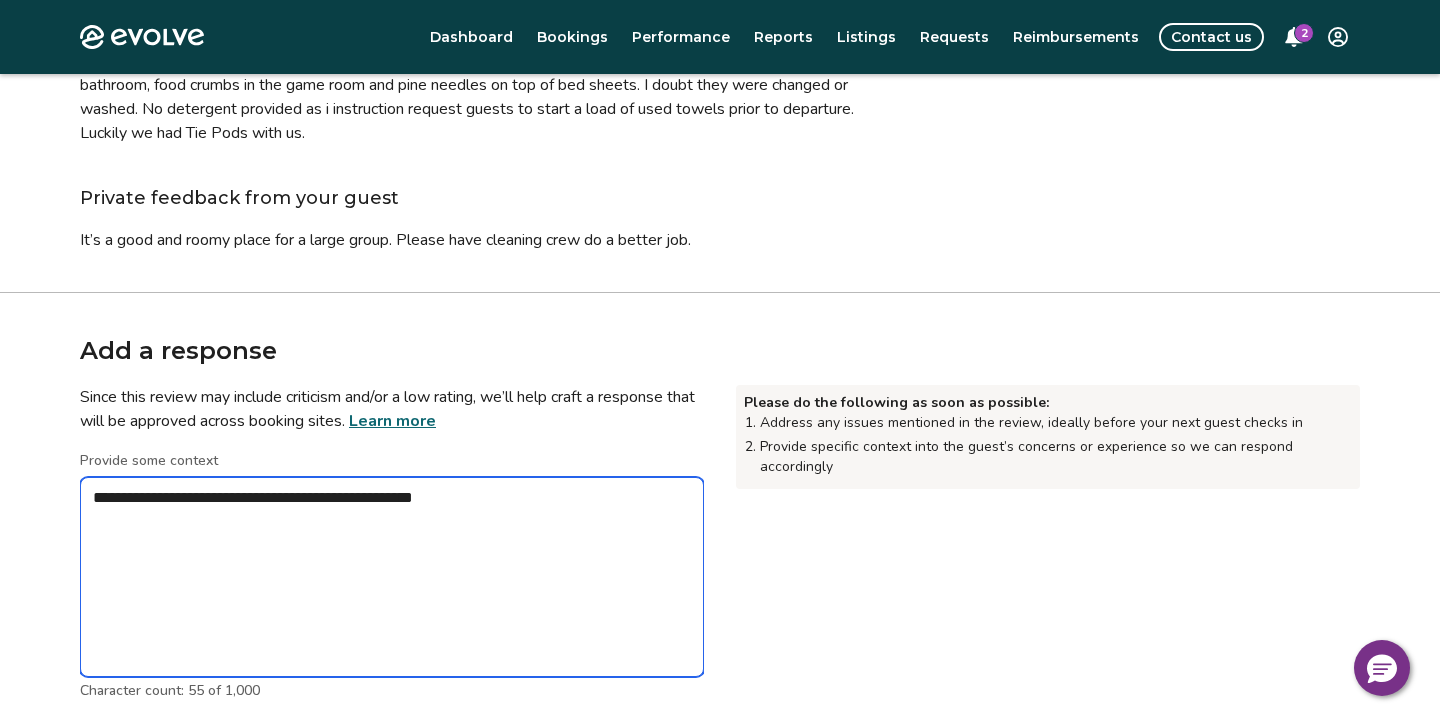 type on "*" 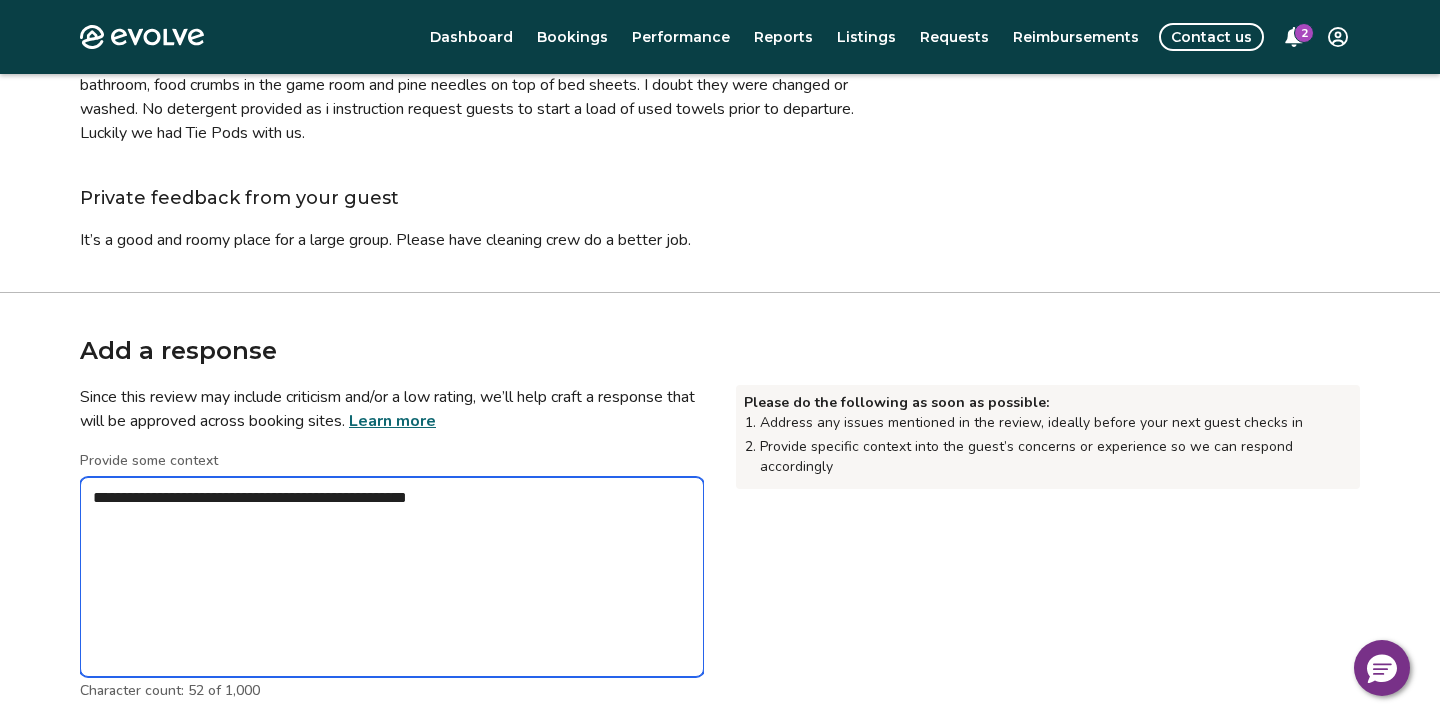 type on "*" 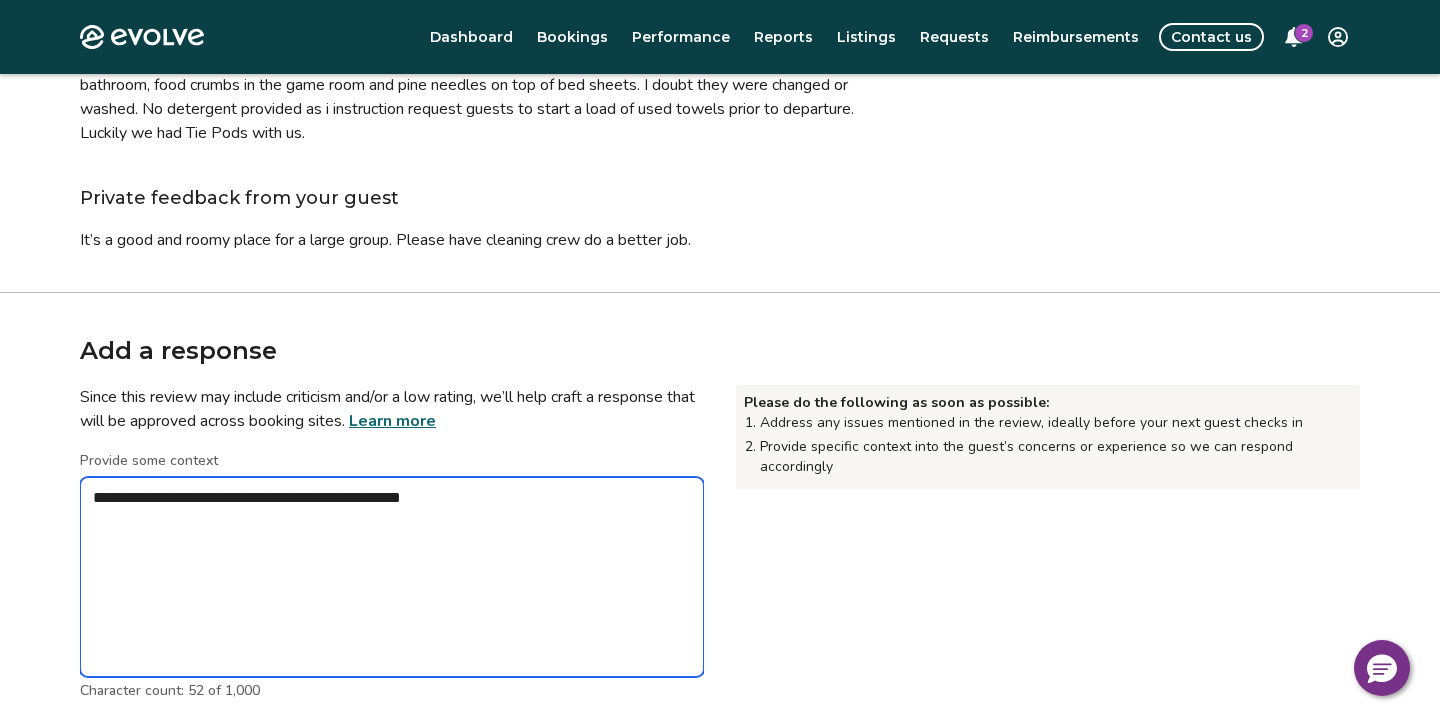 type on "*" 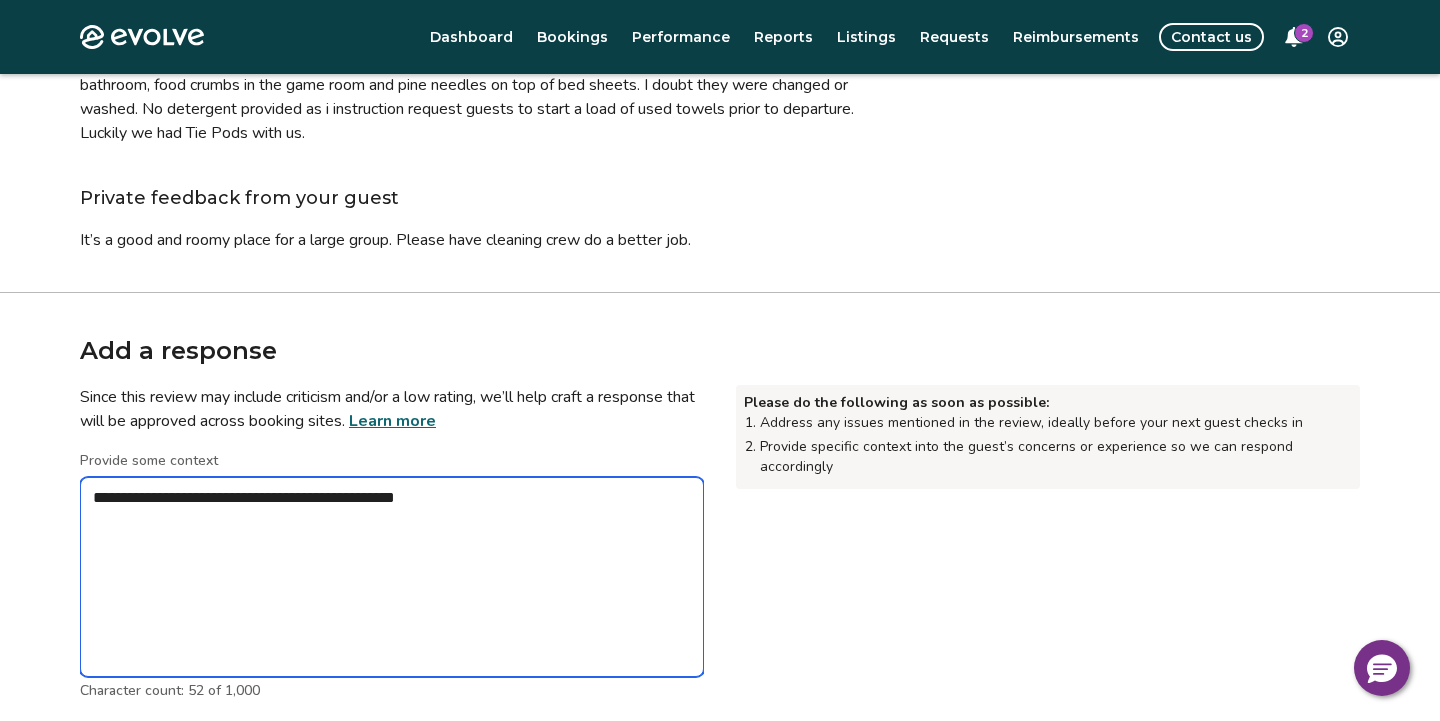 type on "*" 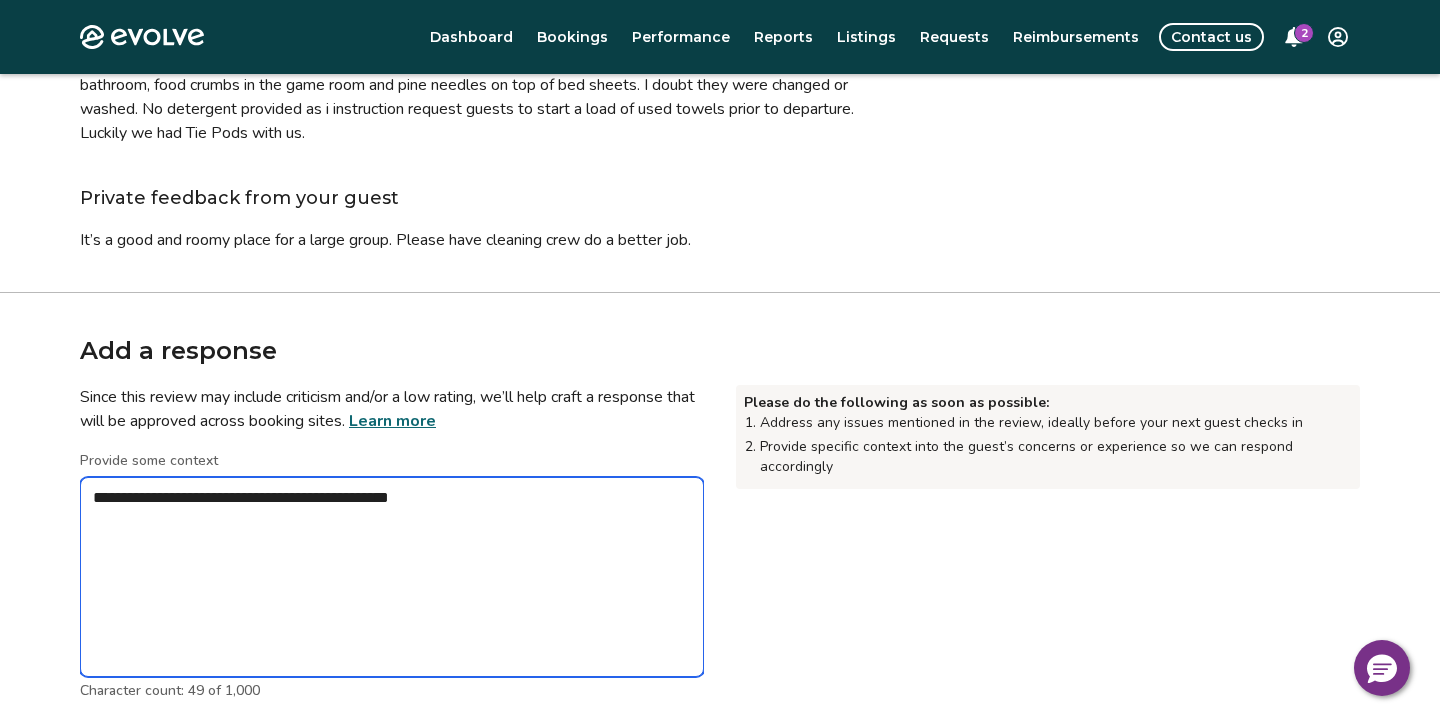 type on "*" 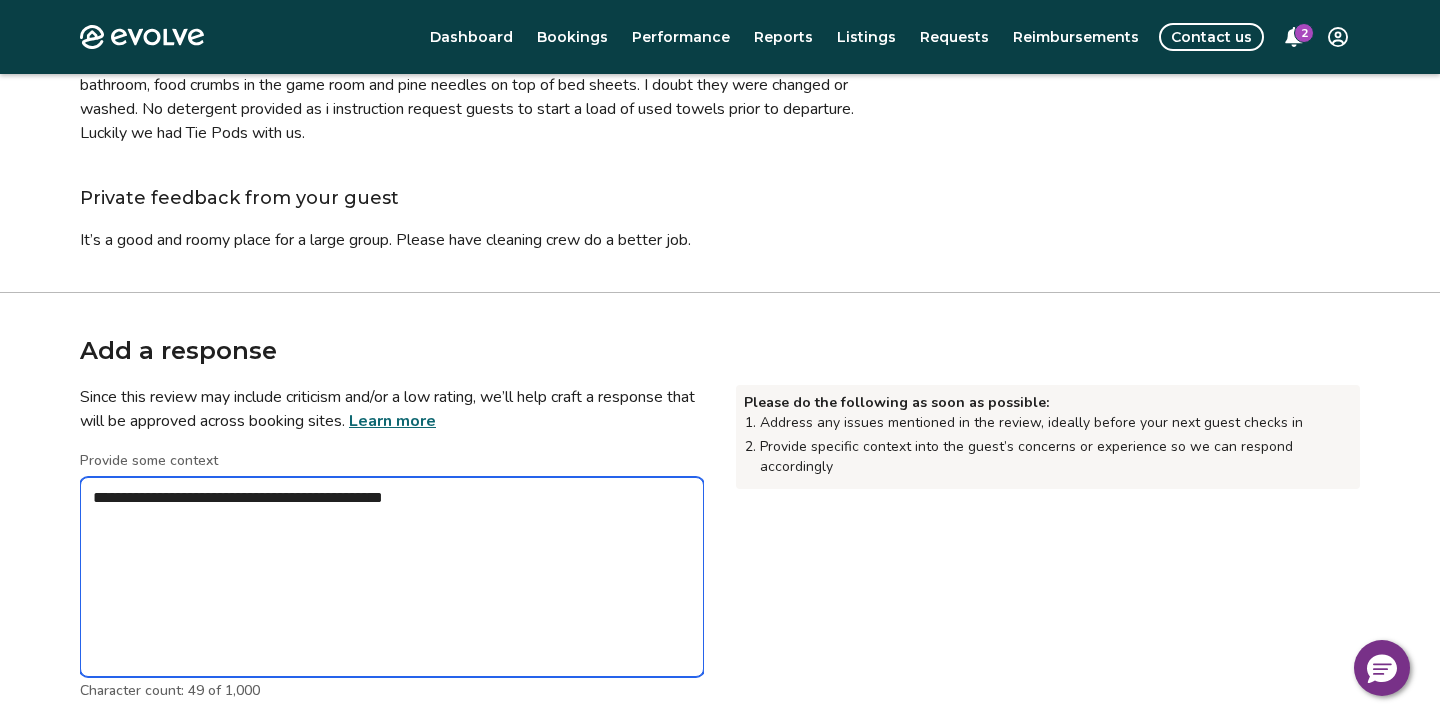 type on "*" 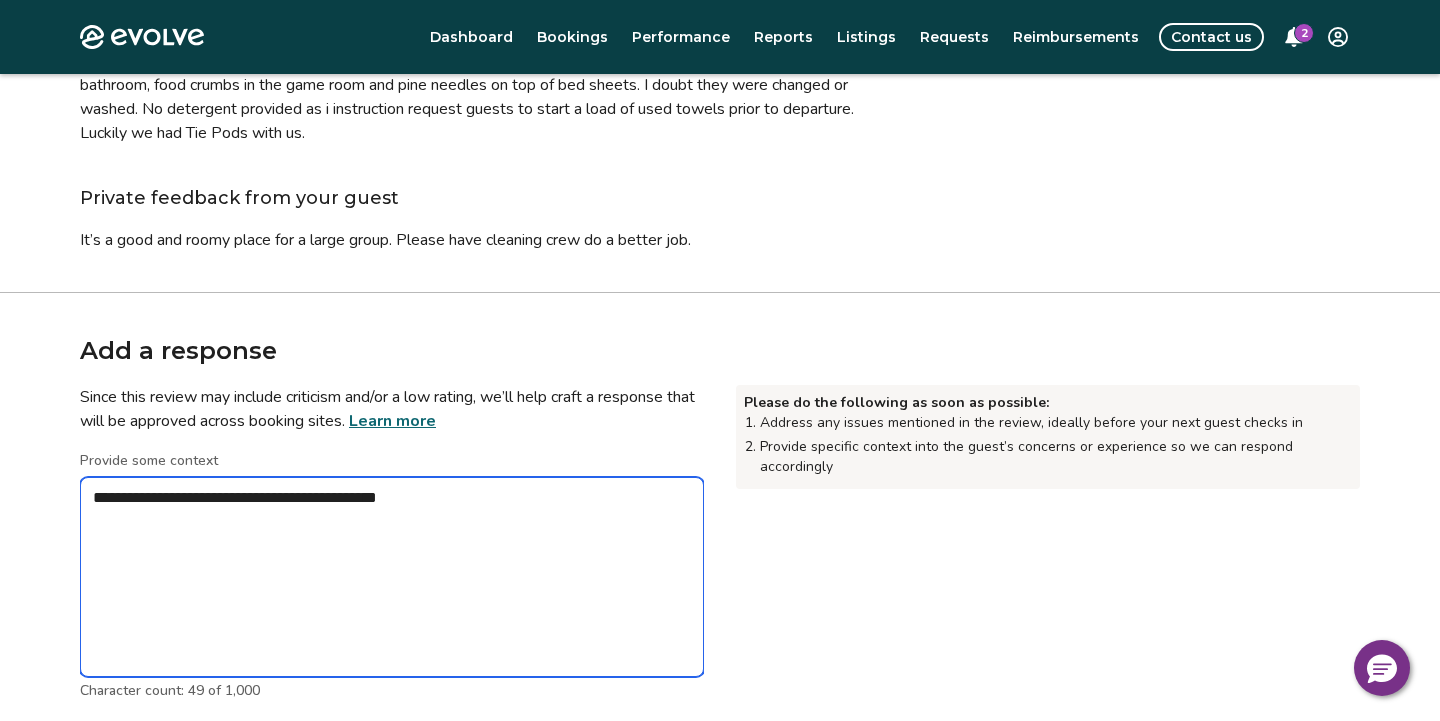 type on "*" 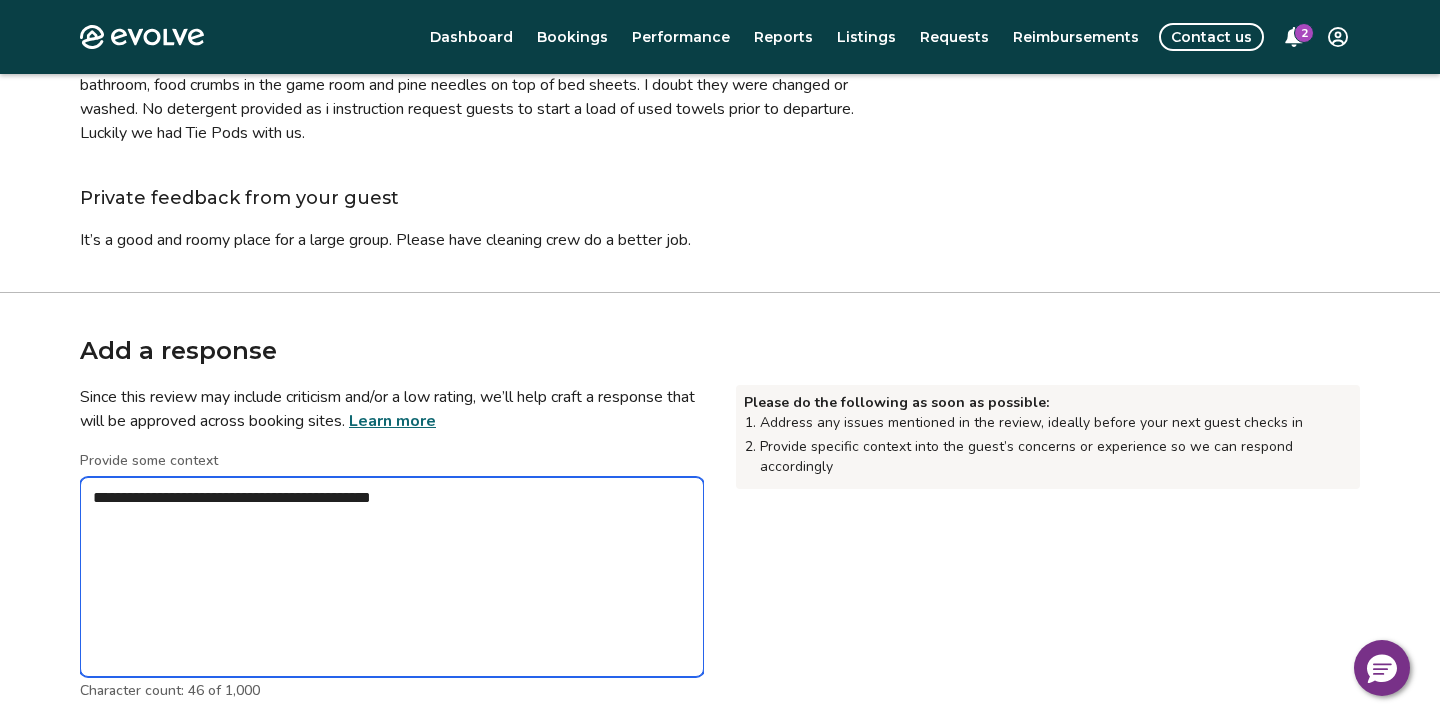 type on "*" 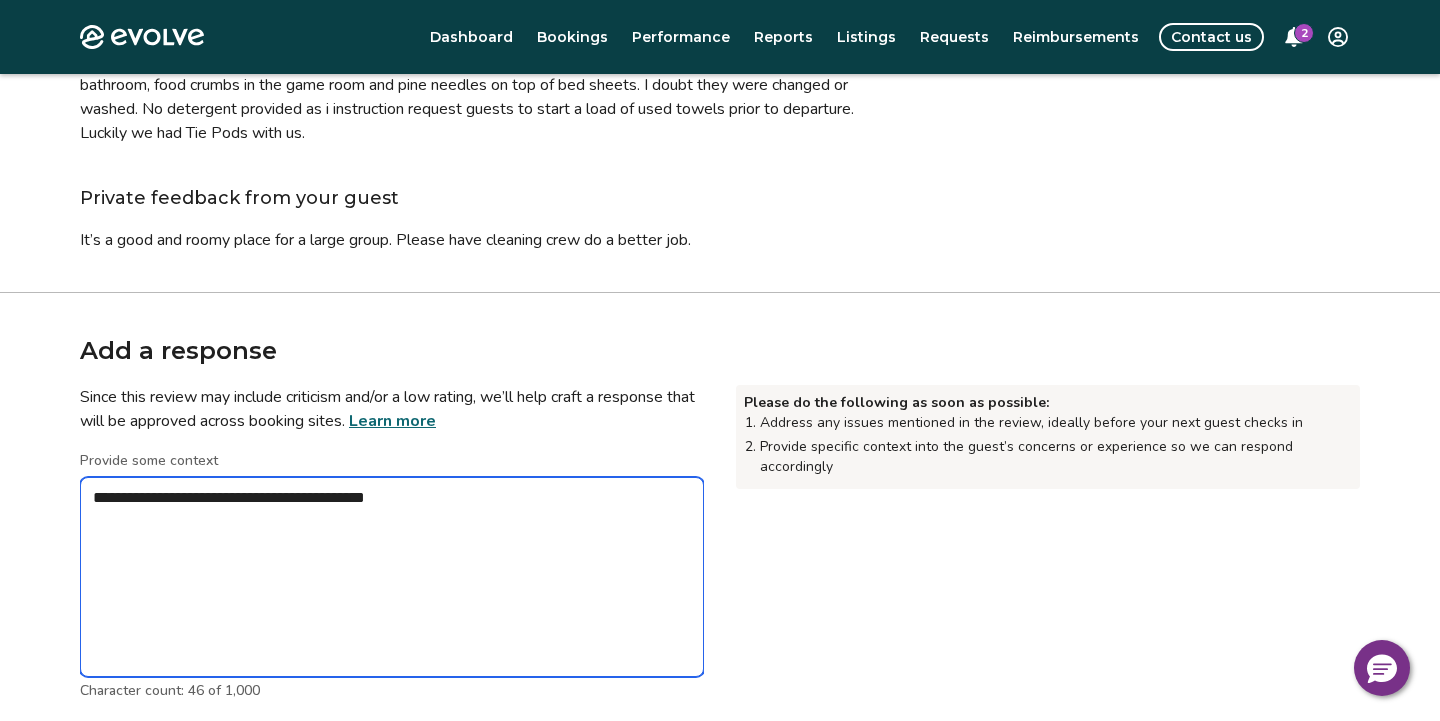 type on "*" 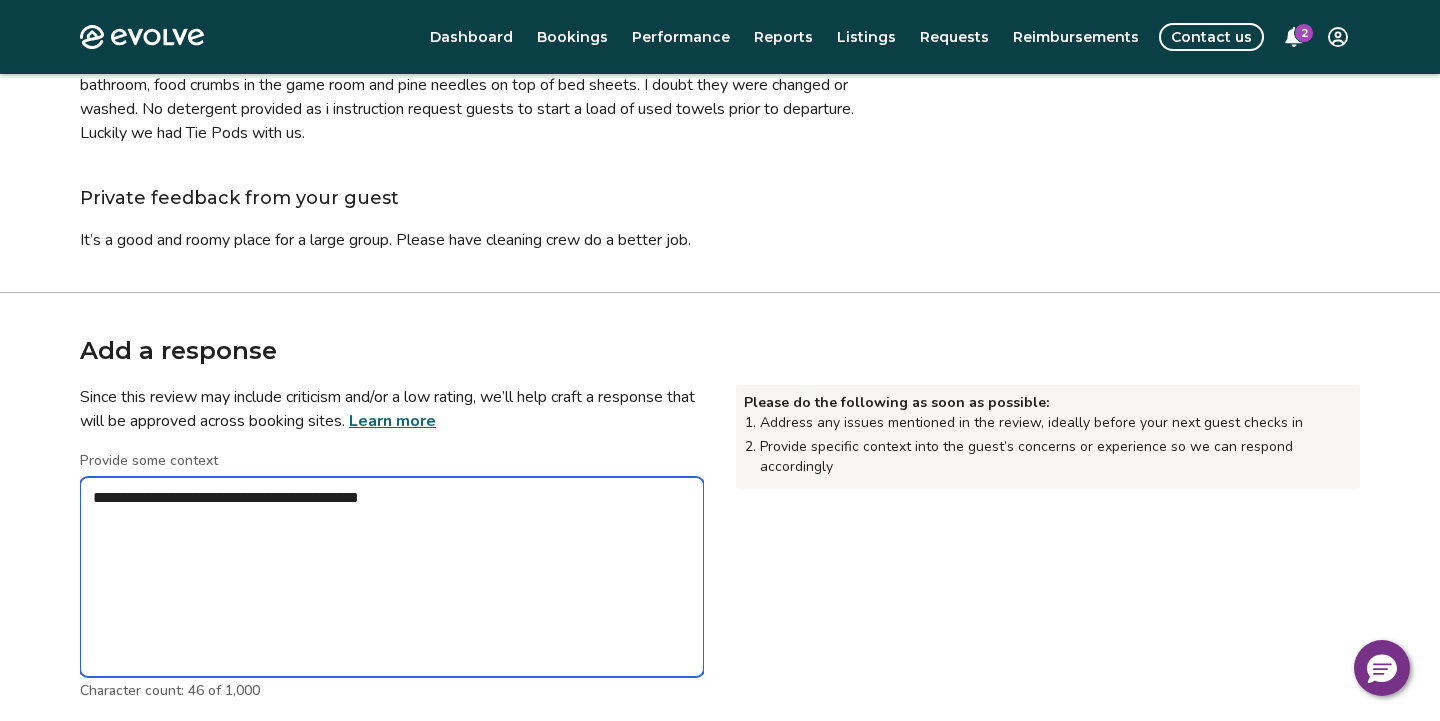 type on "*" 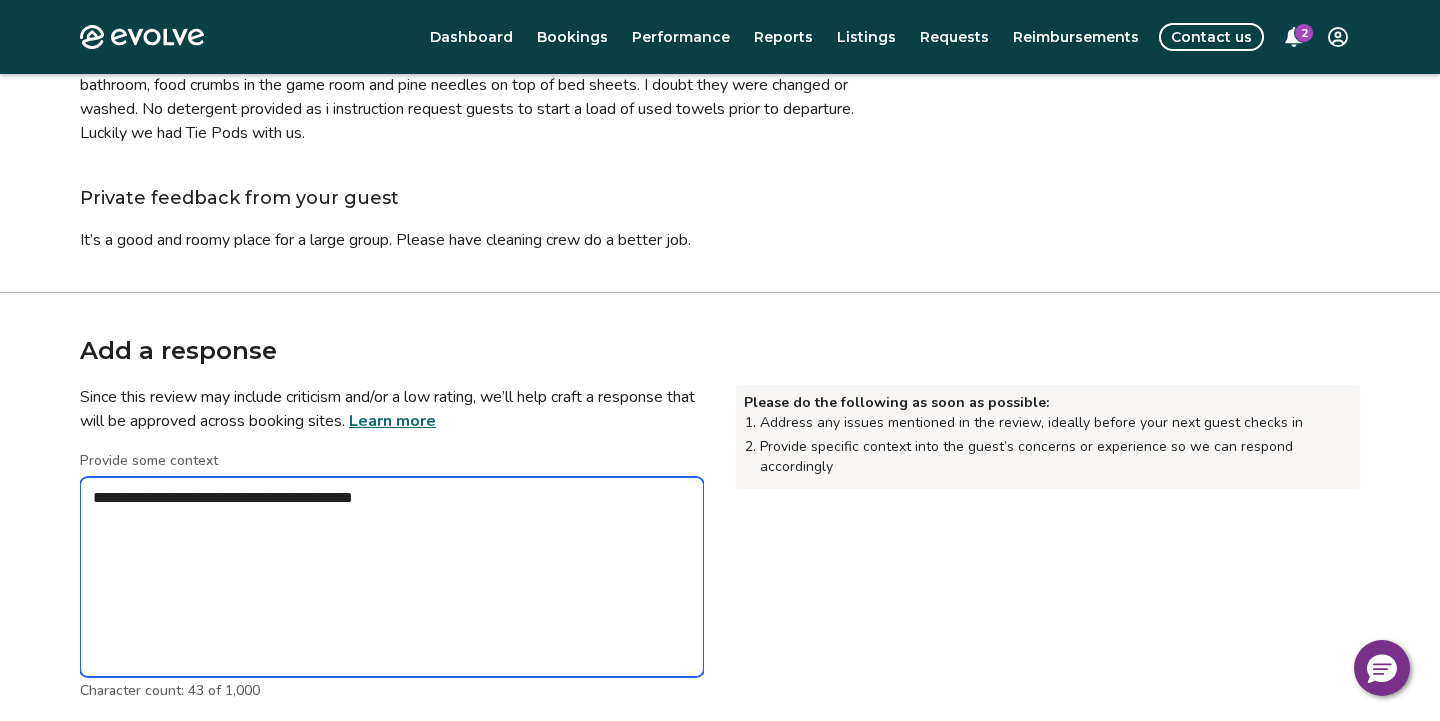 type on "*" 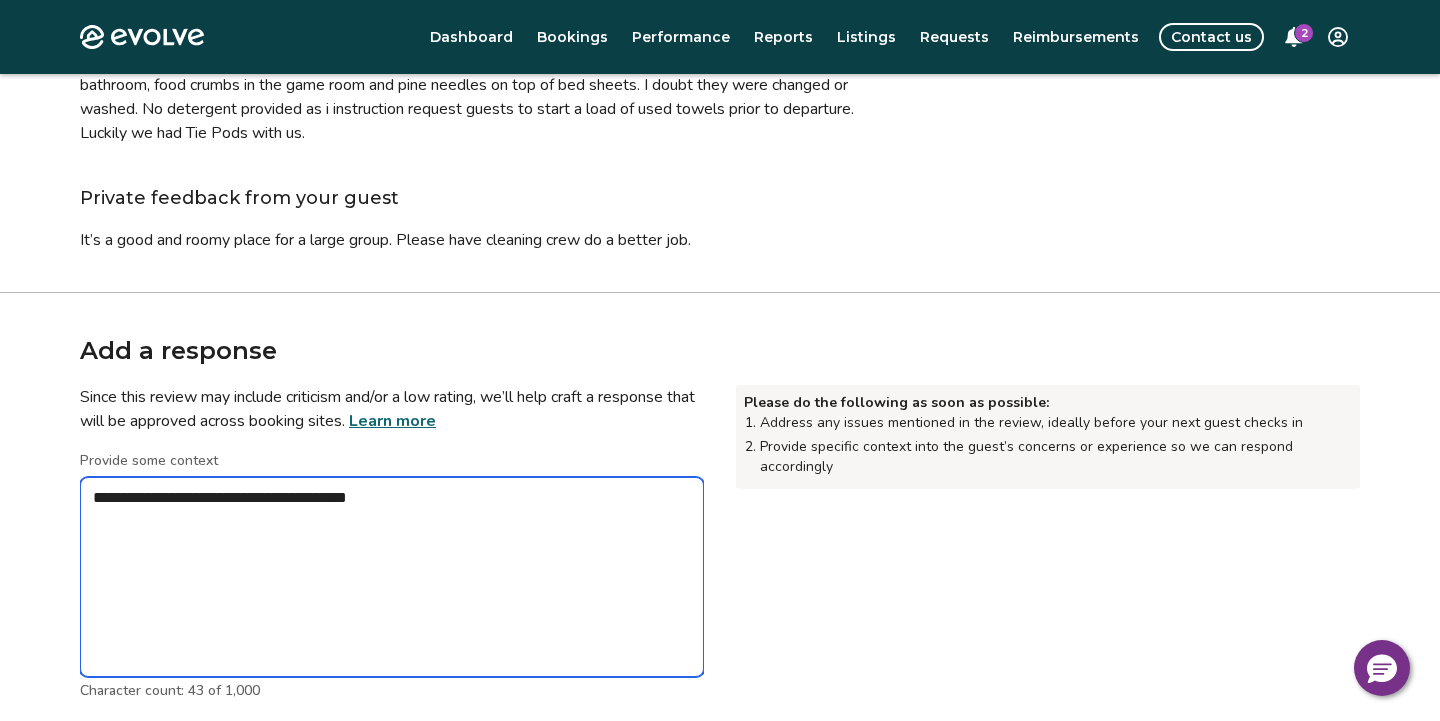 type on "*" 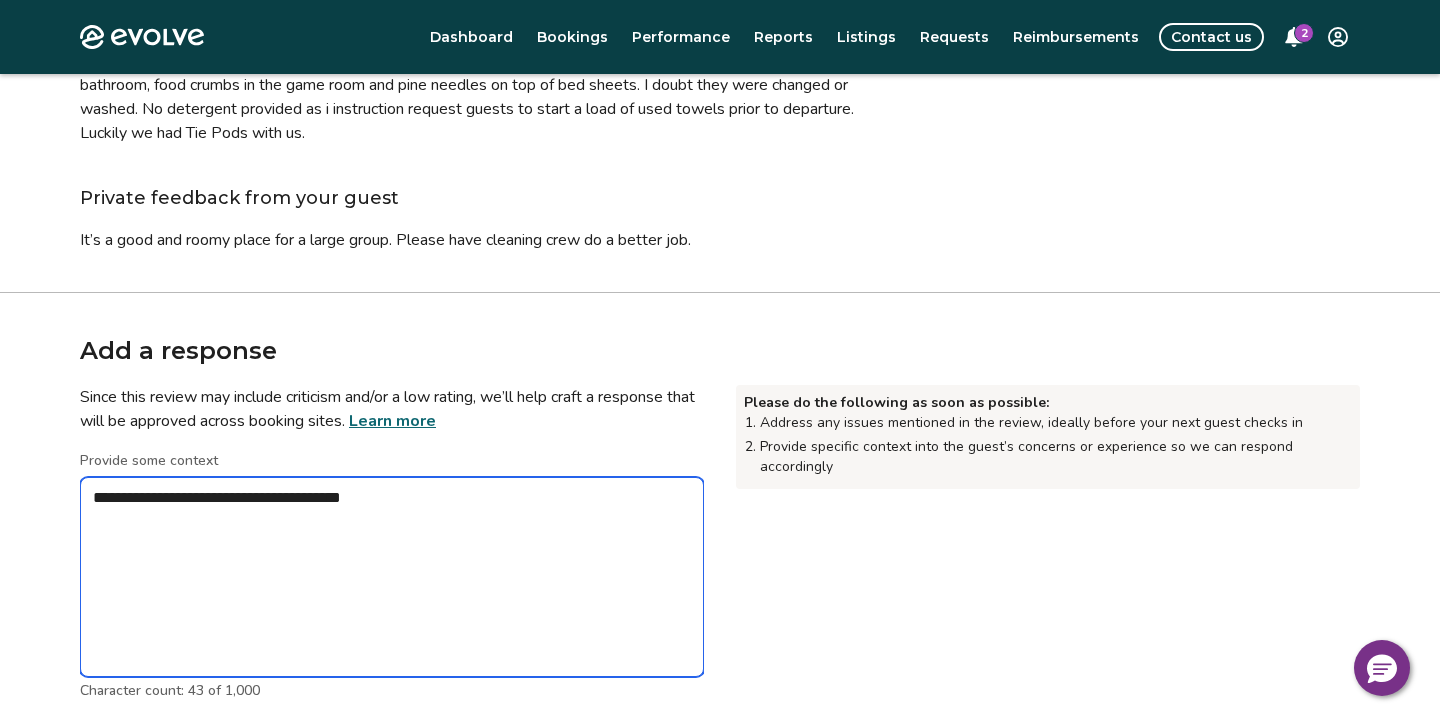 type on "*" 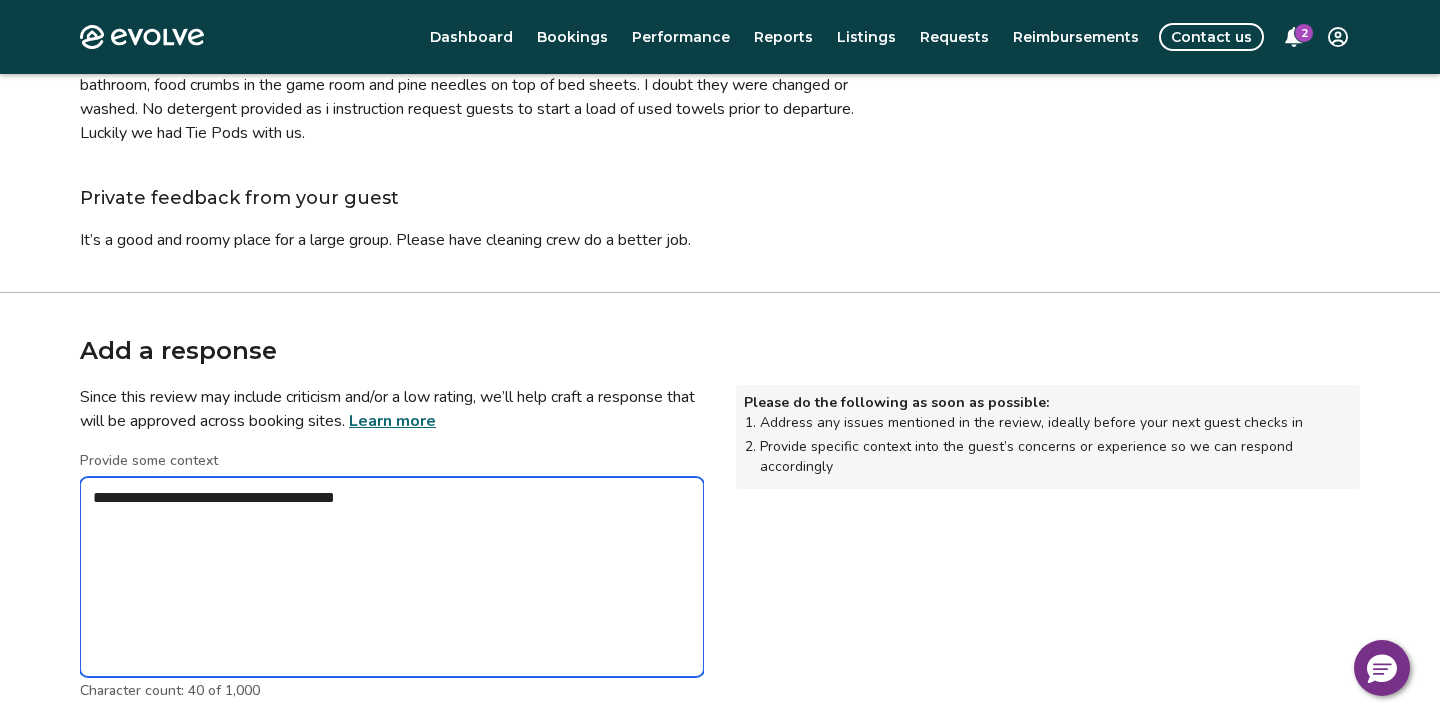 type on "*" 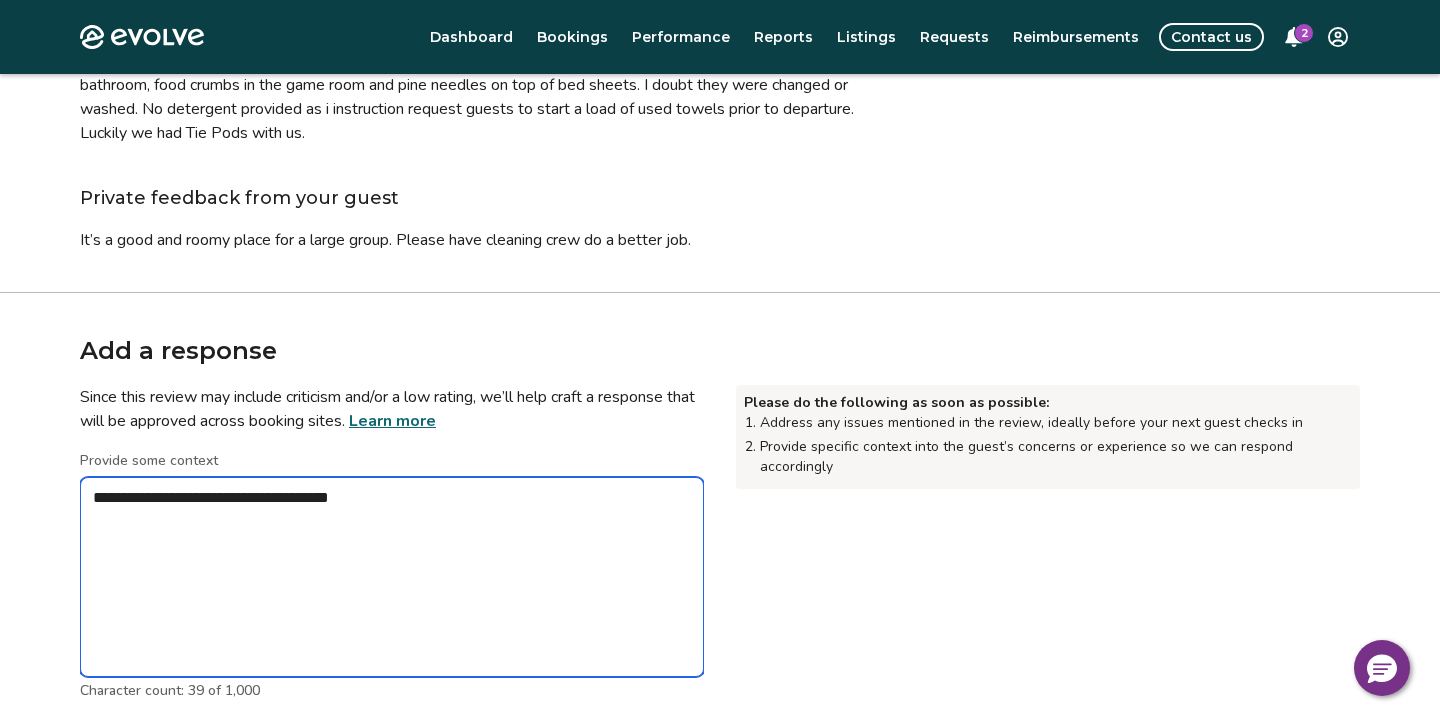 type on "*" 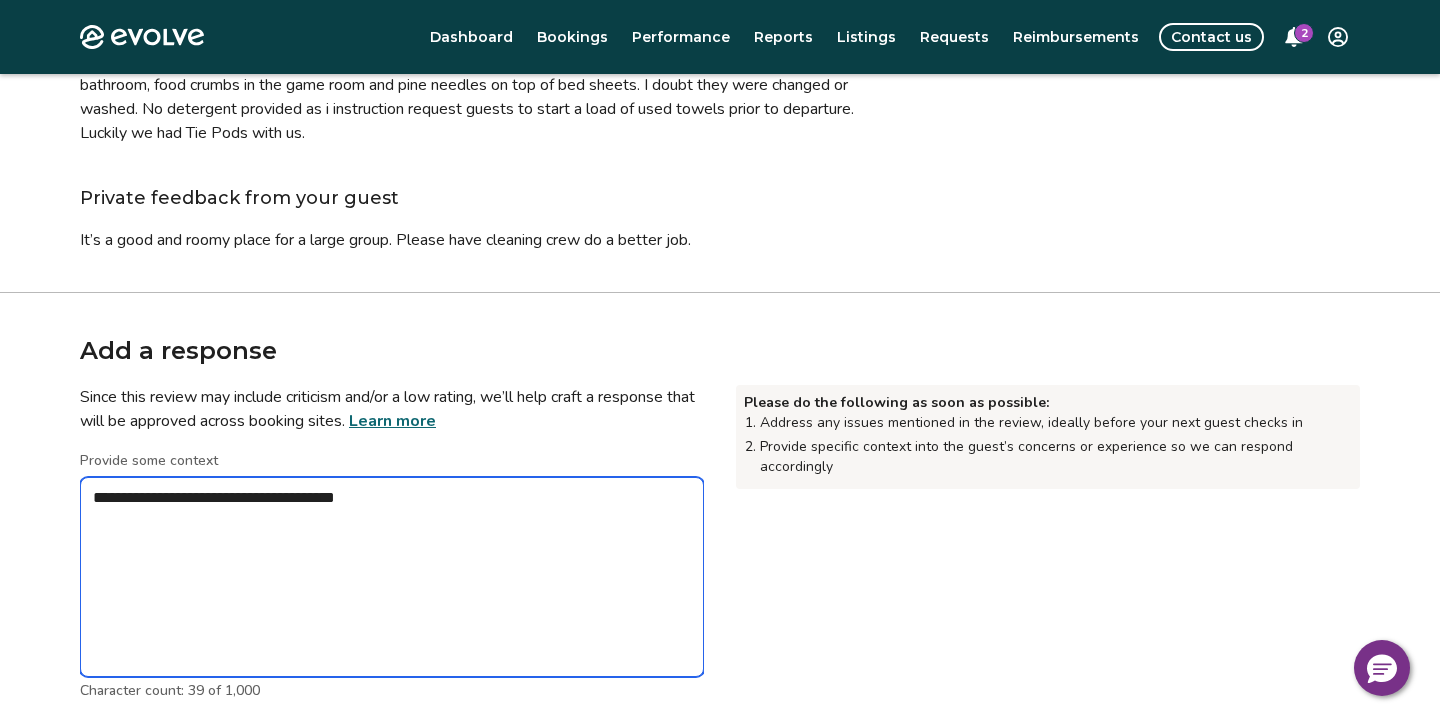 type on "*" 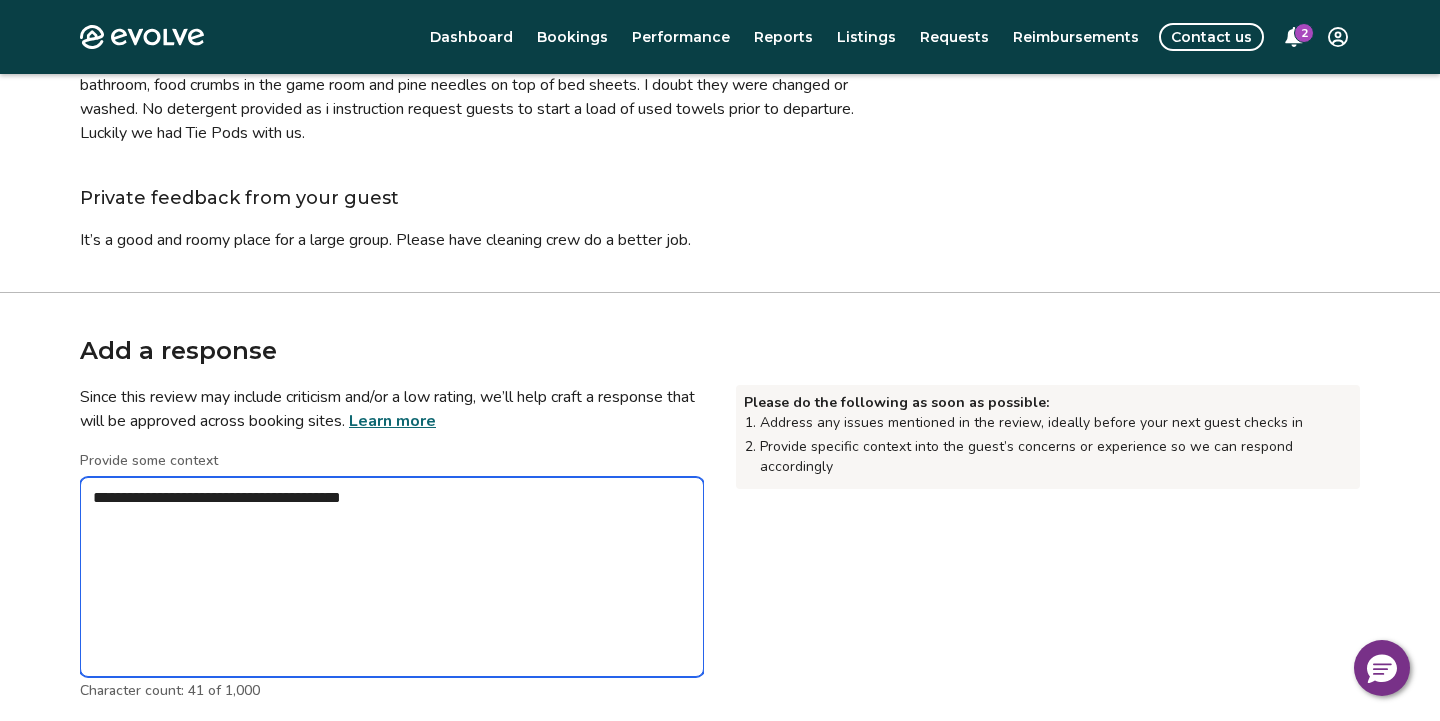 type on "*" 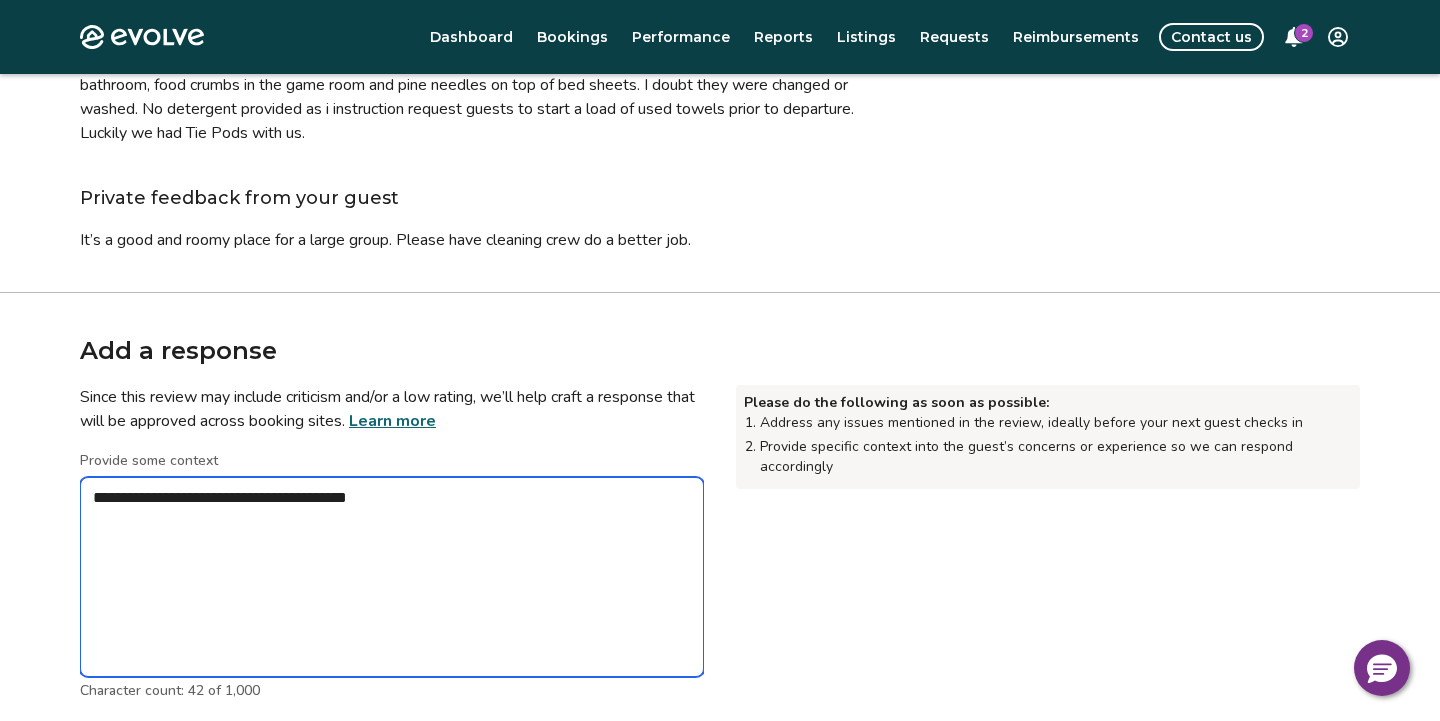 type on "*" 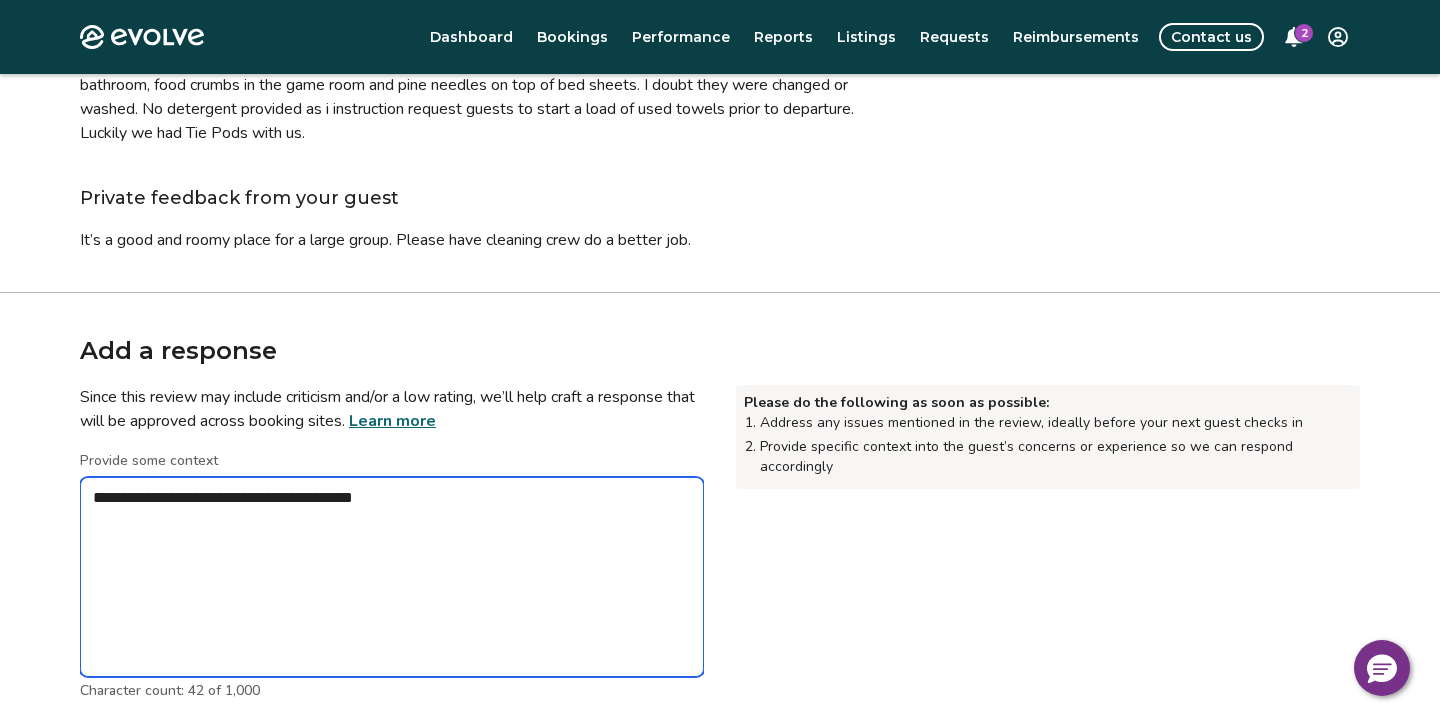 type on "*" 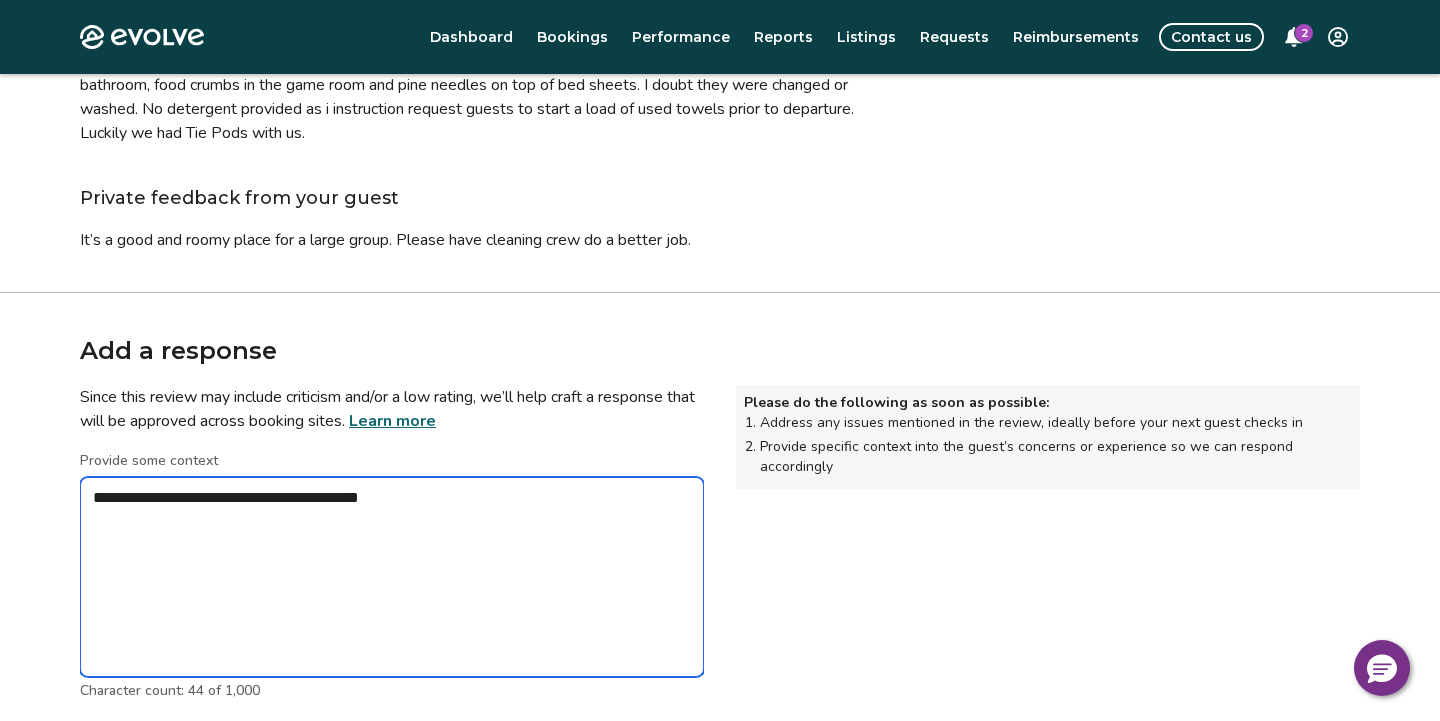 type on "*" 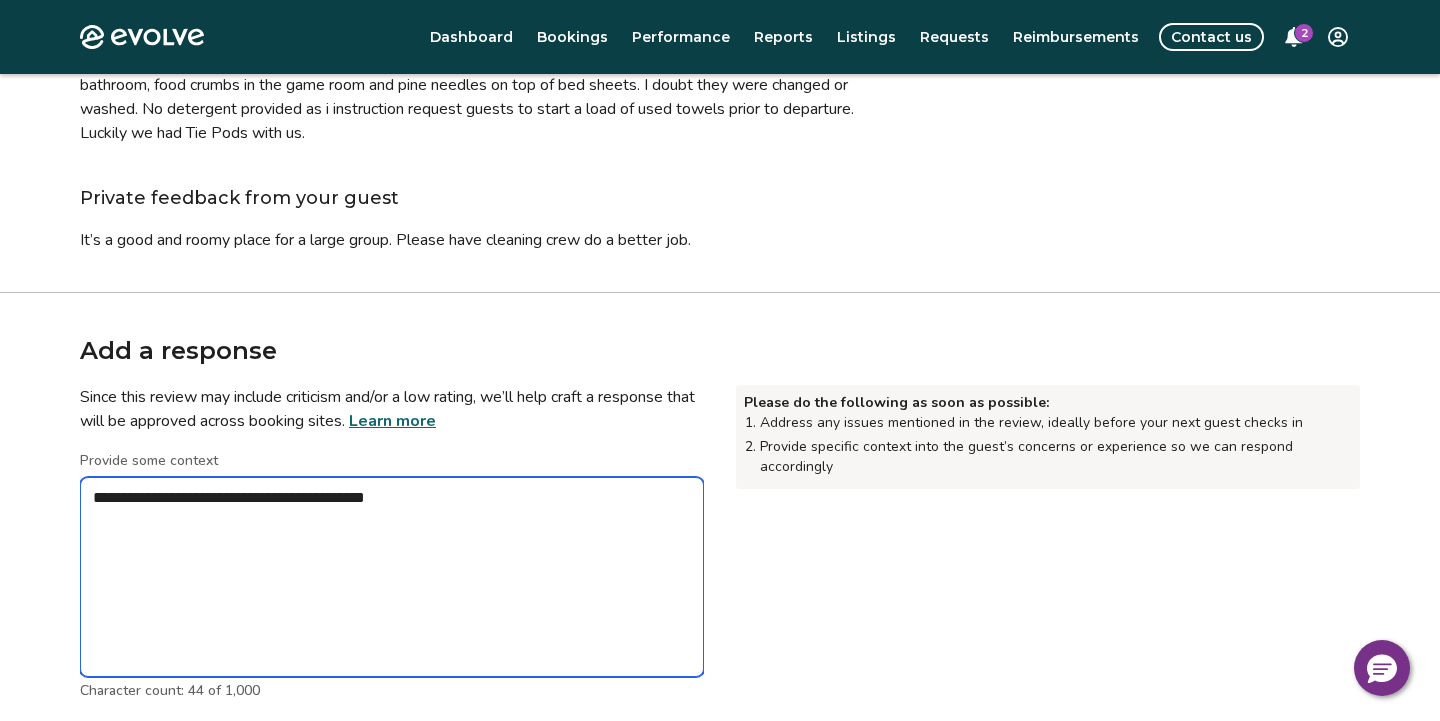type on "*" 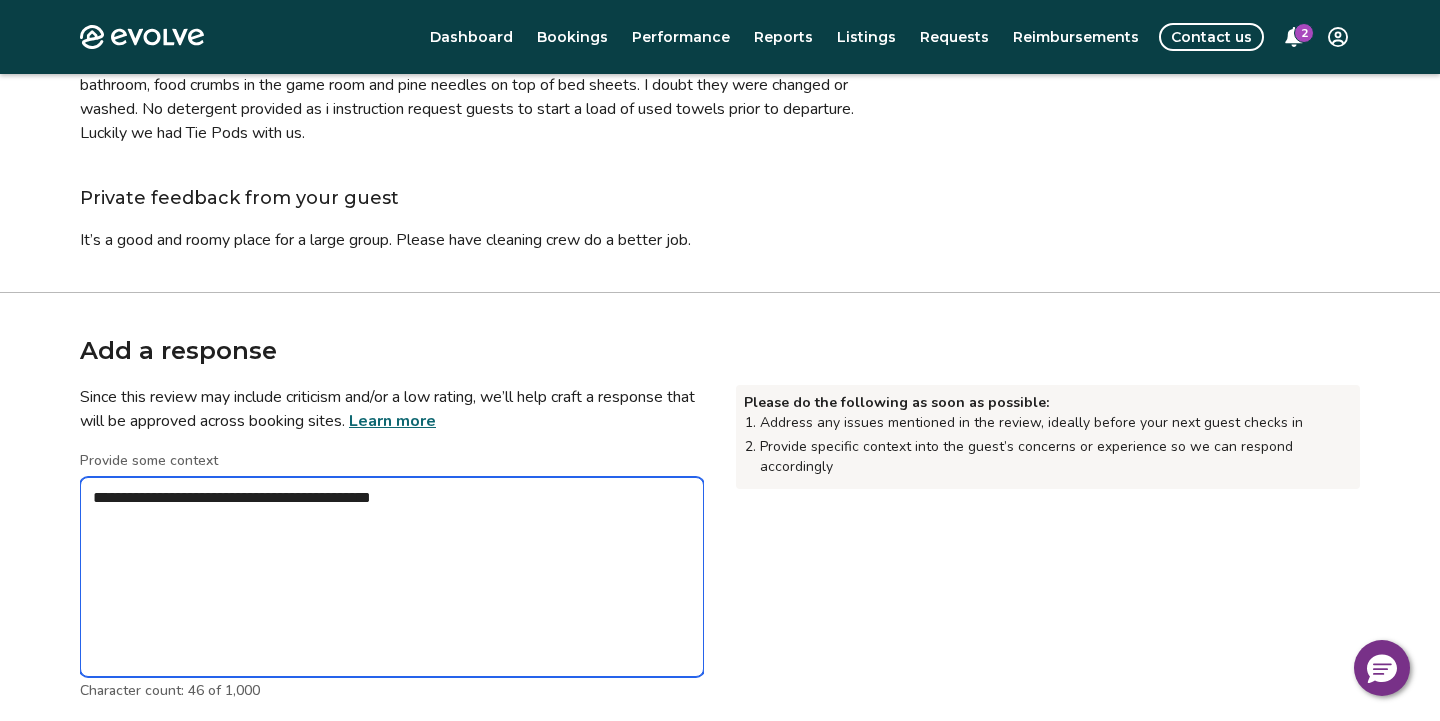 type on "*" 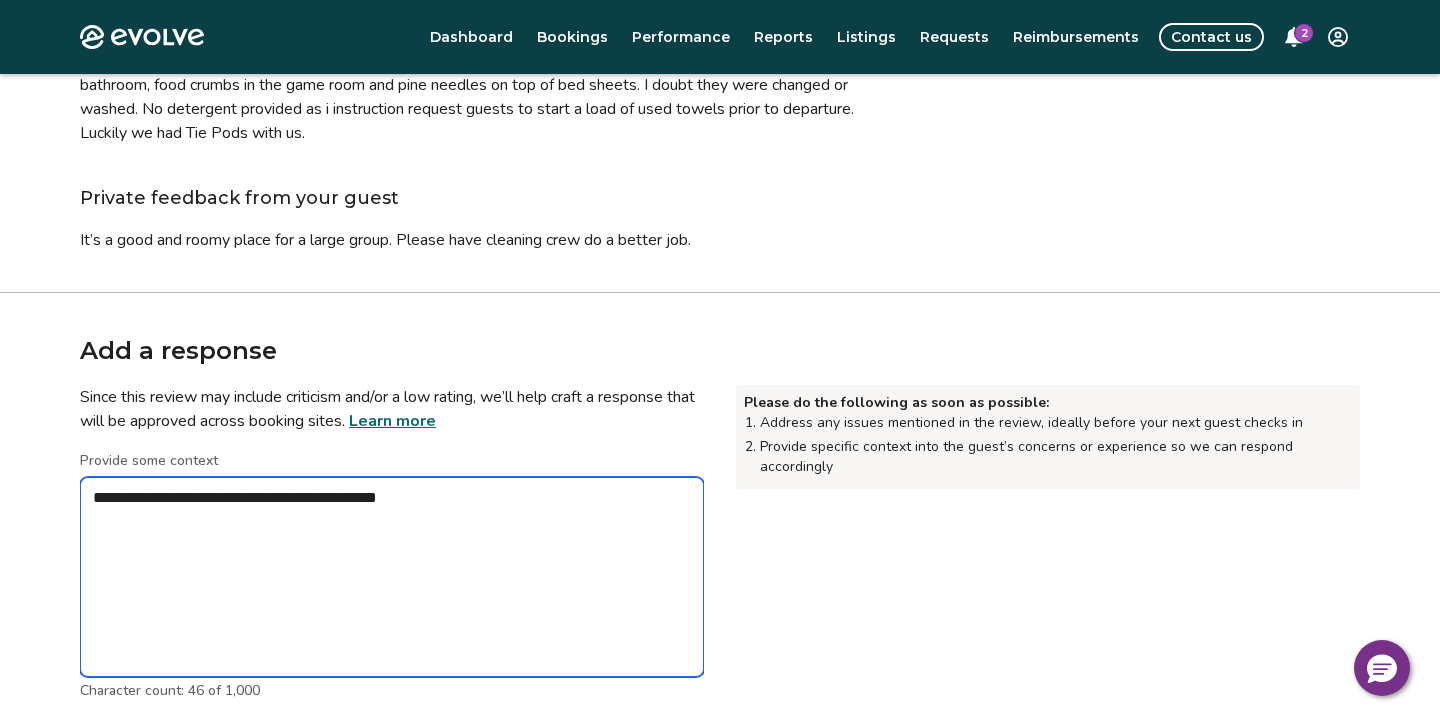 type on "*" 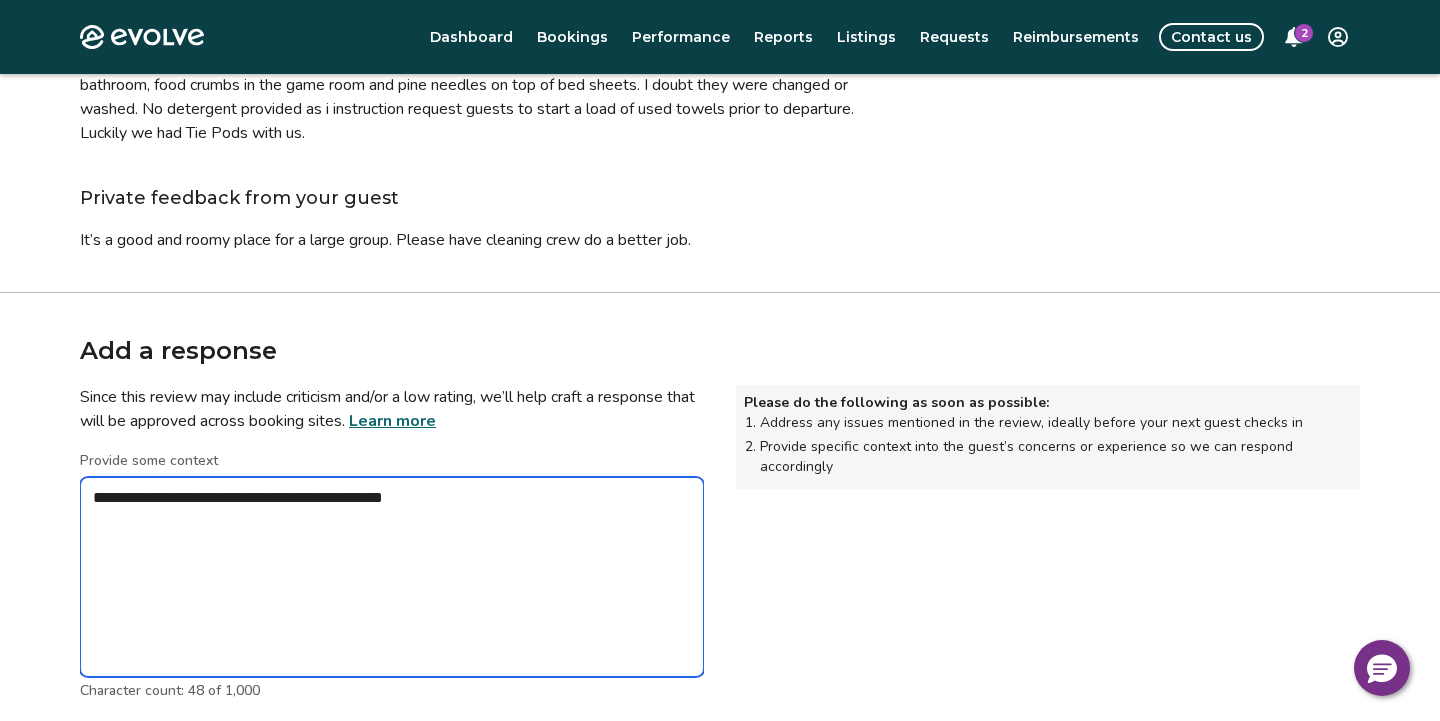 type on "*" 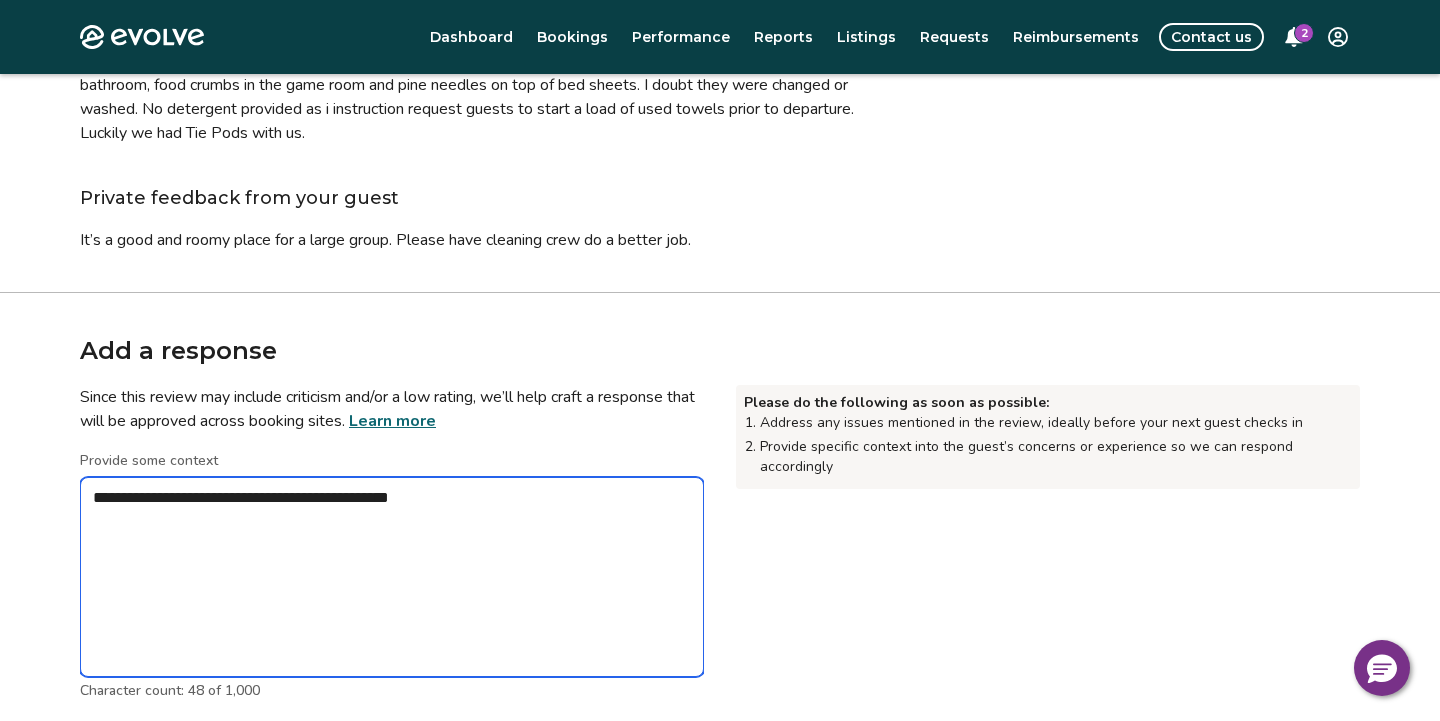 type on "*" 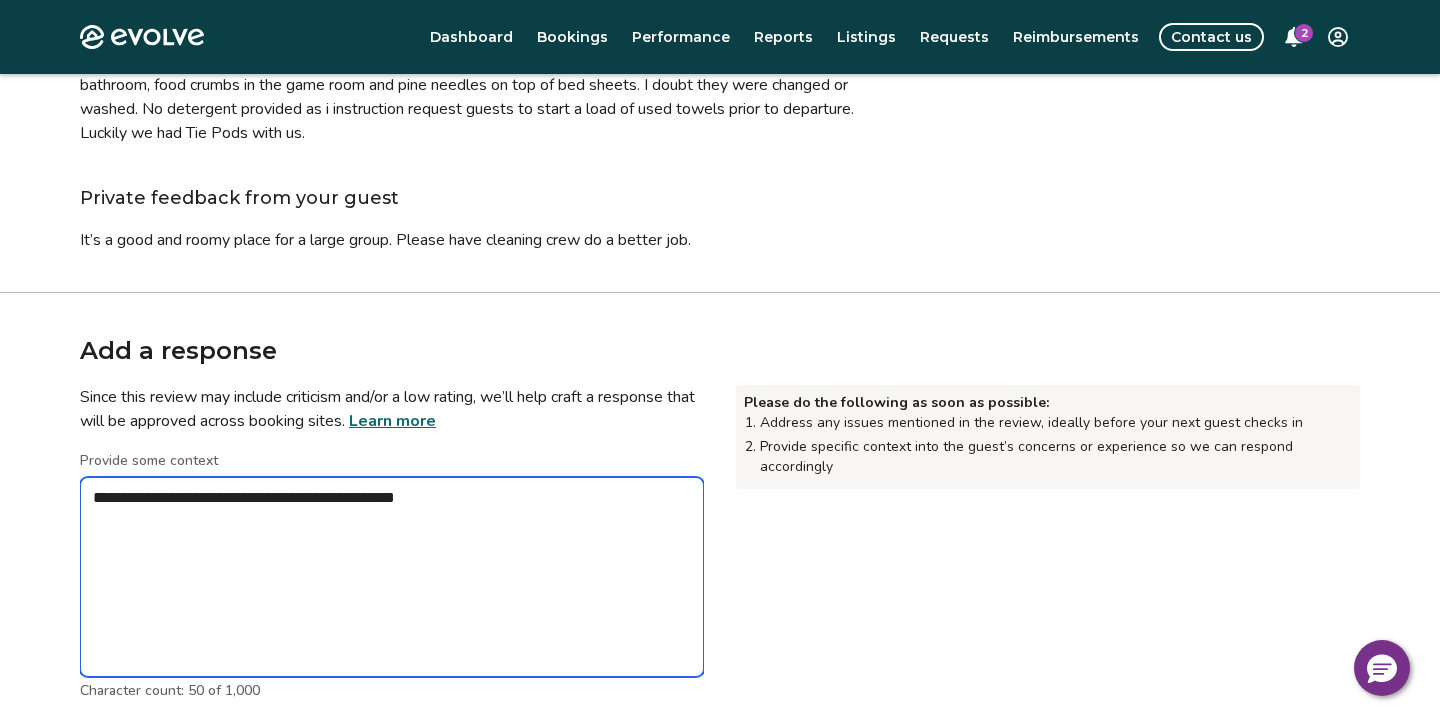 type on "*" 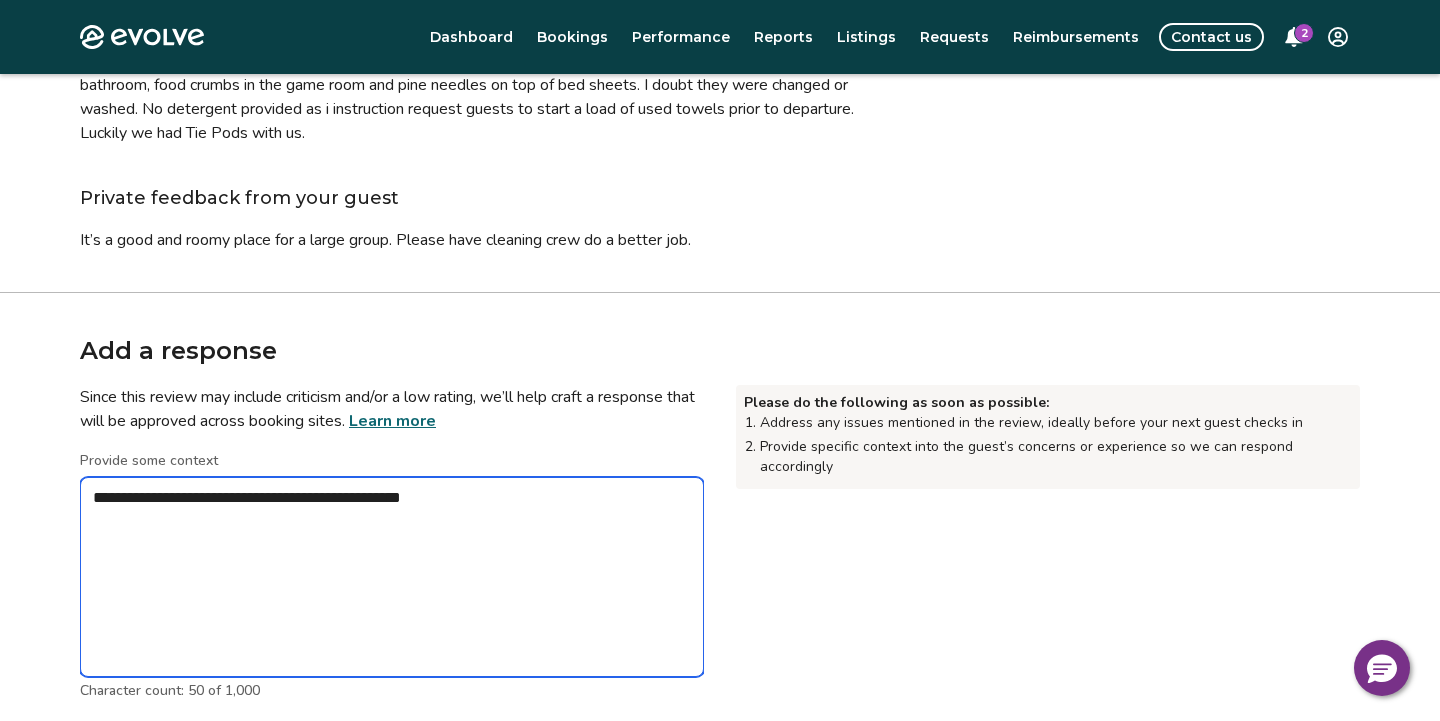 type on "*" 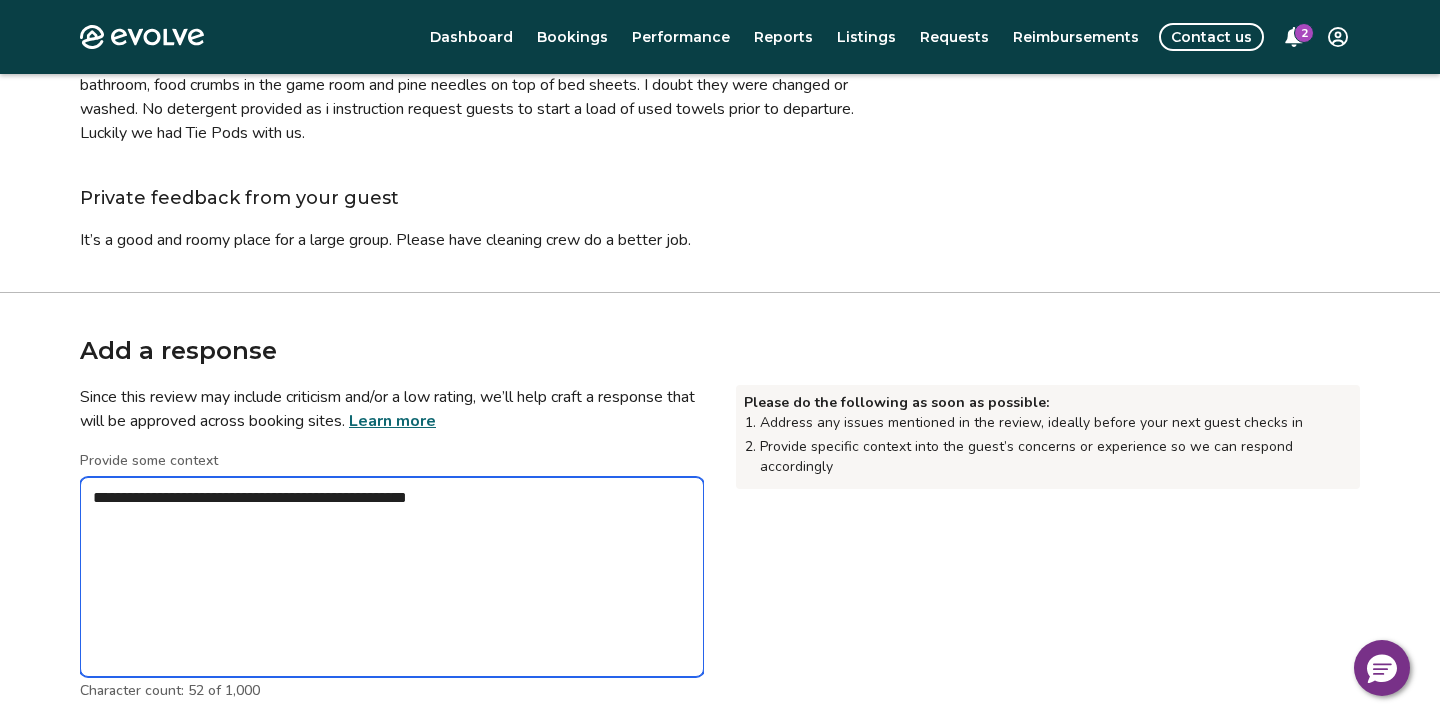 type on "*" 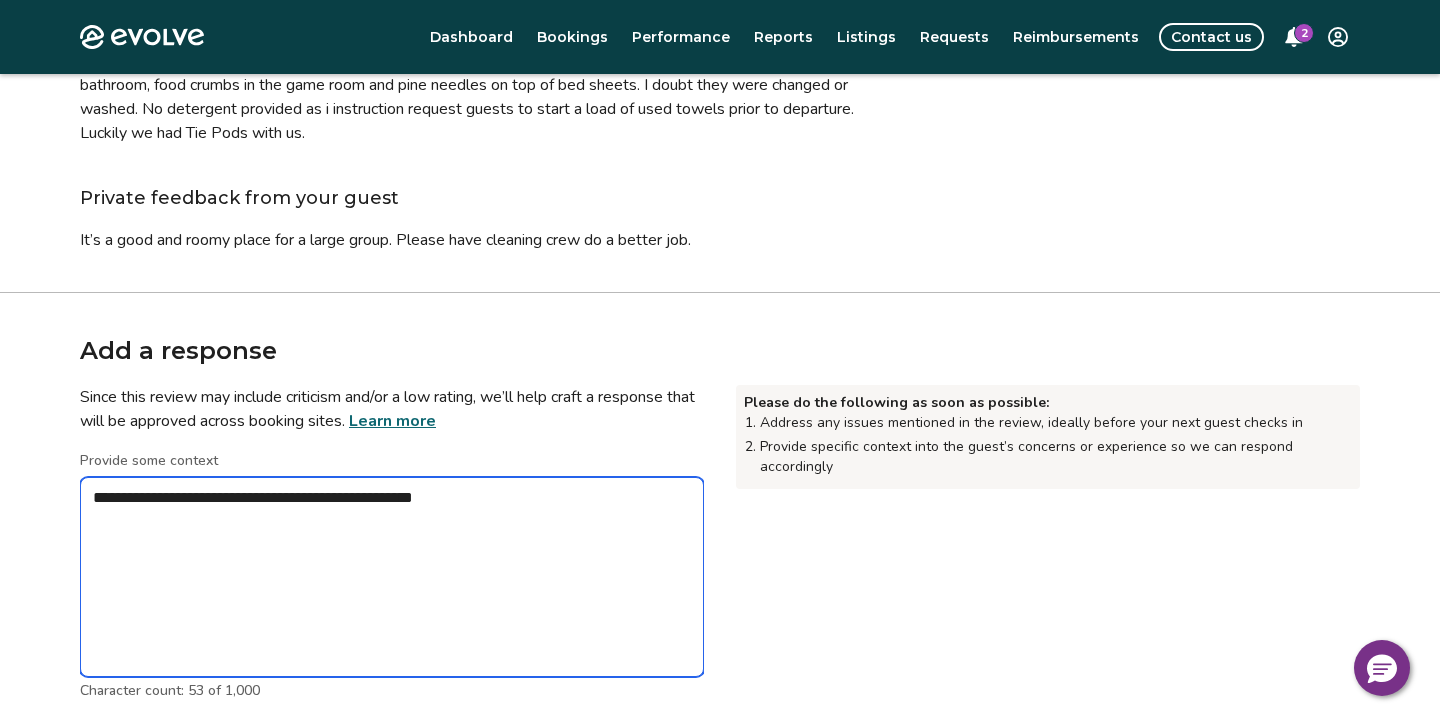 type on "*" 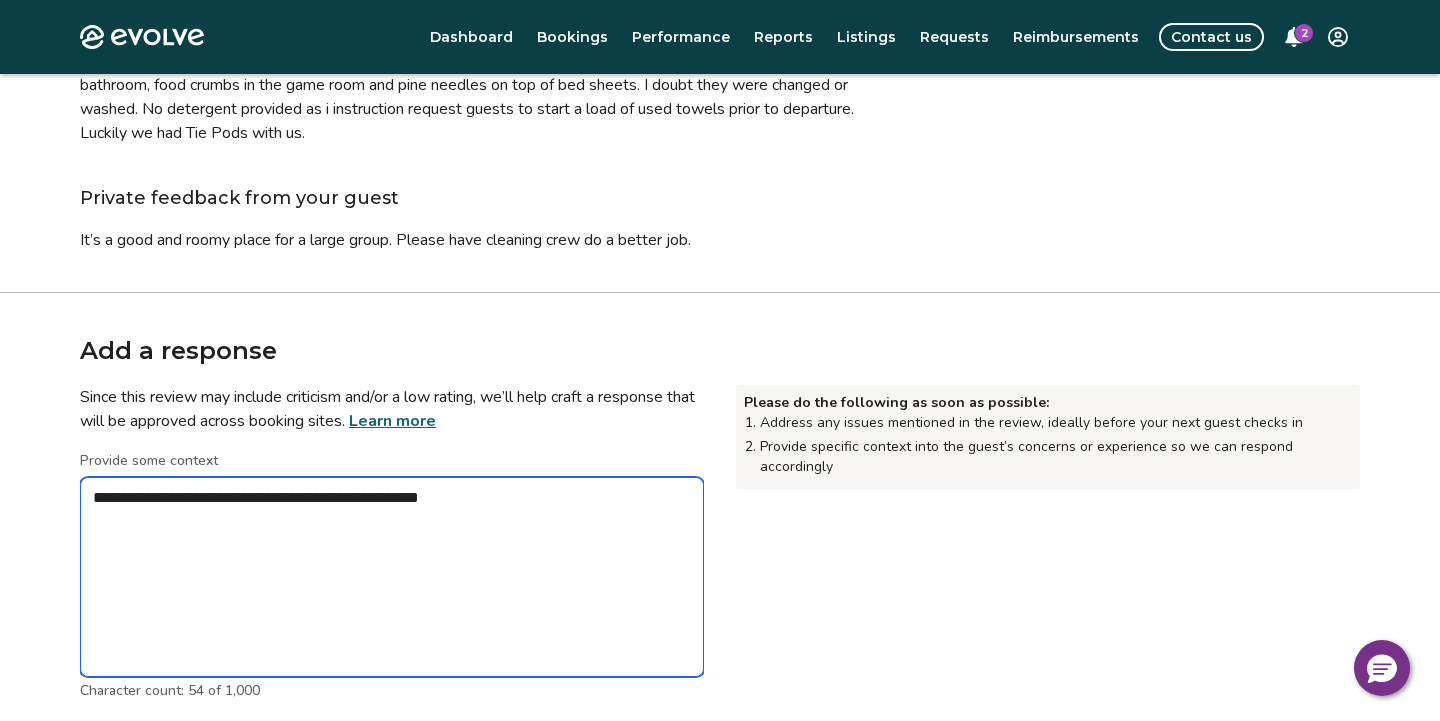 type on "*" 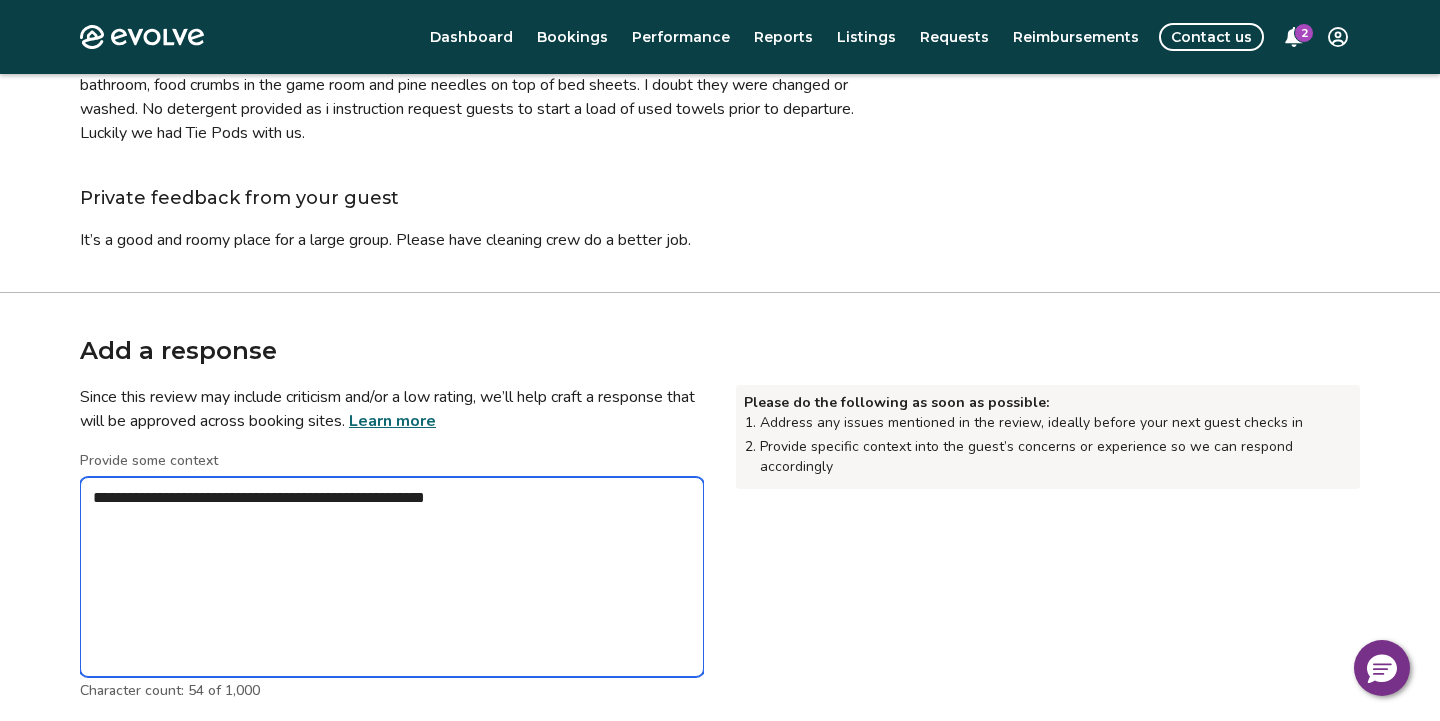 type on "*" 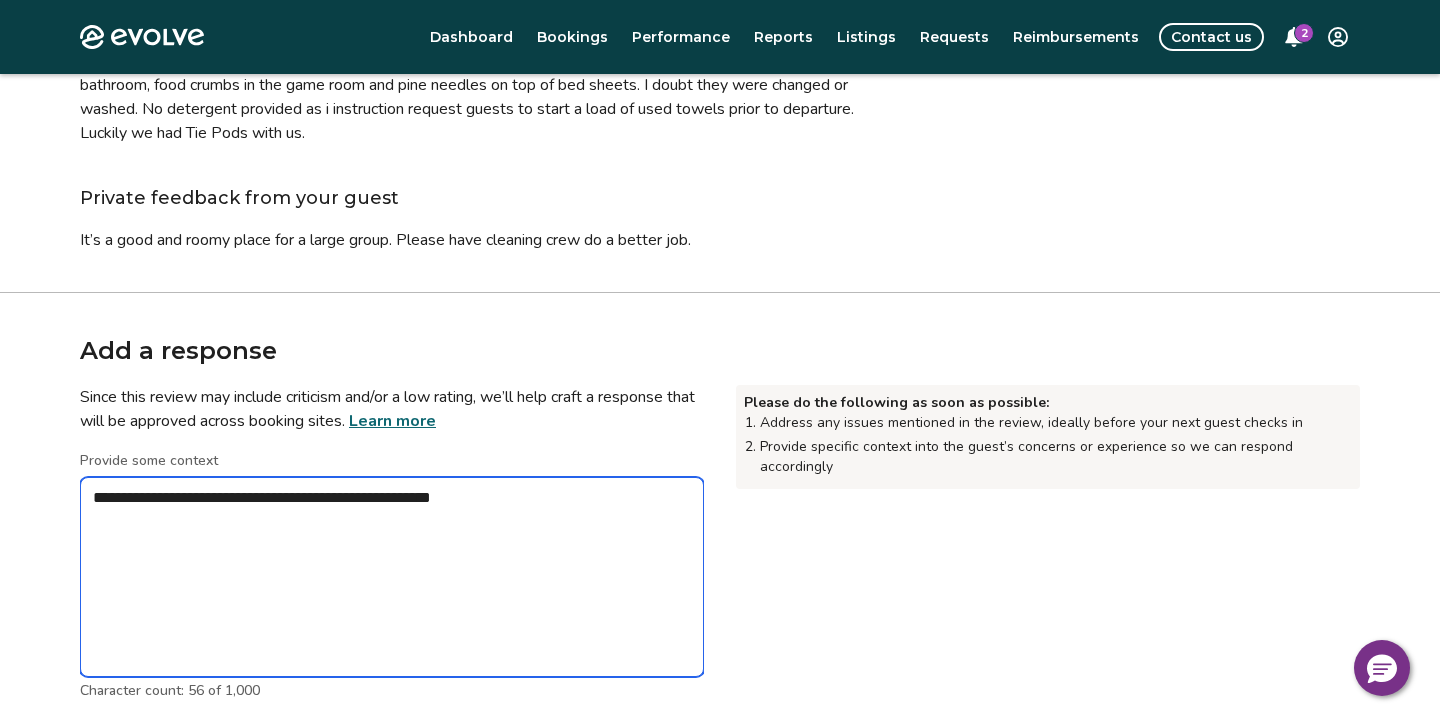 type on "*" 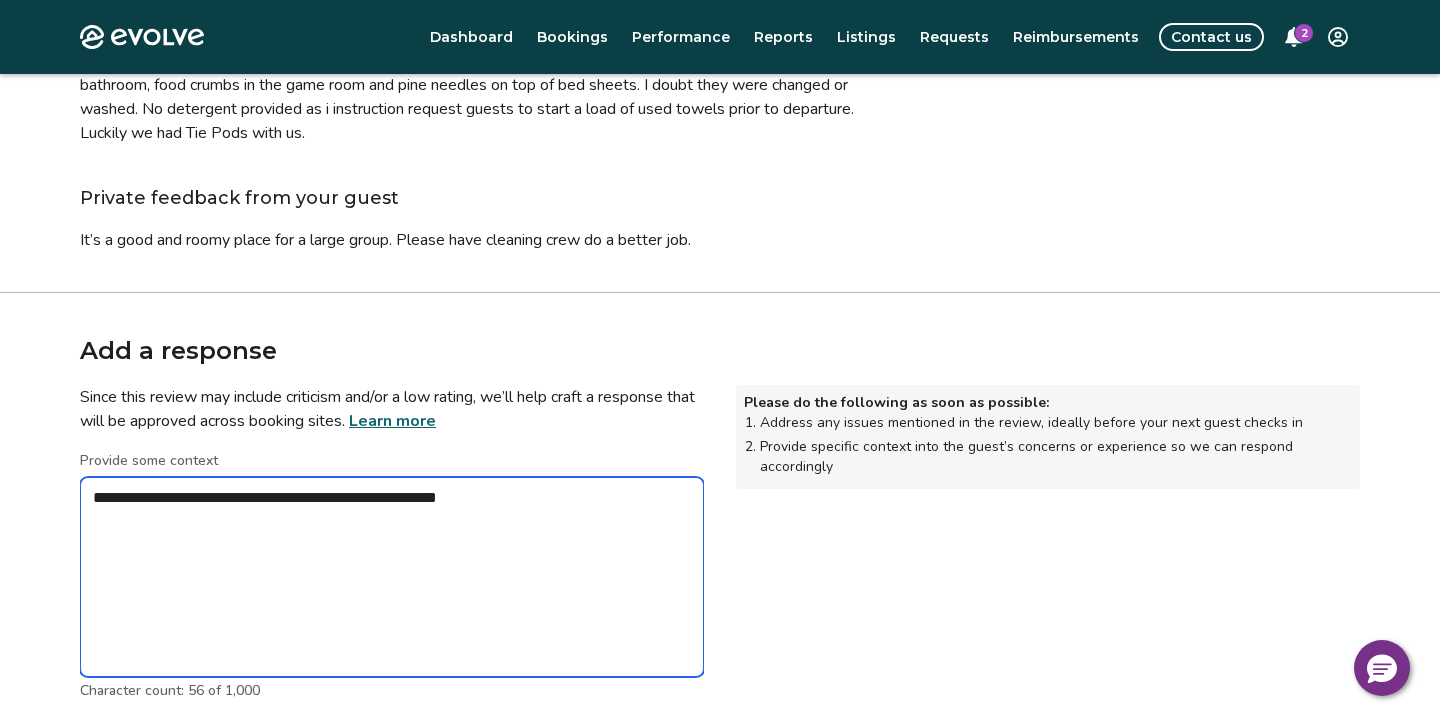 type on "*" 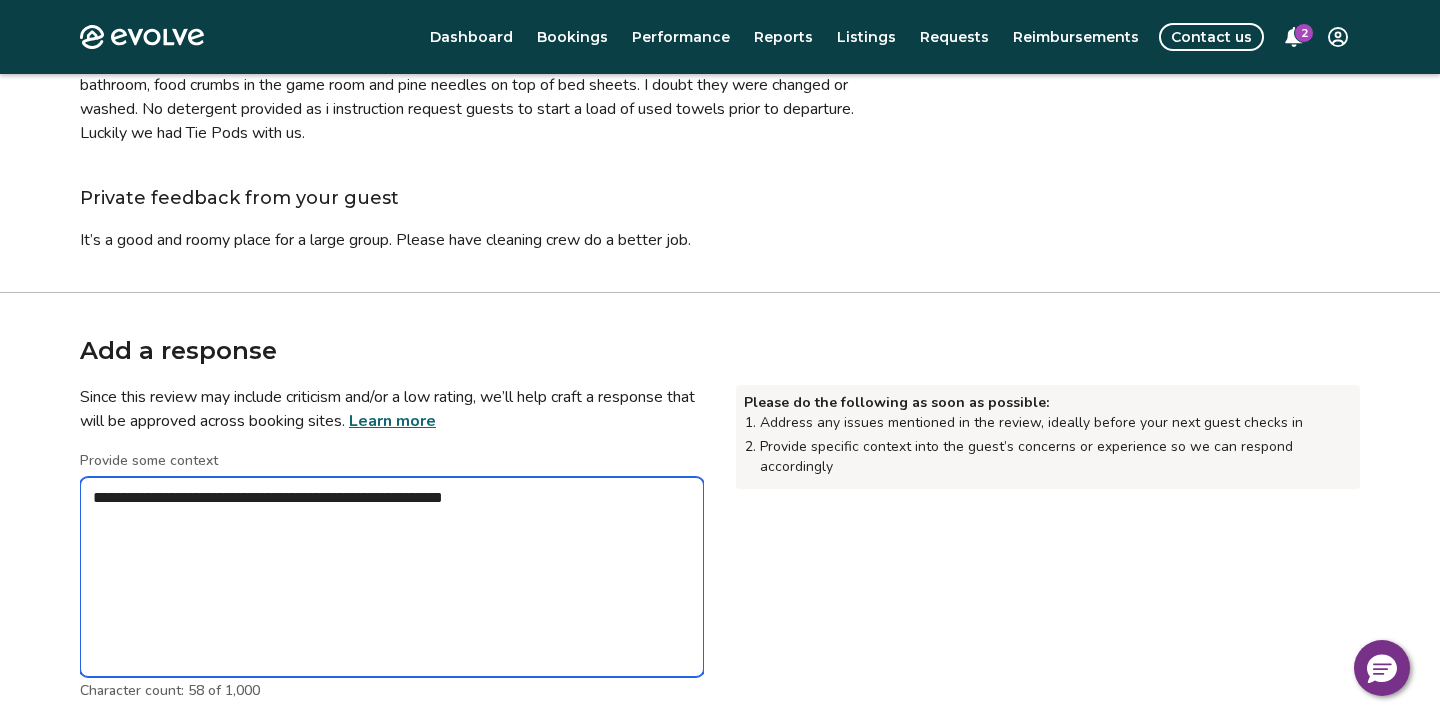 type on "*" 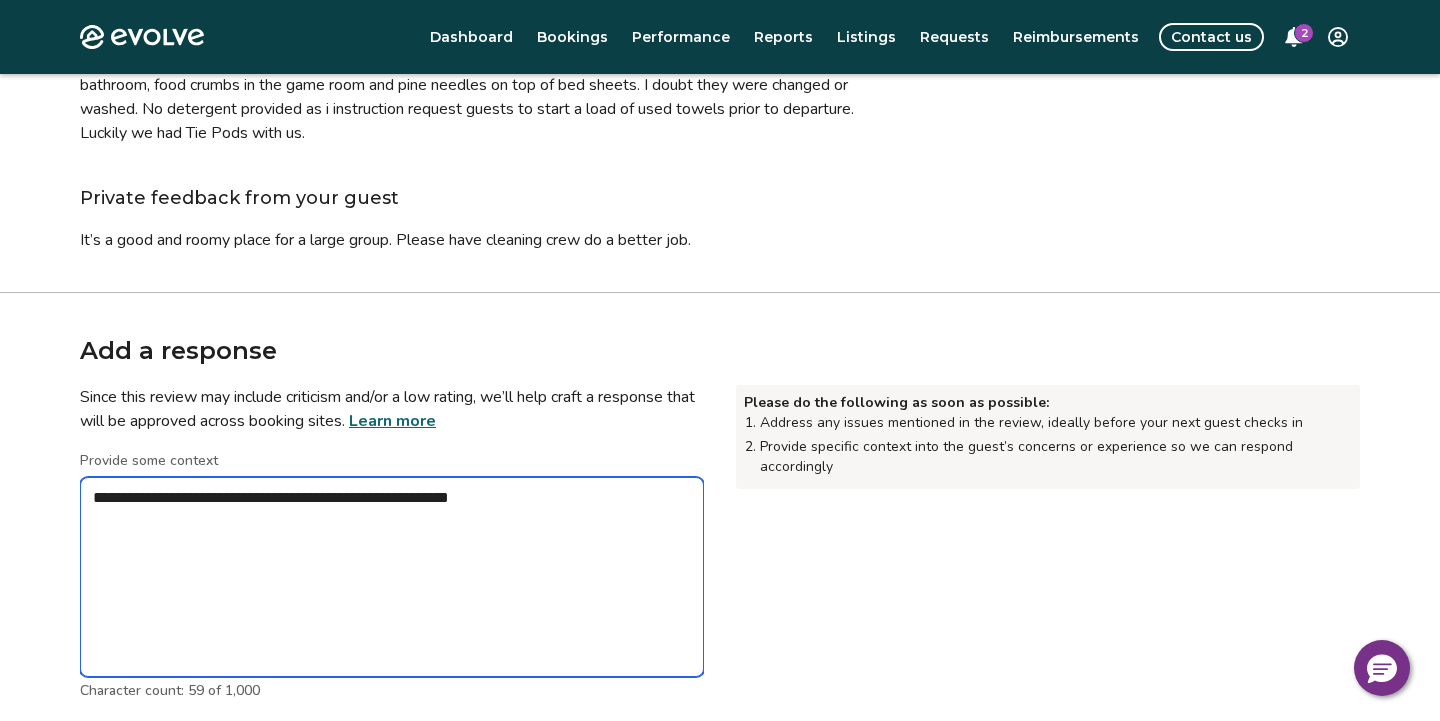 type on "*" 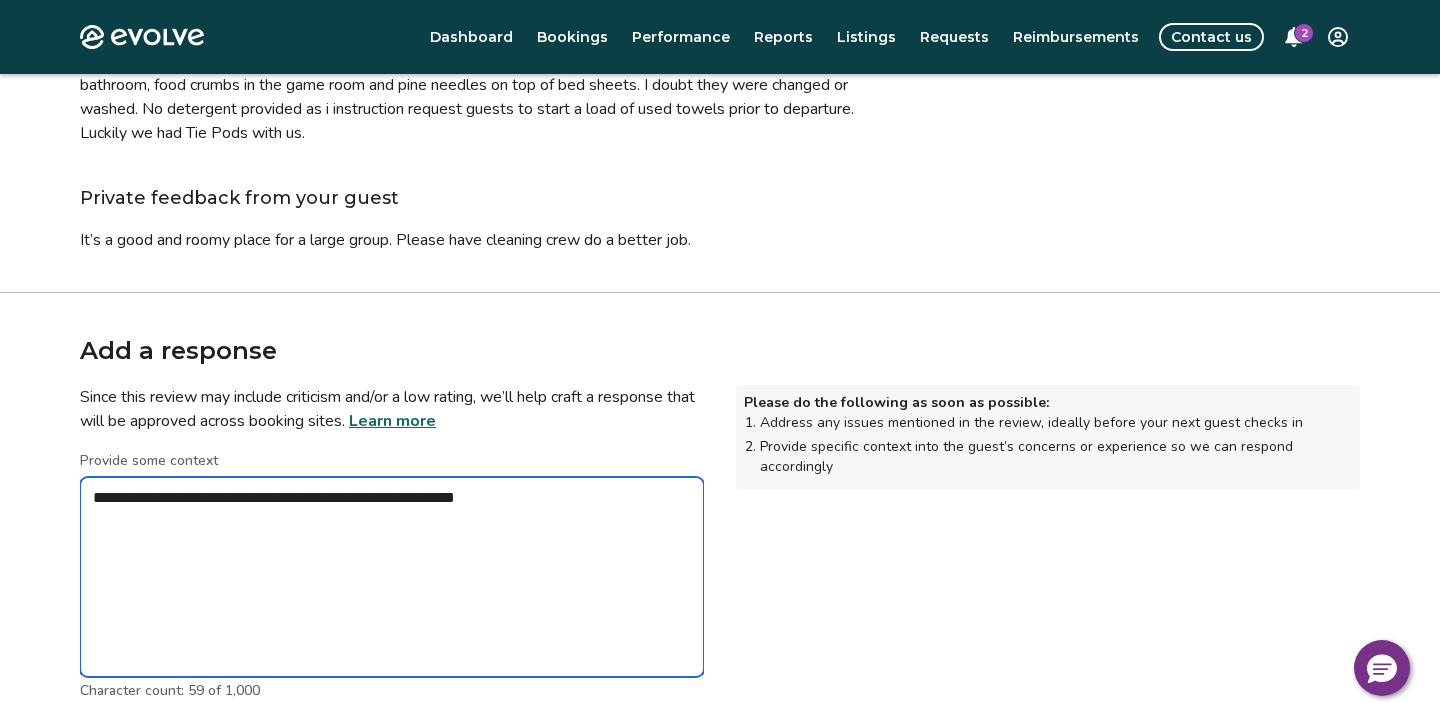 type on "*" 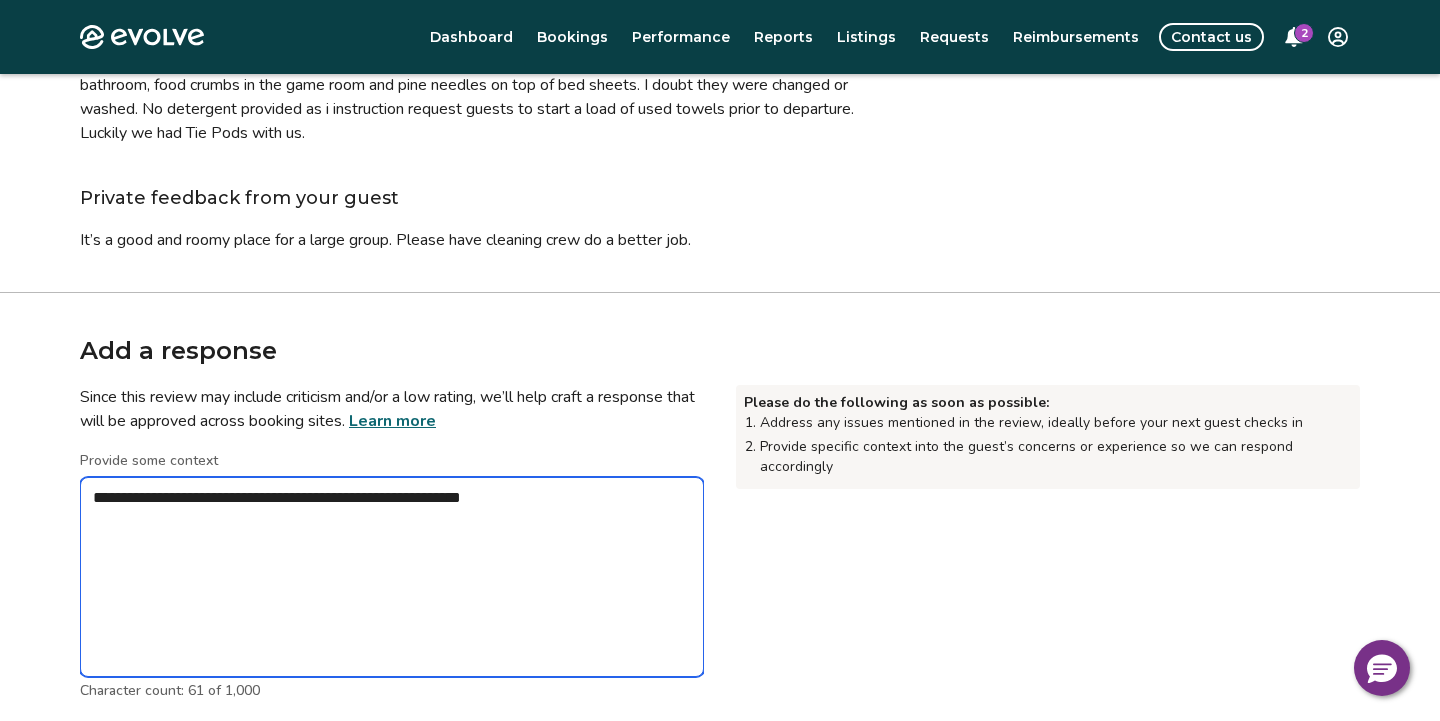 type on "*" 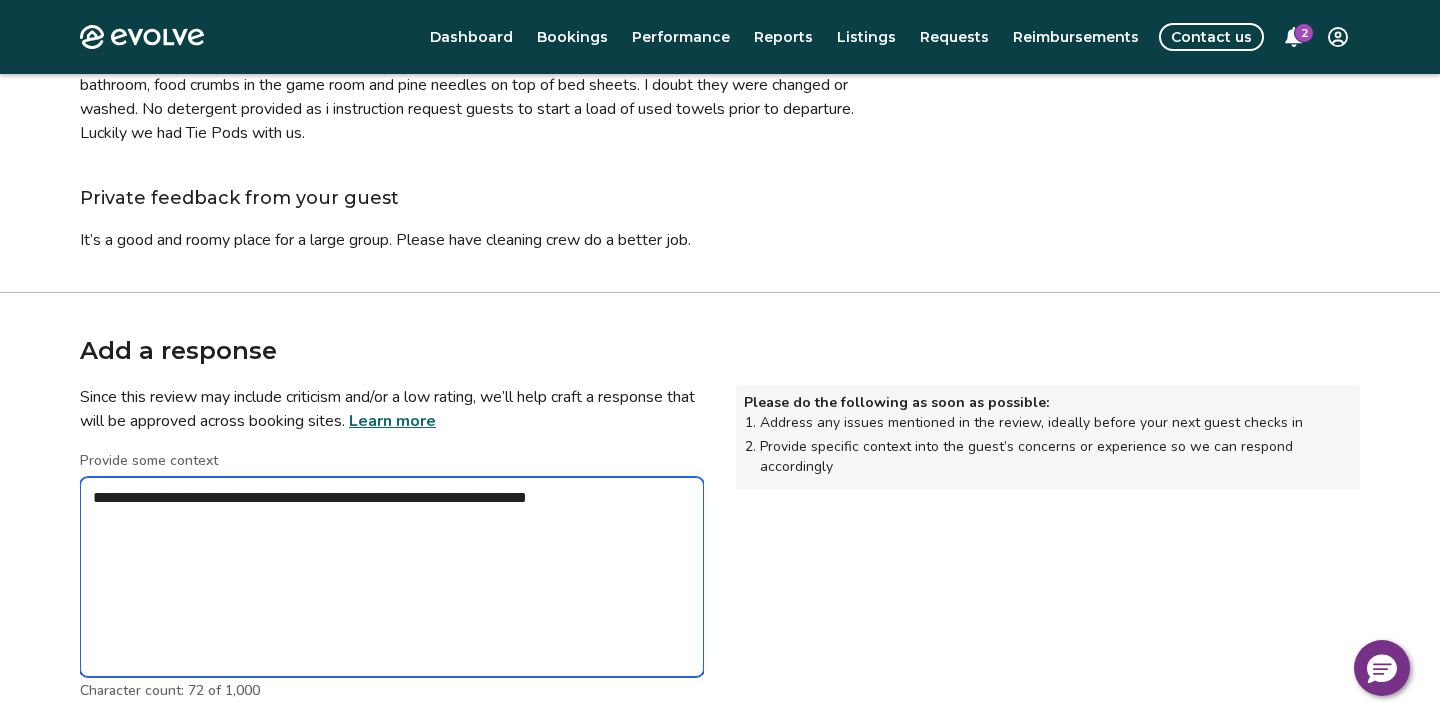 click on "**********" at bounding box center (392, 577) 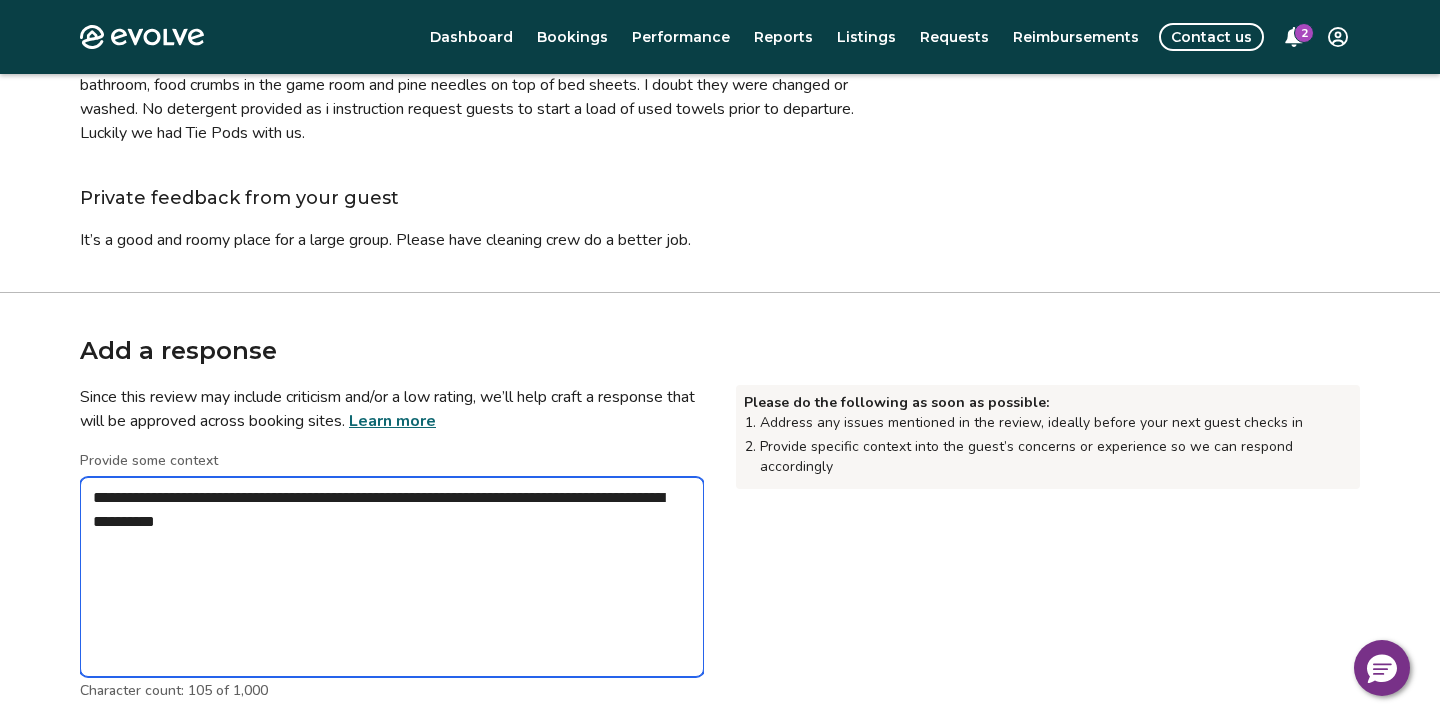 drag, startPoint x: 481, startPoint y: 498, endPoint x: 415, endPoint y: 498, distance: 66 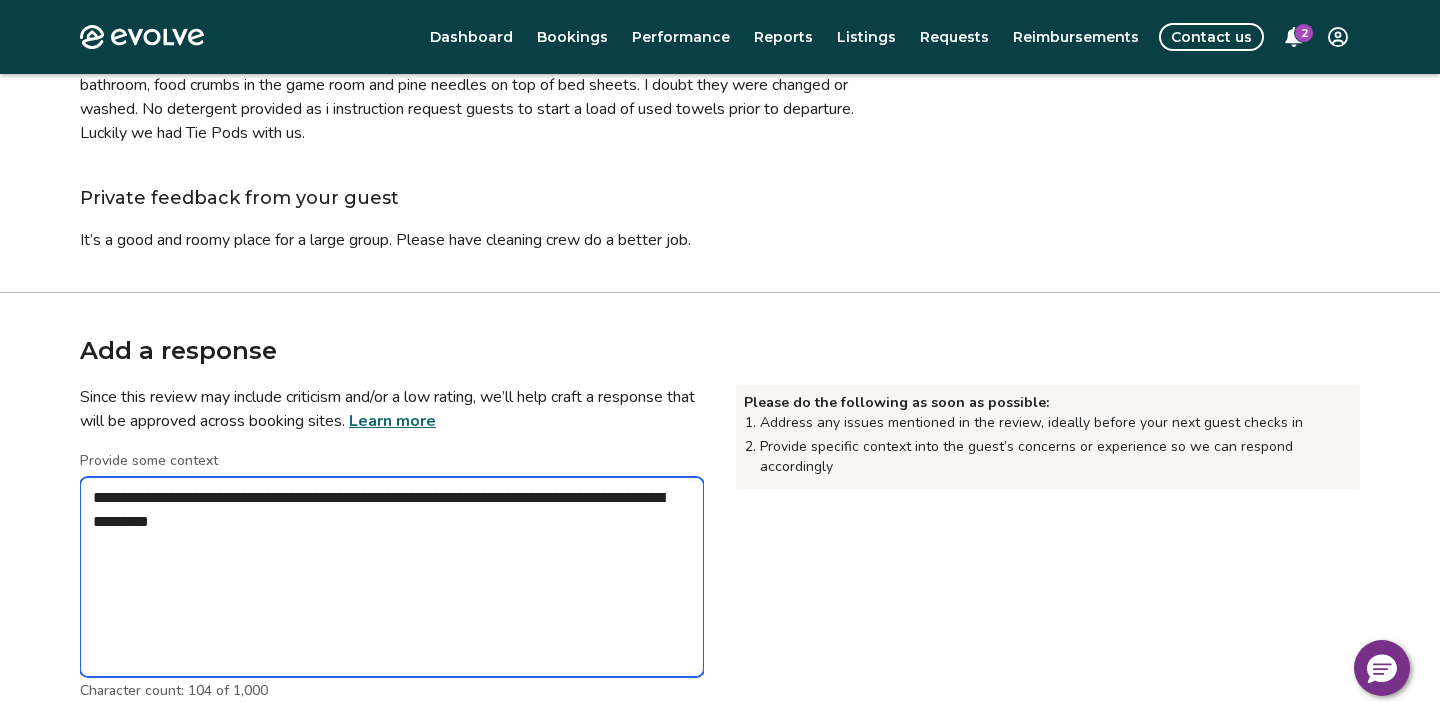 click on "**********" at bounding box center (392, 577) 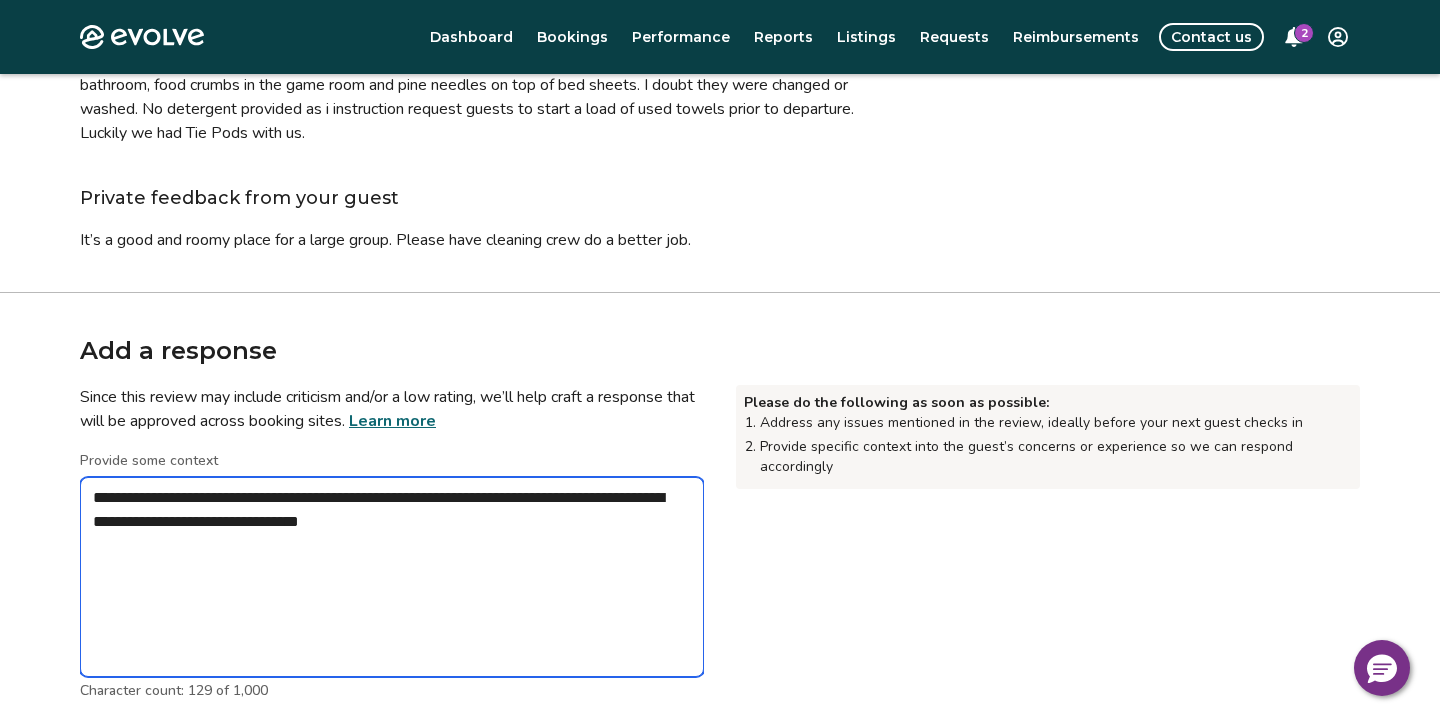 click on "**********" at bounding box center (392, 577) 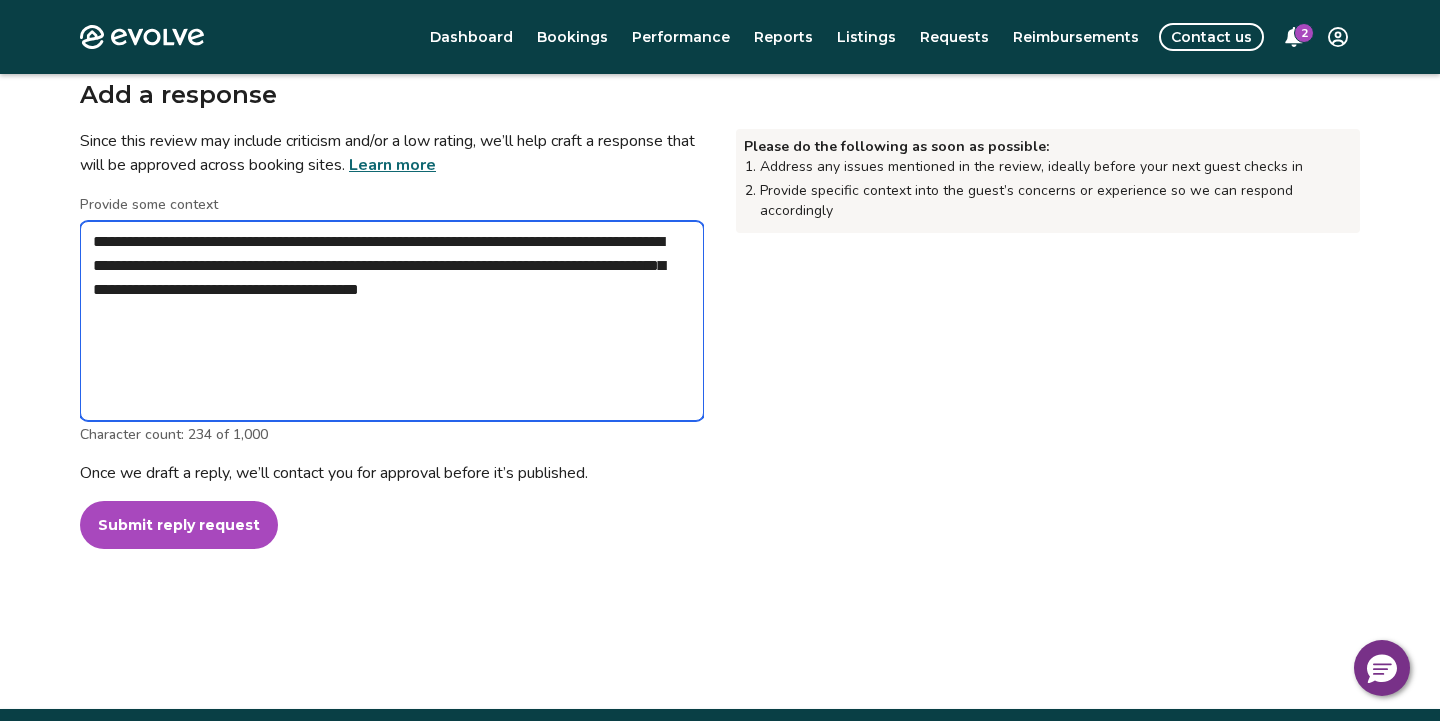 scroll, scrollTop: 598, scrollLeft: 0, axis: vertical 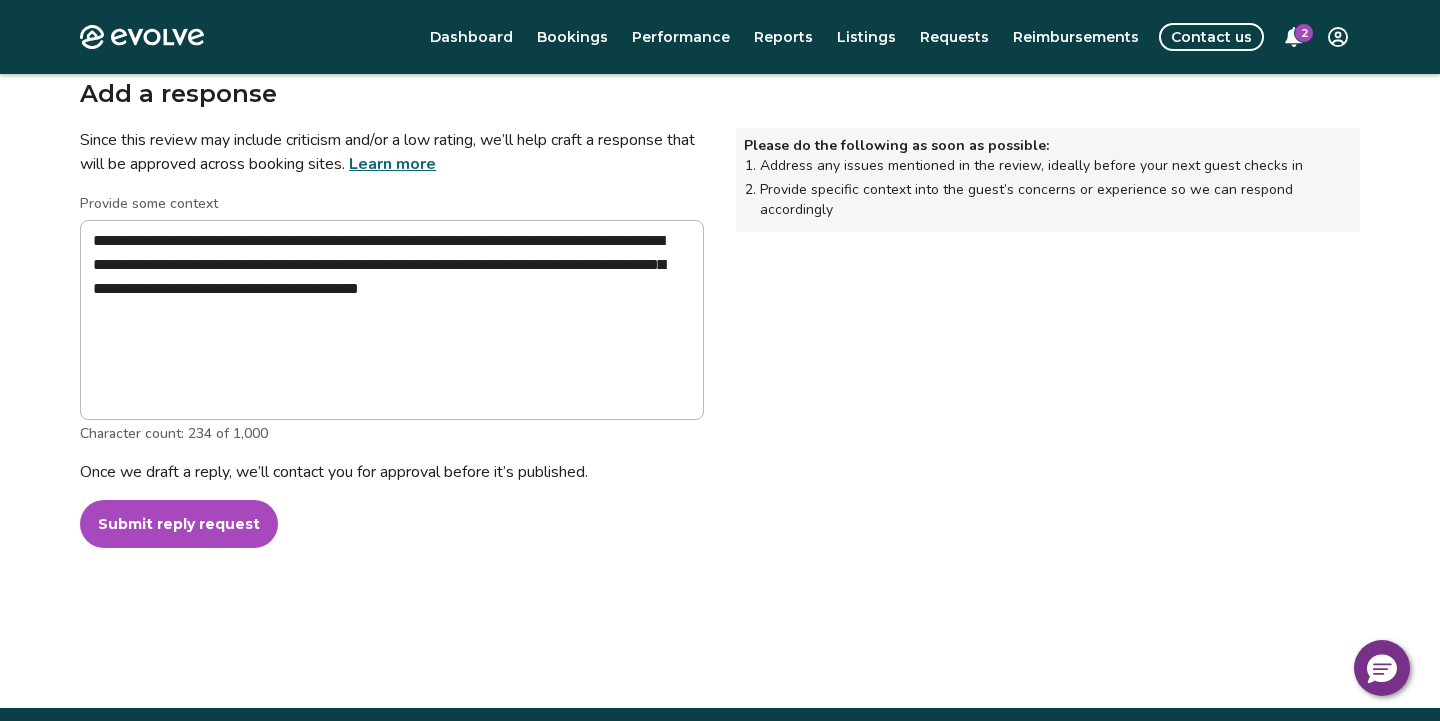 click on "Submit reply request" at bounding box center [179, 524] 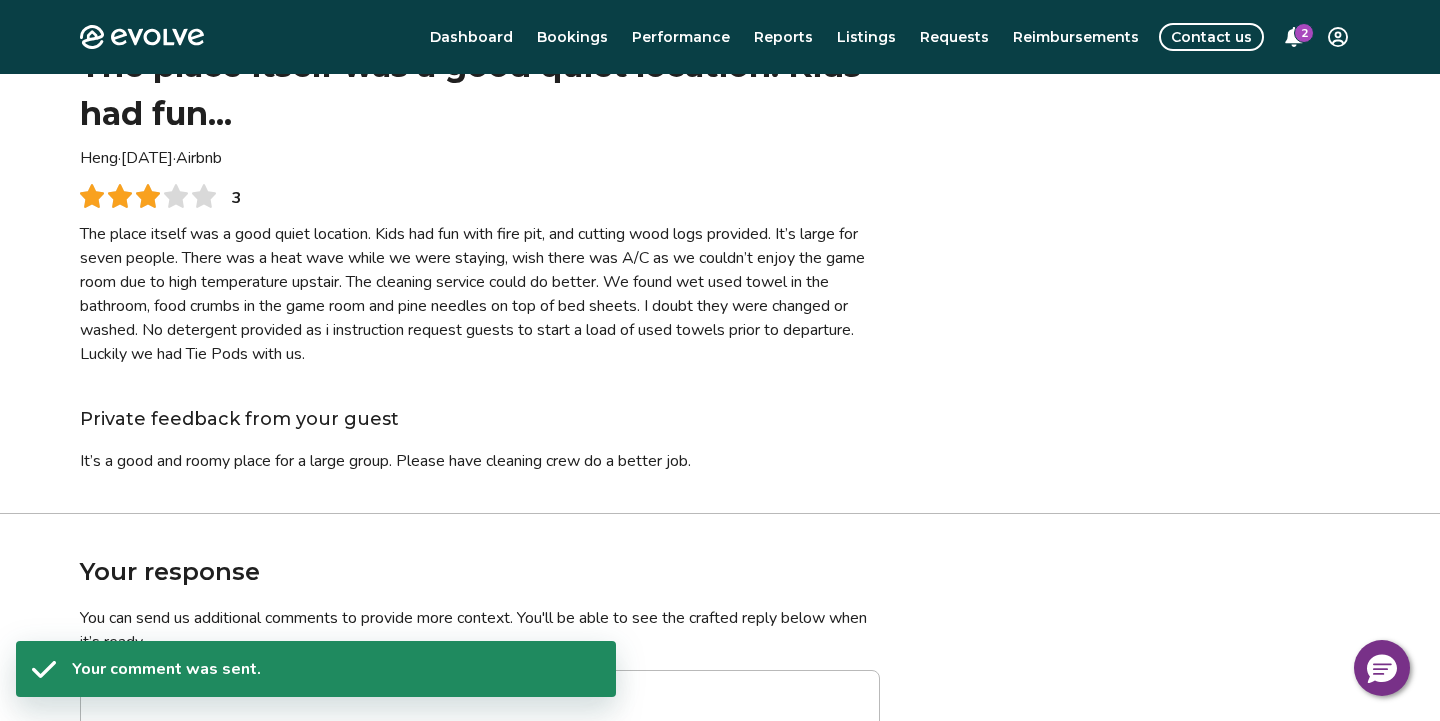 scroll, scrollTop: 0, scrollLeft: 0, axis: both 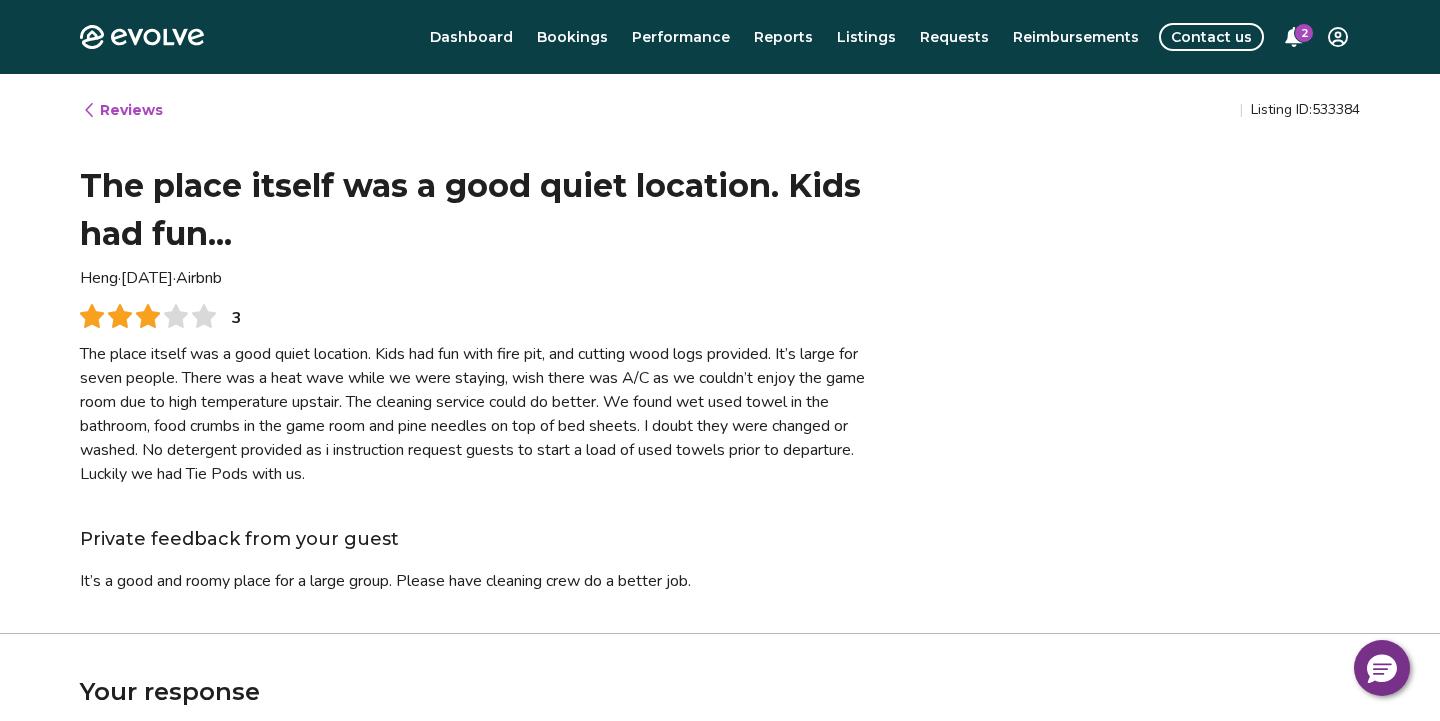 click on "Reviews" at bounding box center [122, 110] 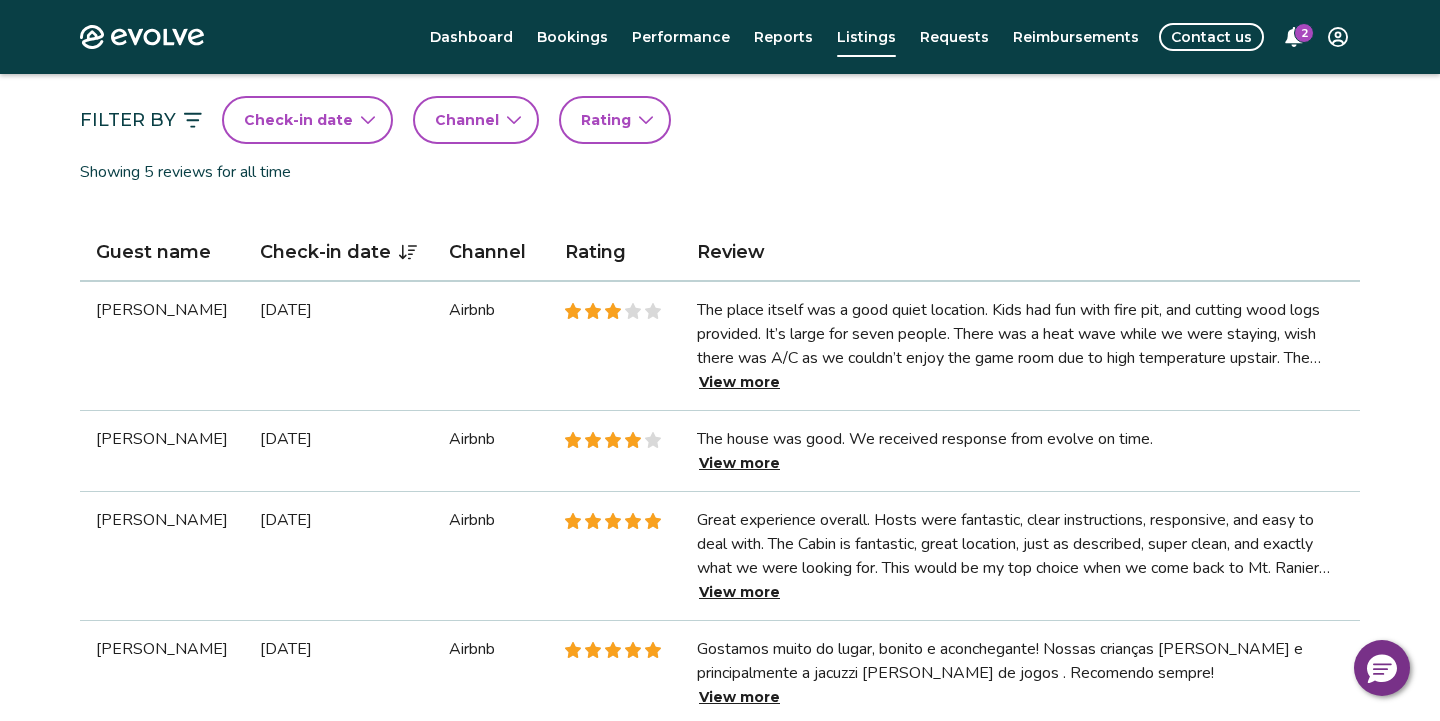 scroll, scrollTop: 497, scrollLeft: 0, axis: vertical 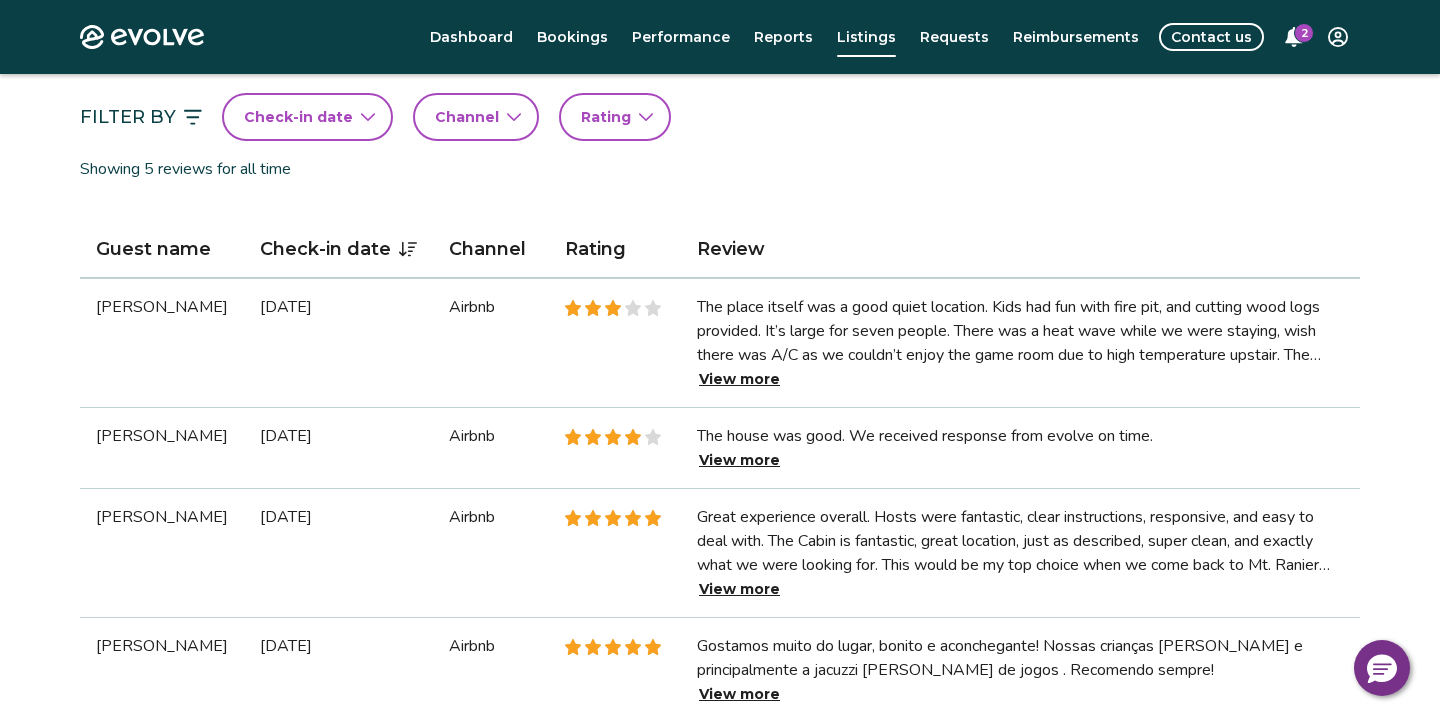 click on "View more" at bounding box center [739, 460] 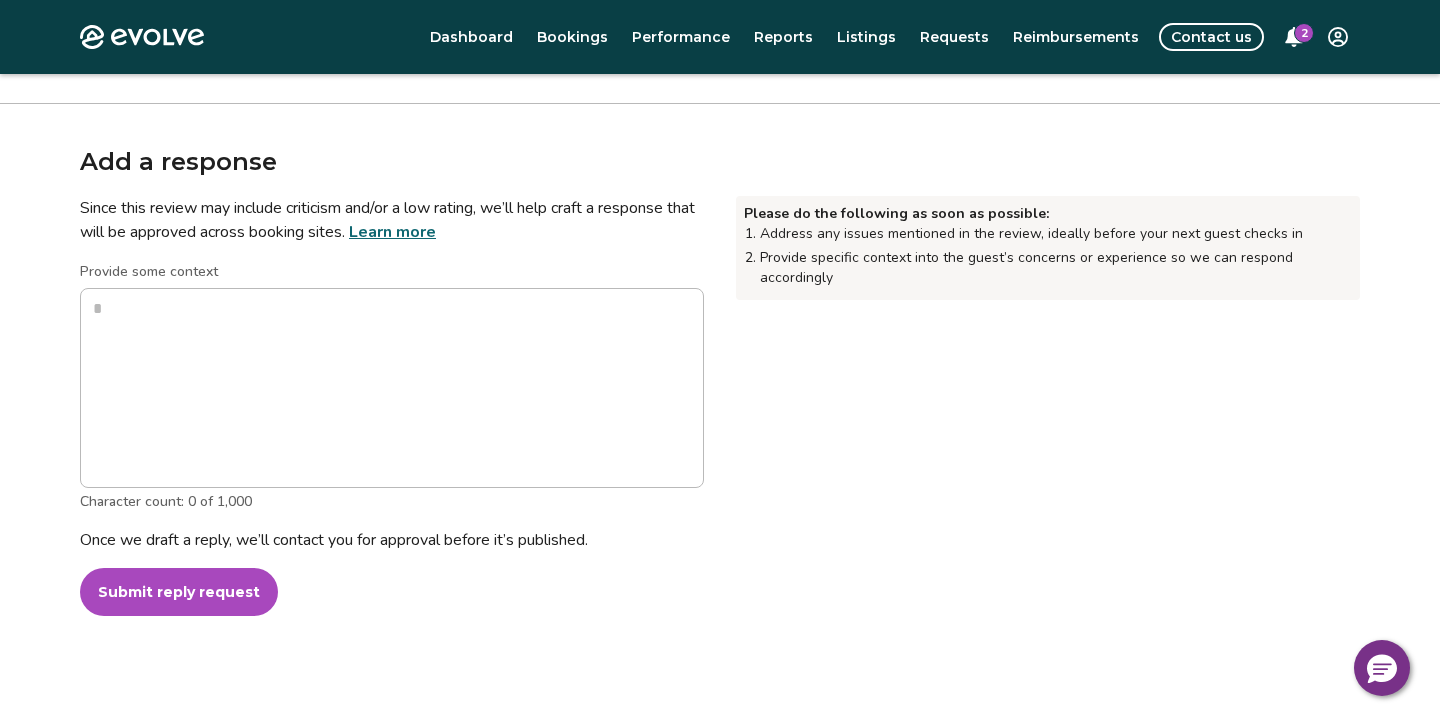 scroll, scrollTop: 0, scrollLeft: 0, axis: both 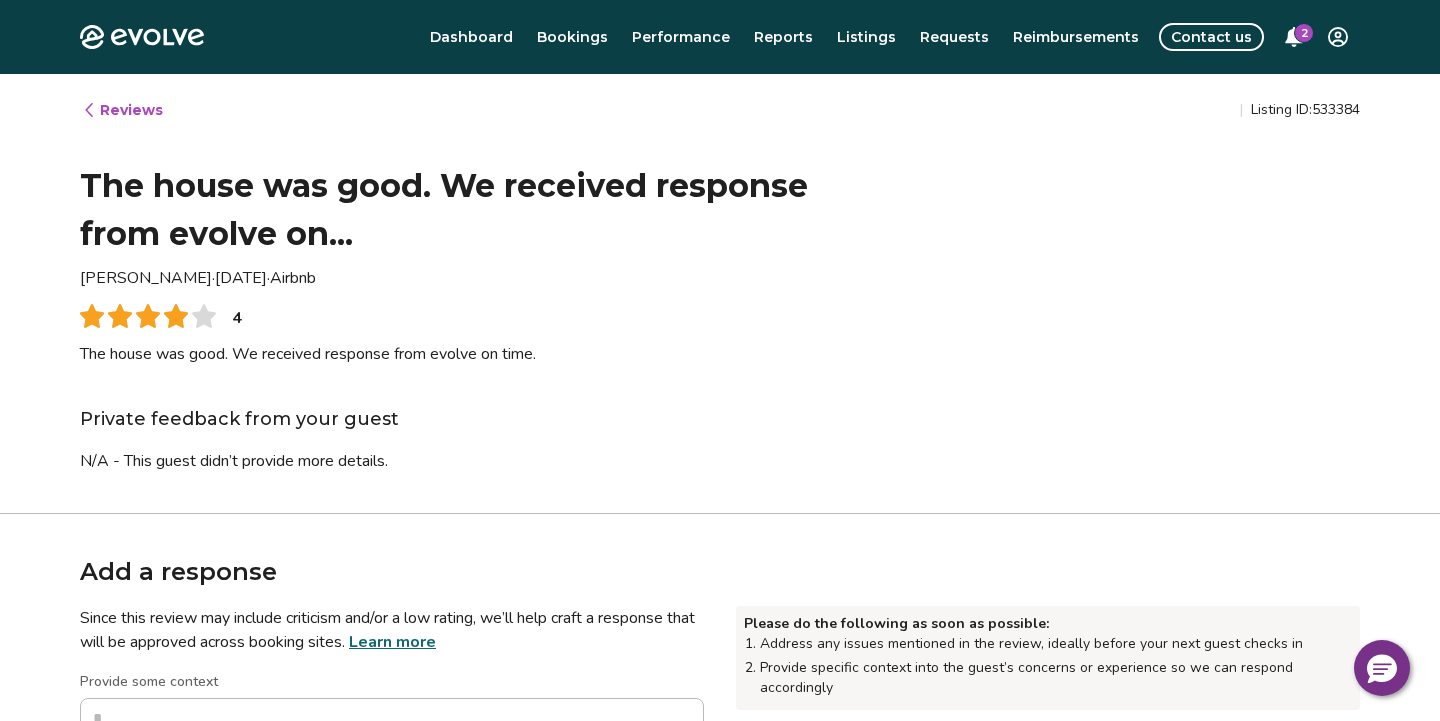 click on "2" at bounding box center (1304, 33) 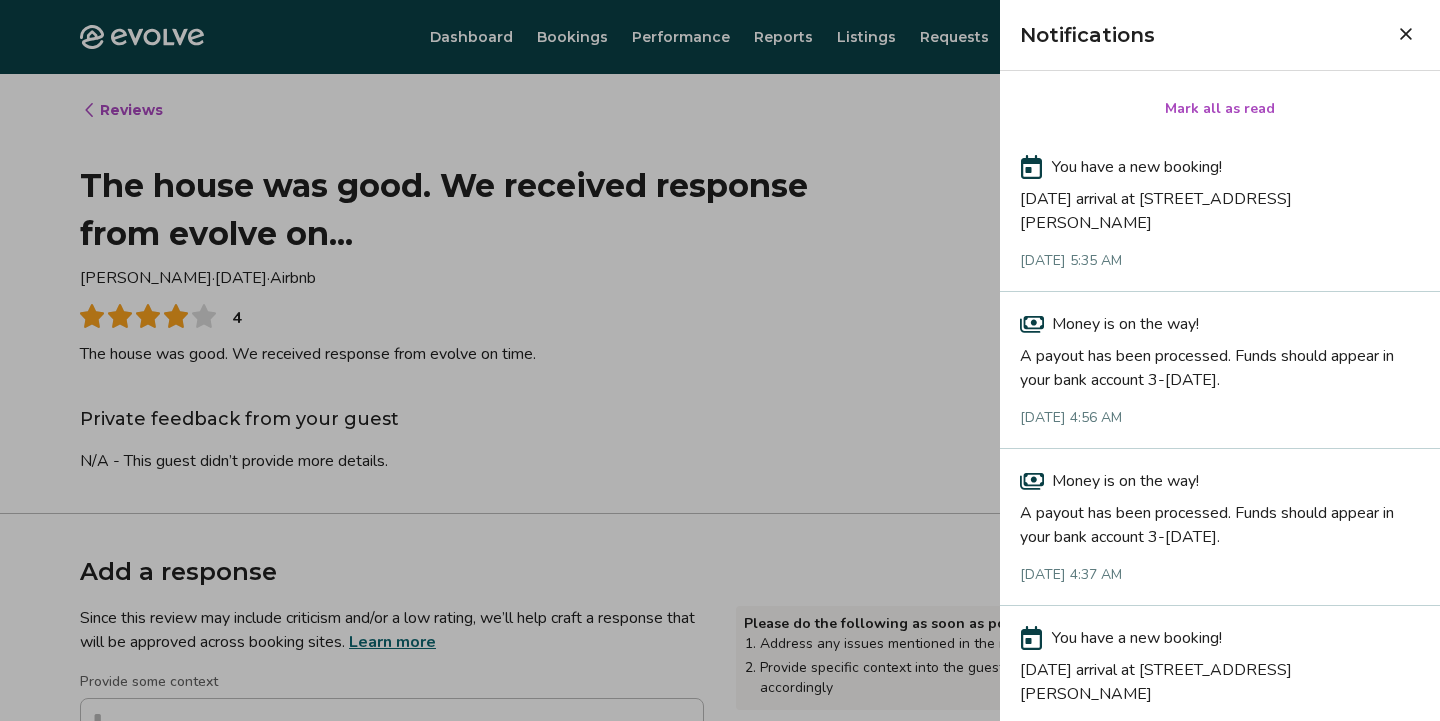 click on "[DATE] arrival at [STREET_ADDRESS][PERSON_NAME]" at bounding box center (1220, 207) 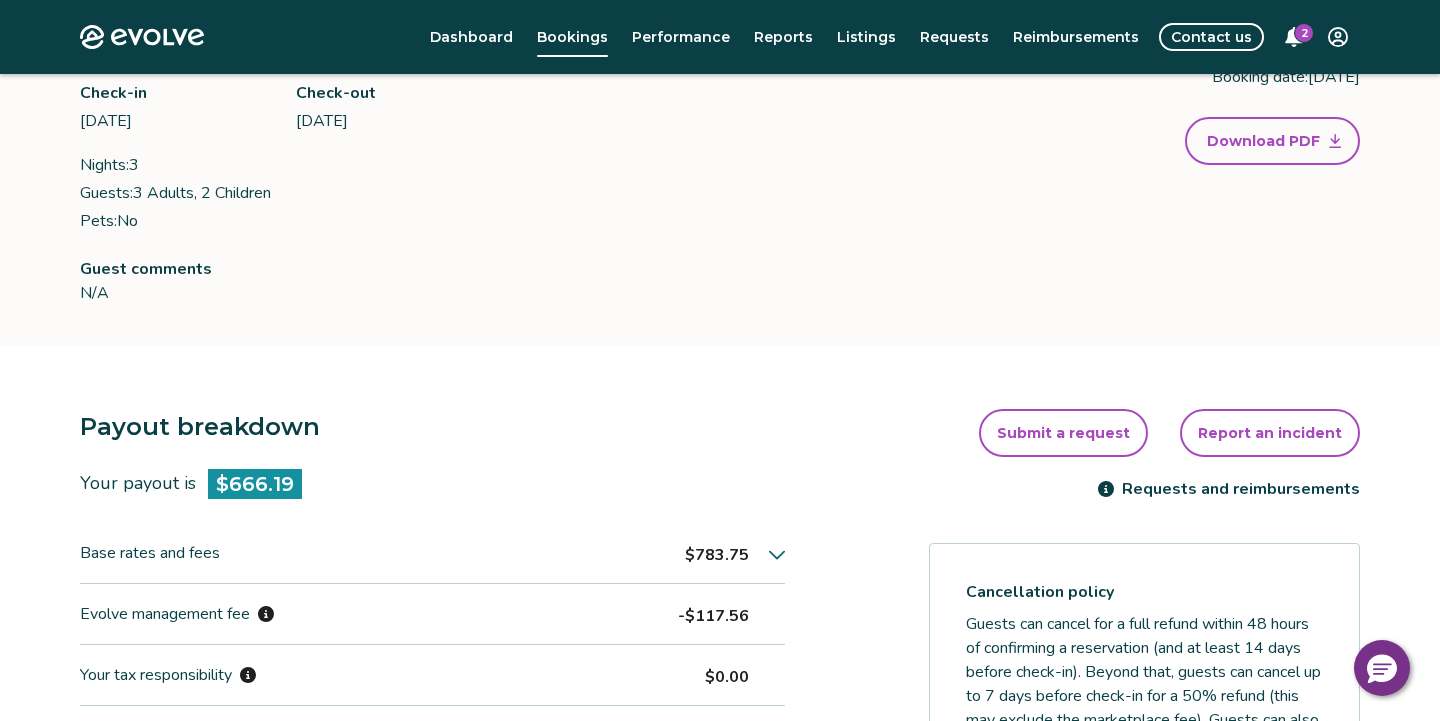 scroll, scrollTop: 224, scrollLeft: 0, axis: vertical 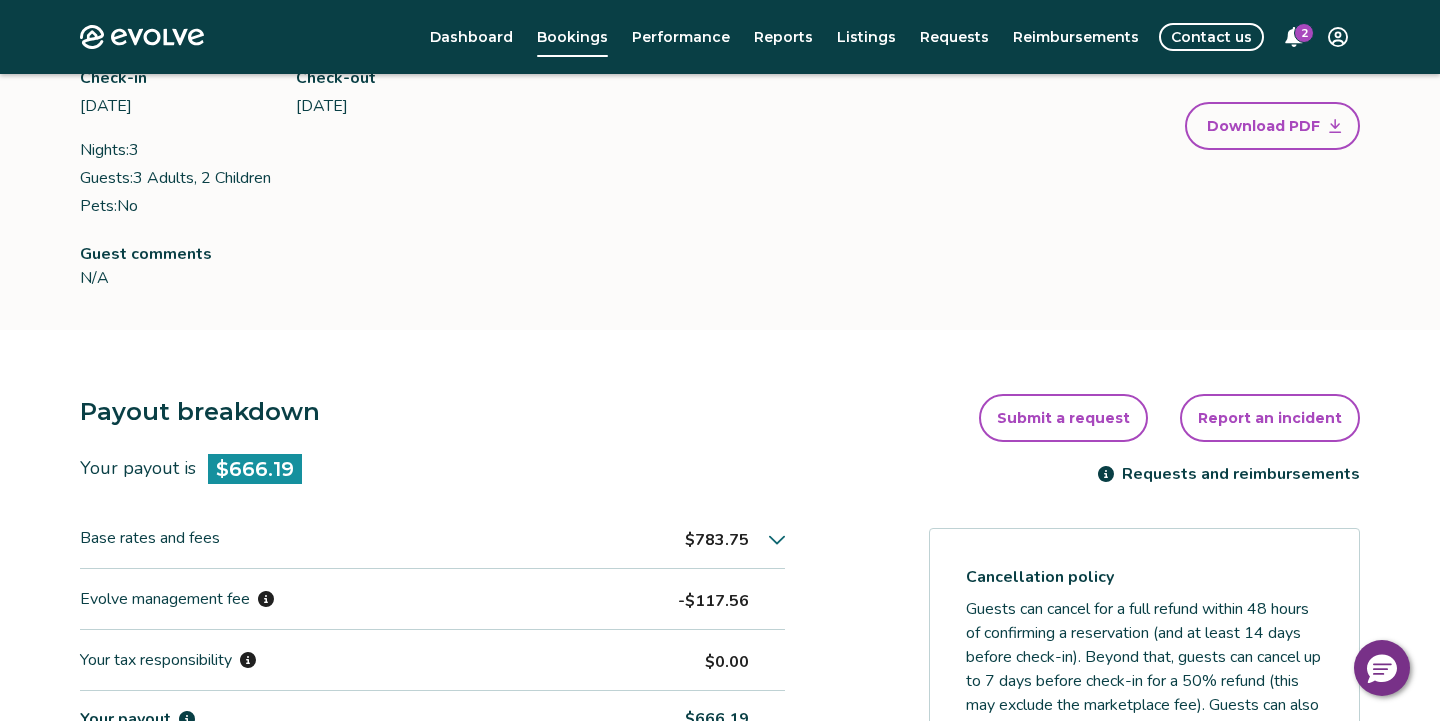 click 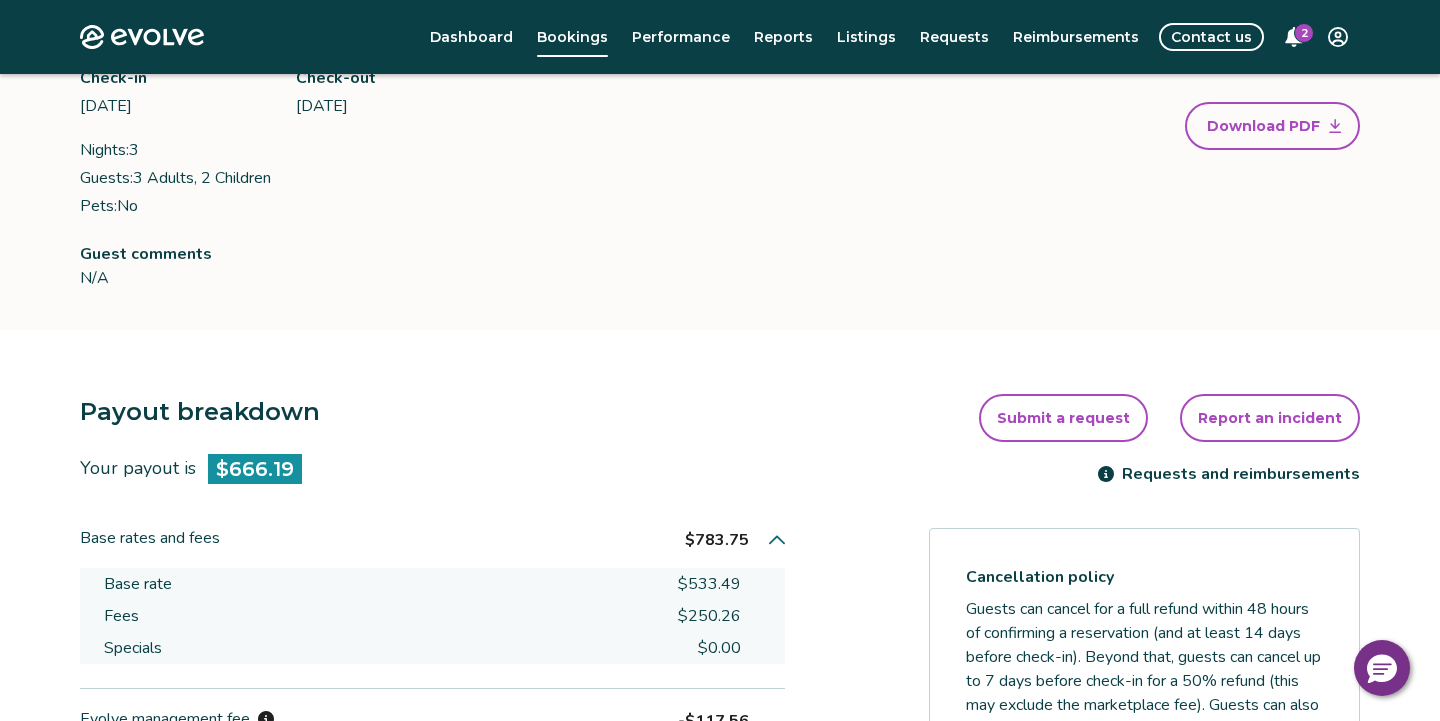click 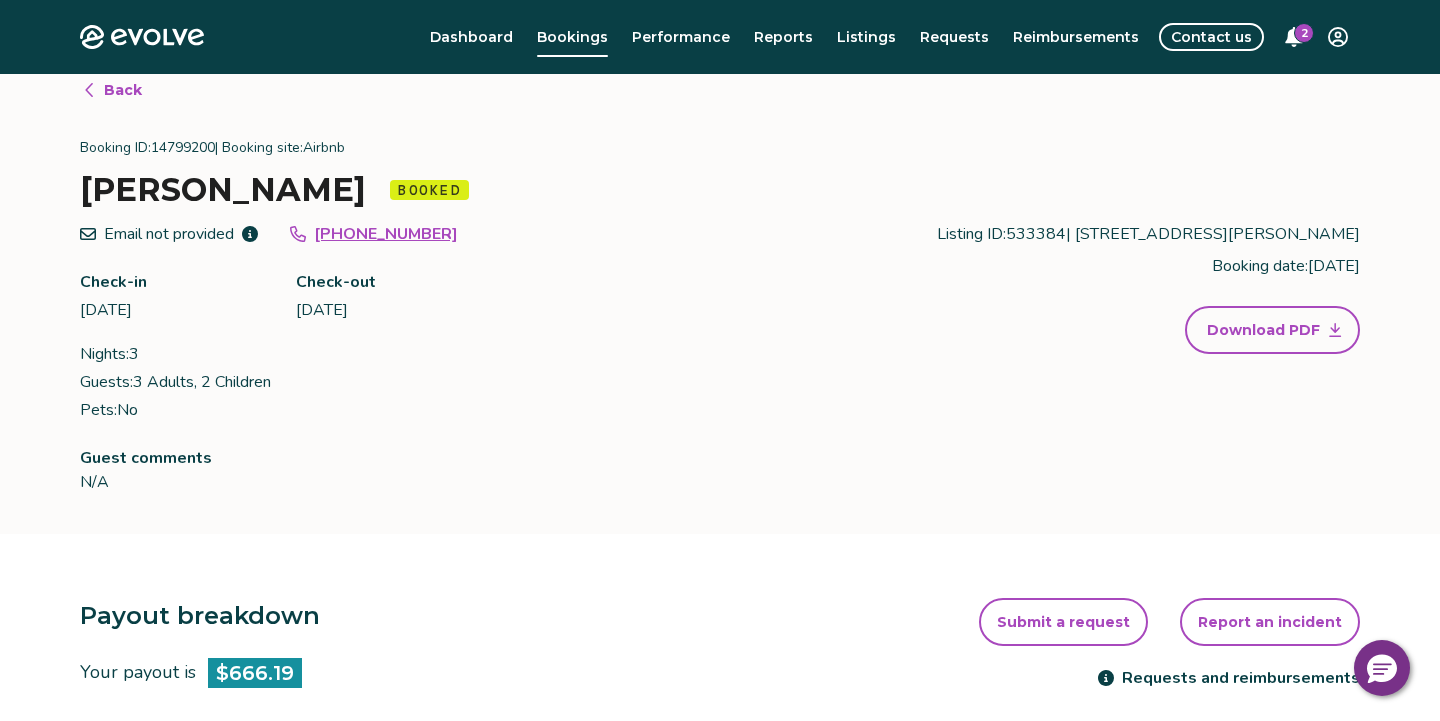 scroll, scrollTop: 0, scrollLeft: 0, axis: both 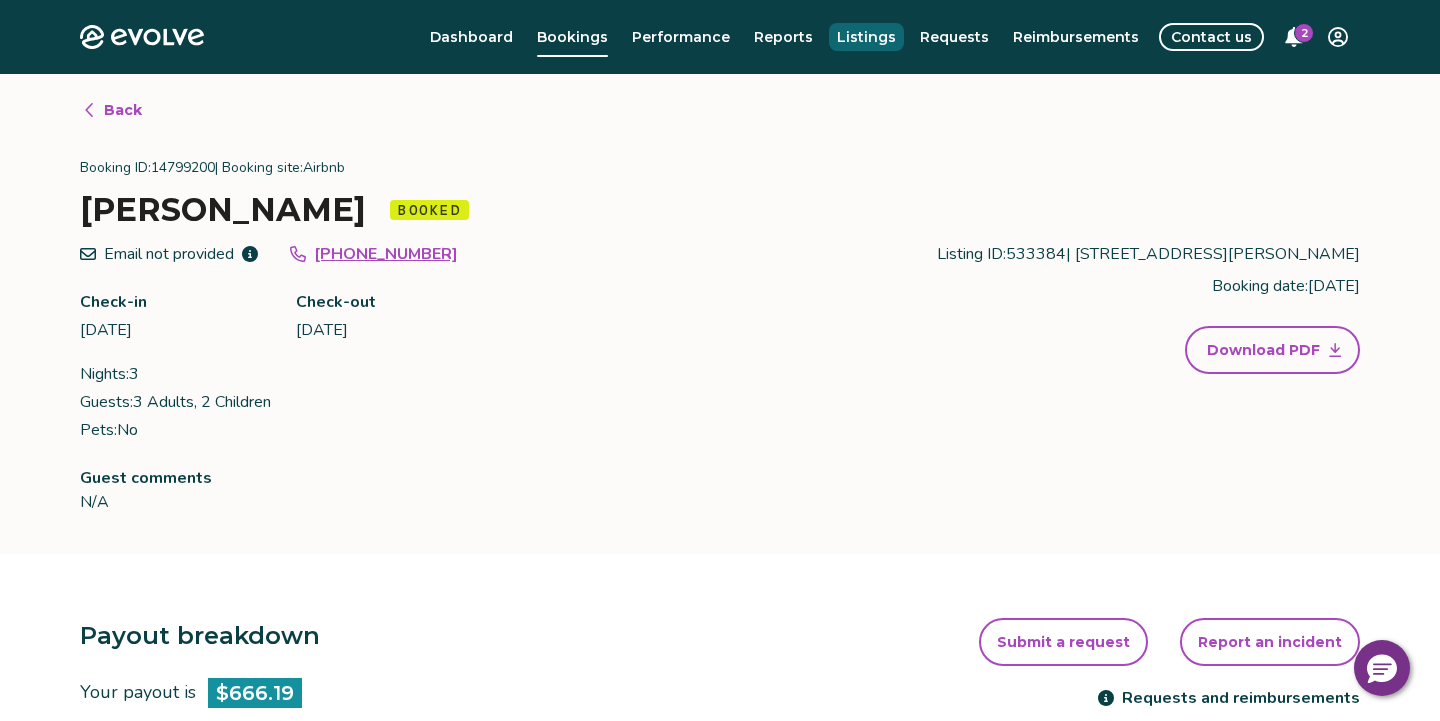click on "Listings" at bounding box center [866, 37] 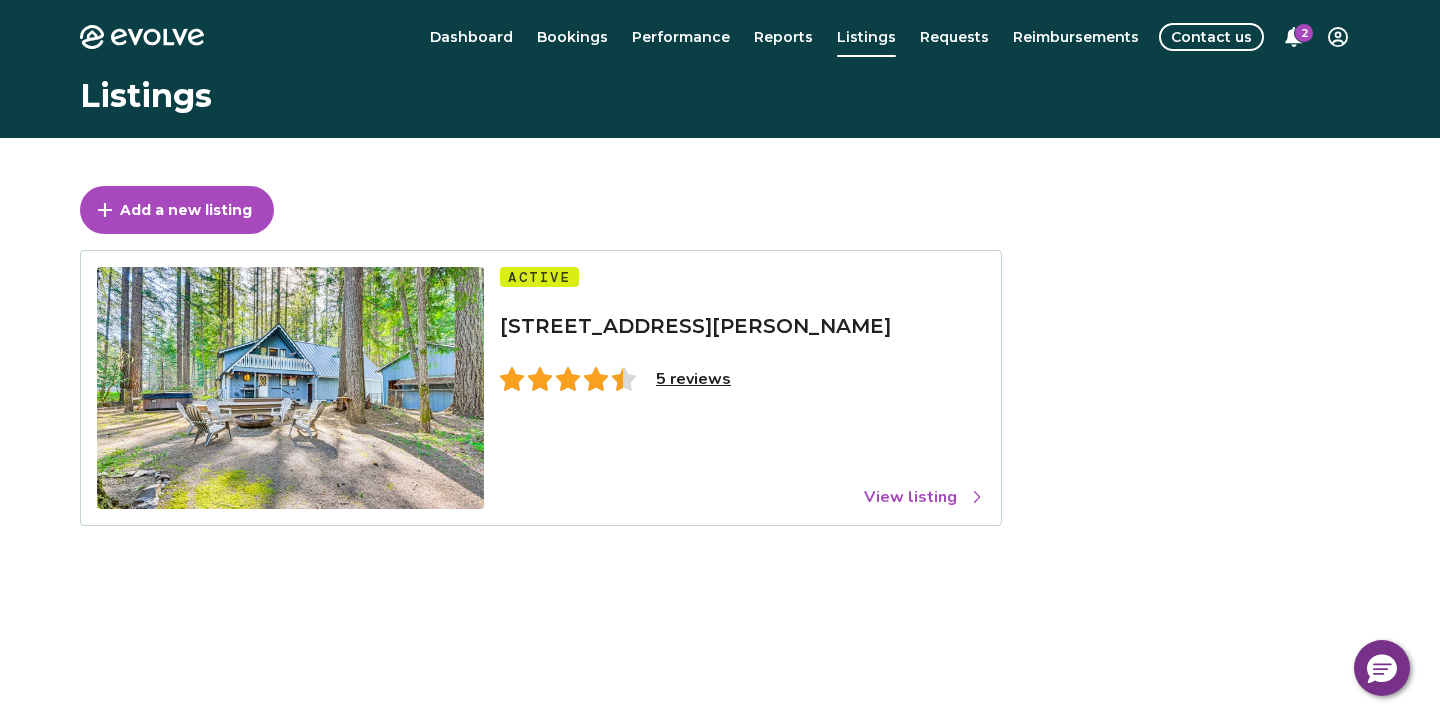 click on "View listing" at bounding box center [924, 497] 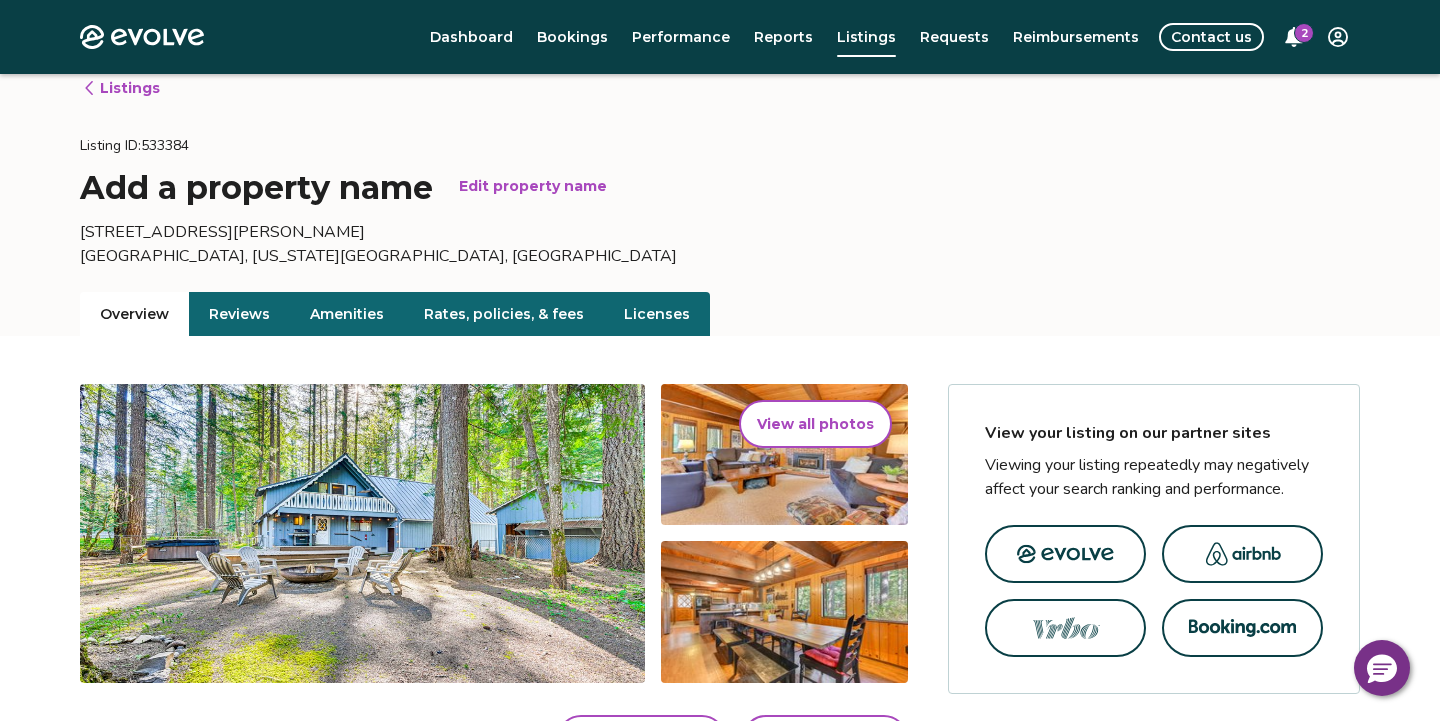 scroll, scrollTop: 39, scrollLeft: 0, axis: vertical 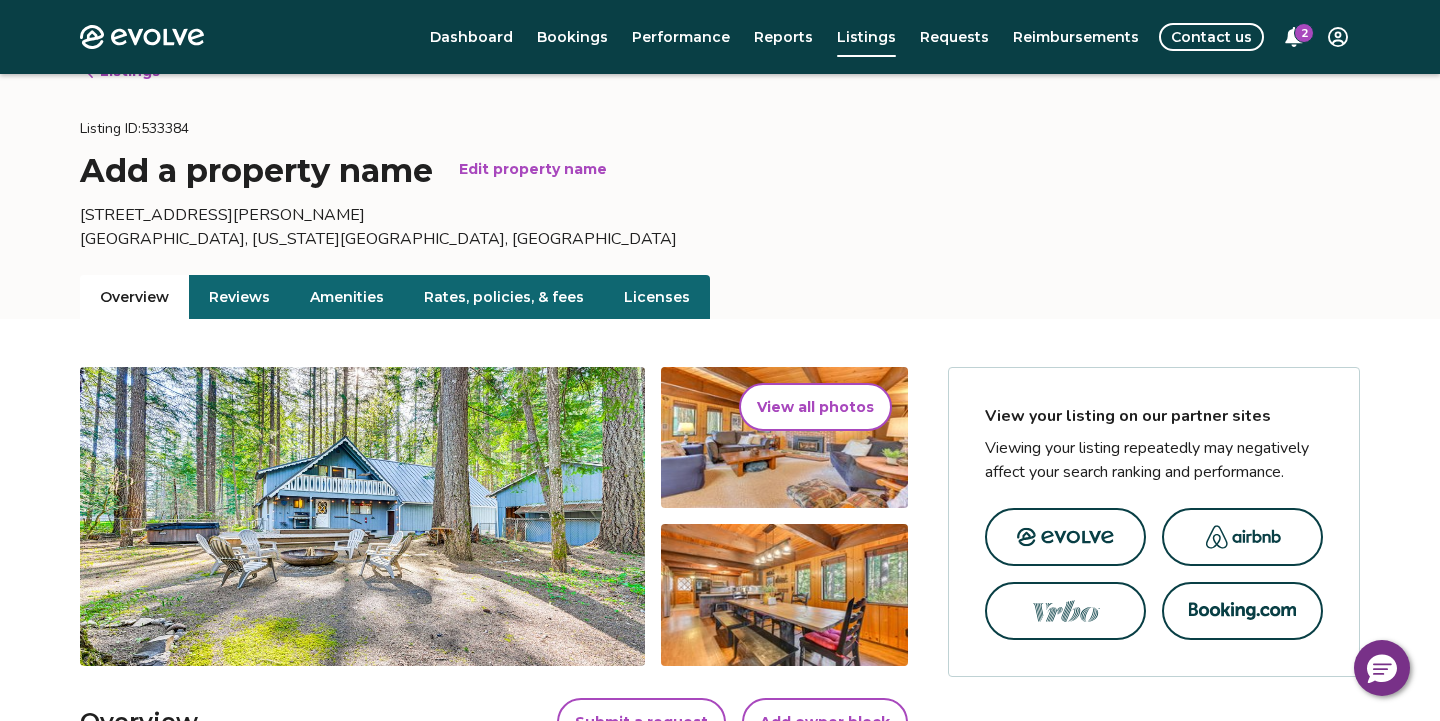 click on "Rates, policies, & fees" at bounding box center (504, 297) 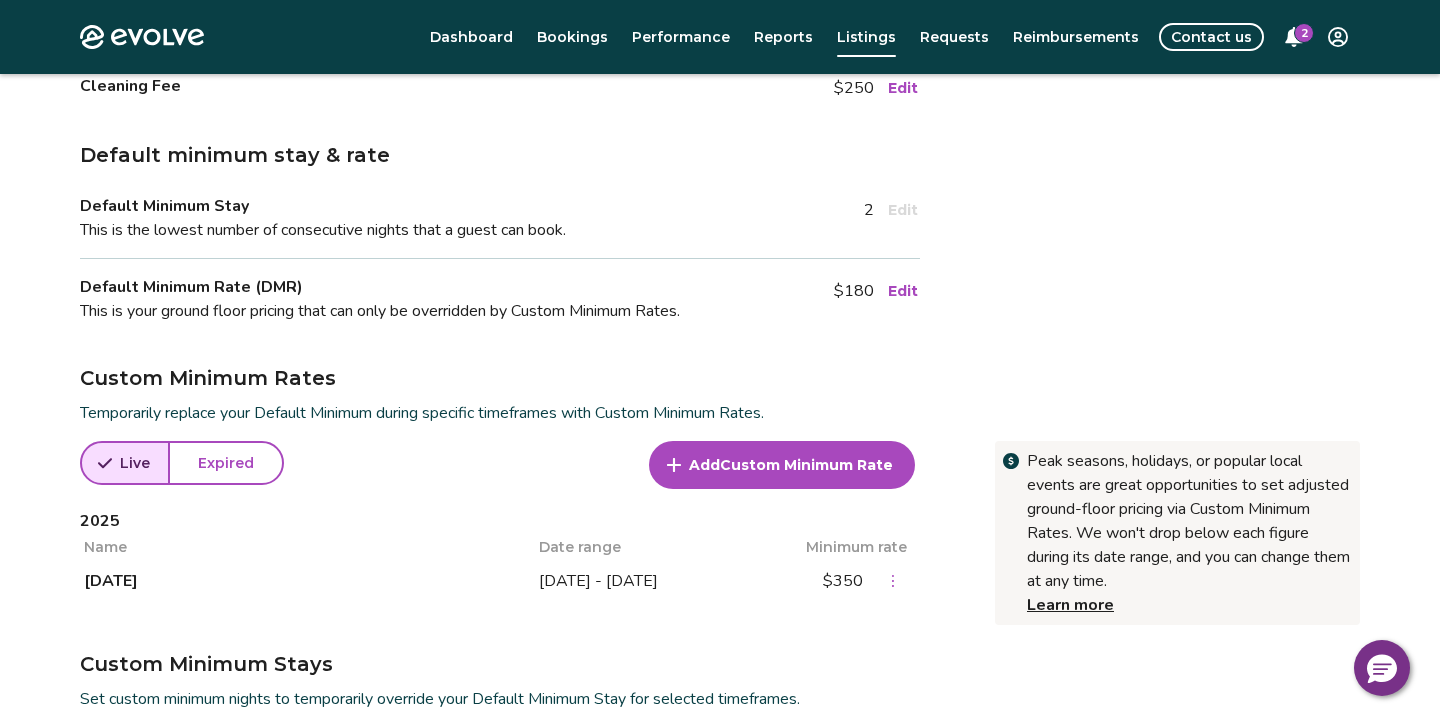 scroll, scrollTop: 389, scrollLeft: 0, axis: vertical 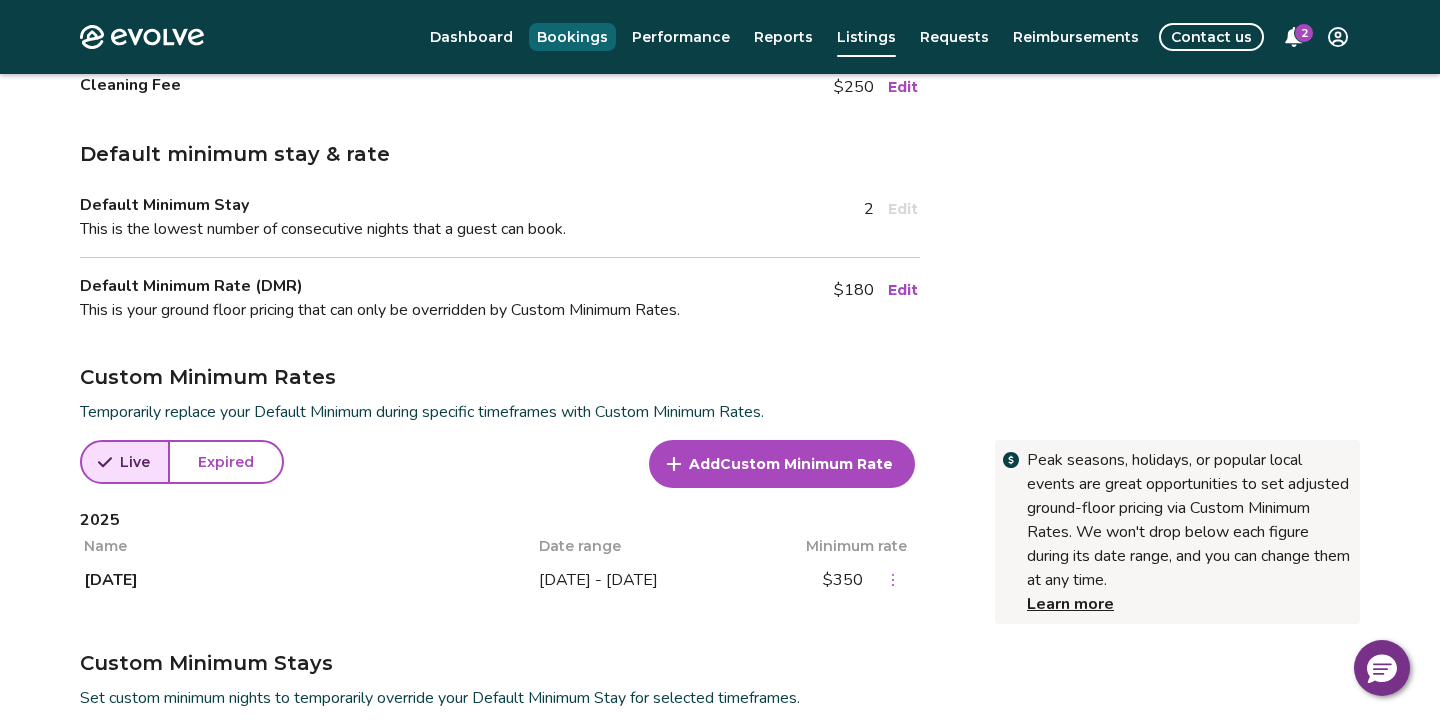 click on "Bookings" at bounding box center [572, 37] 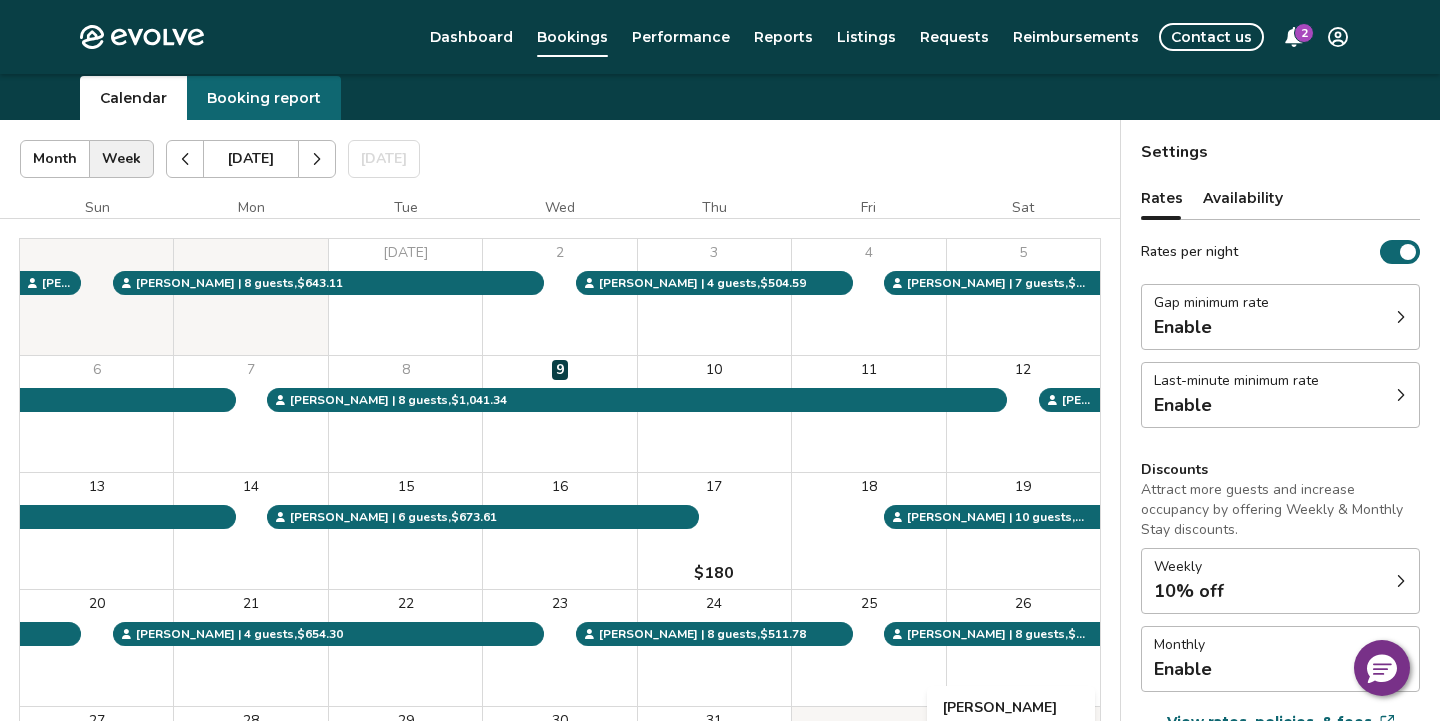 scroll, scrollTop: 0, scrollLeft: 0, axis: both 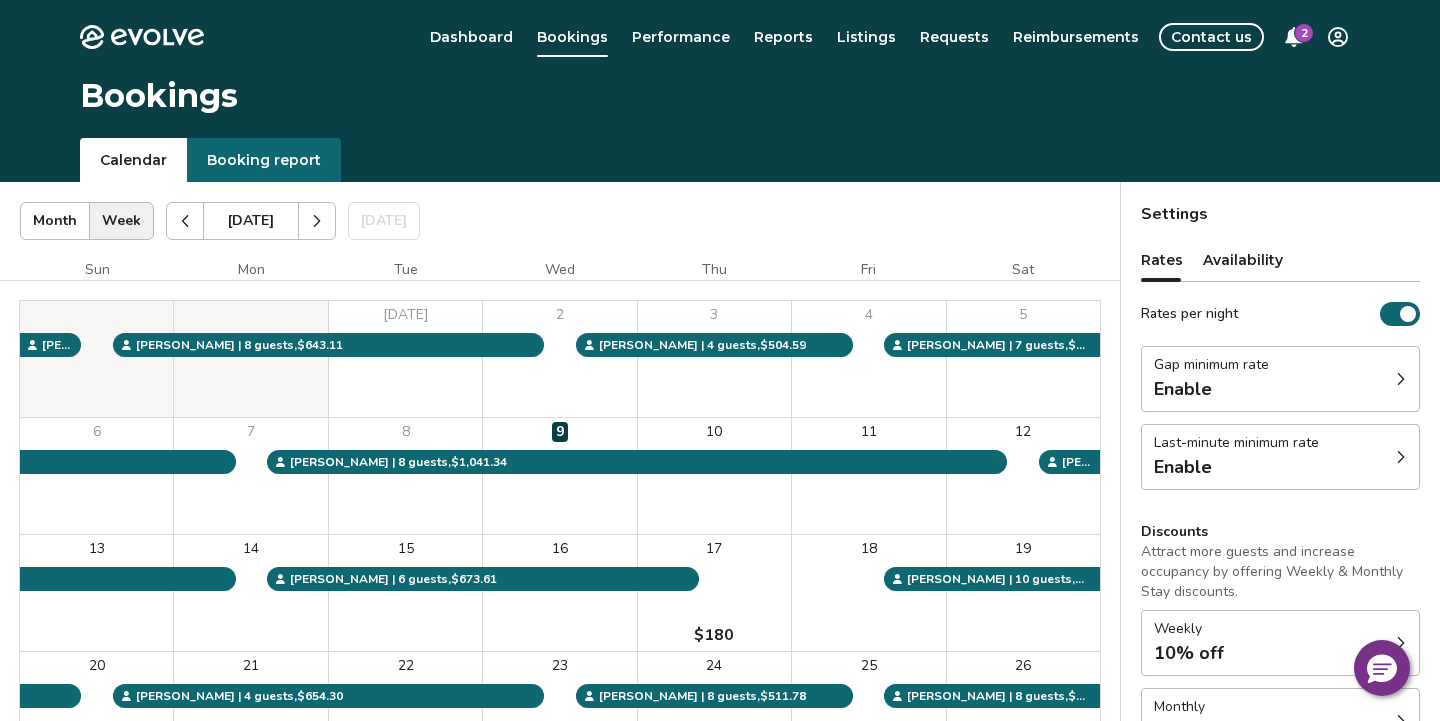 click 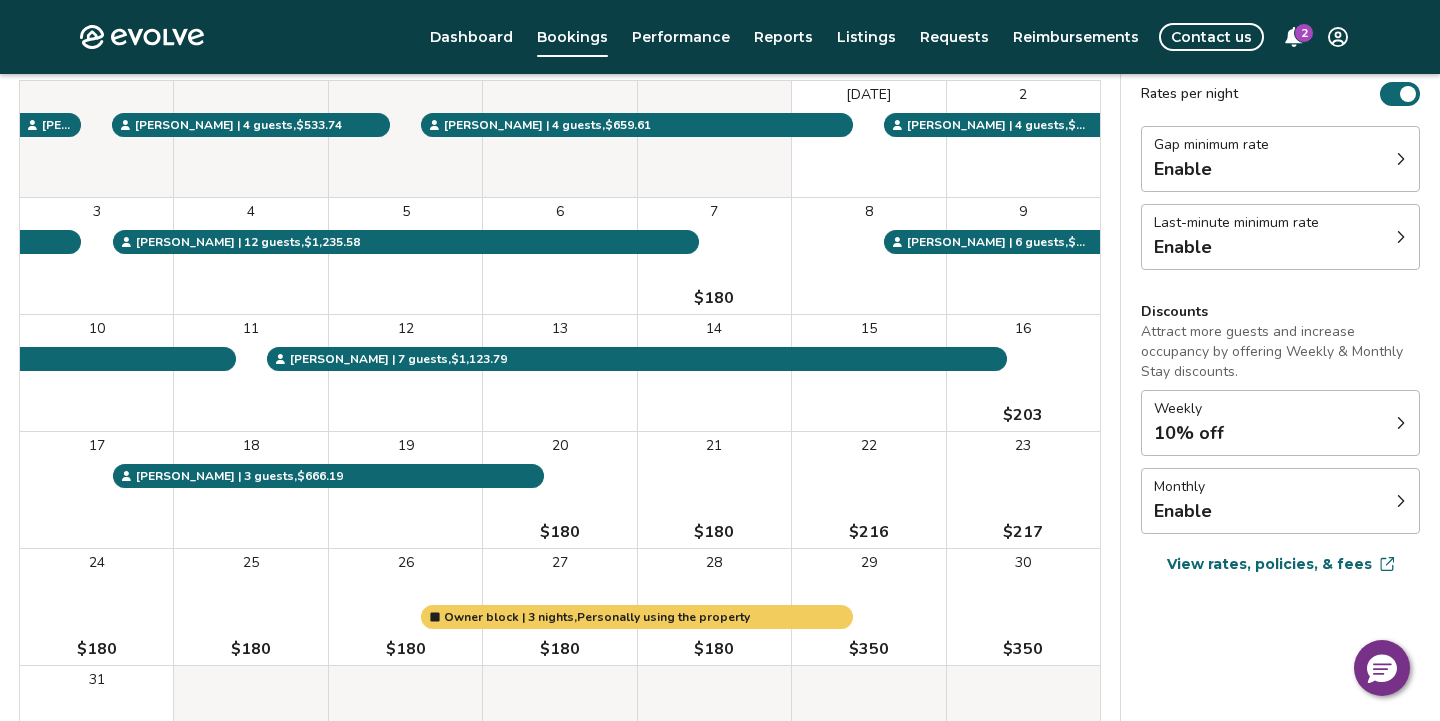 scroll, scrollTop: 221, scrollLeft: 0, axis: vertical 